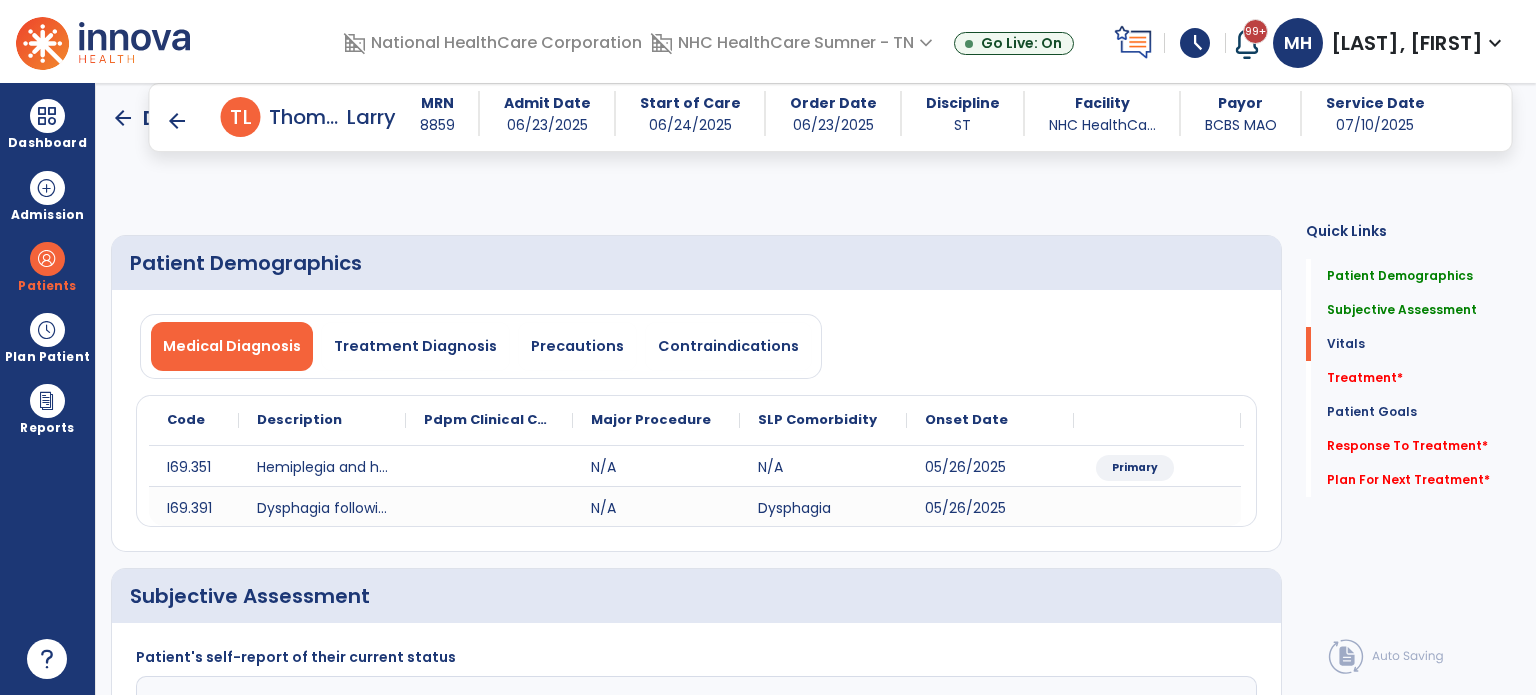 select on "*" 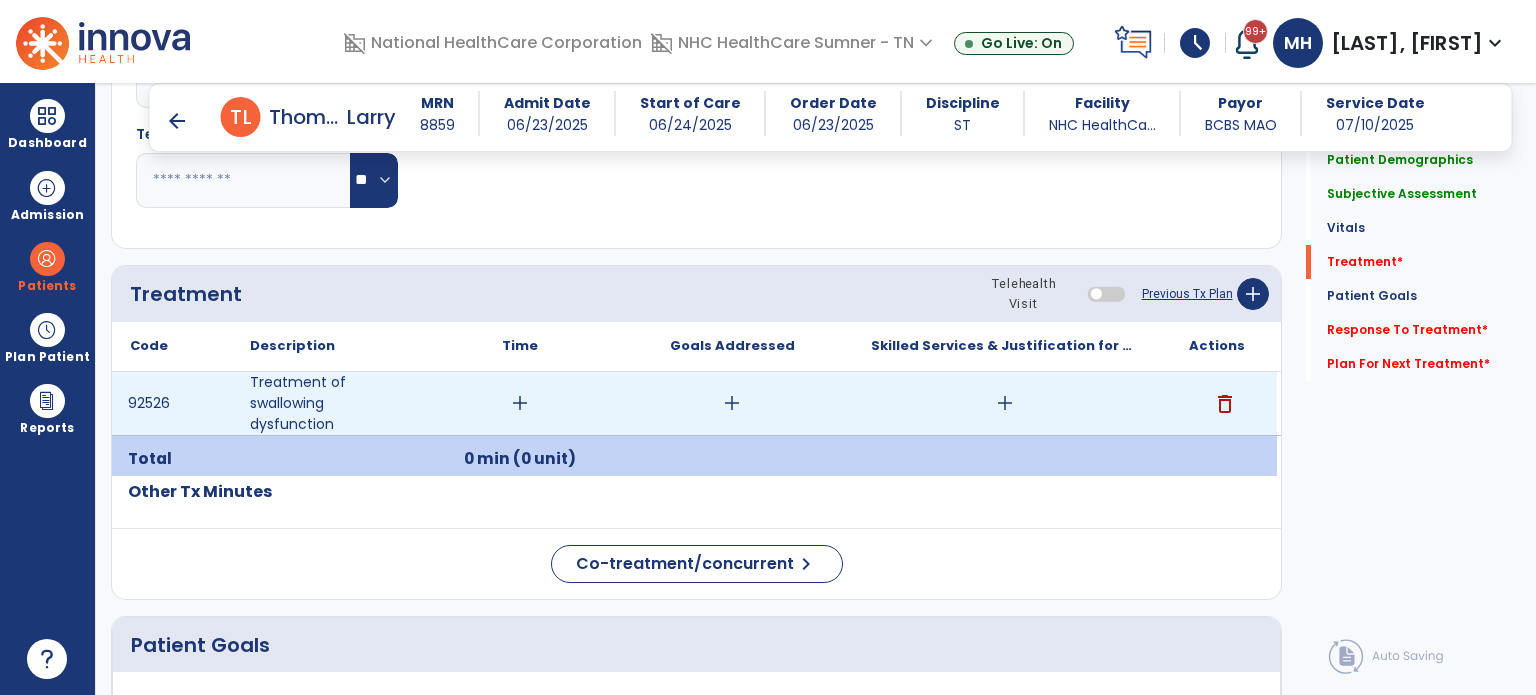 scroll, scrollTop: 1030, scrollLeft: 0, axis: vertical 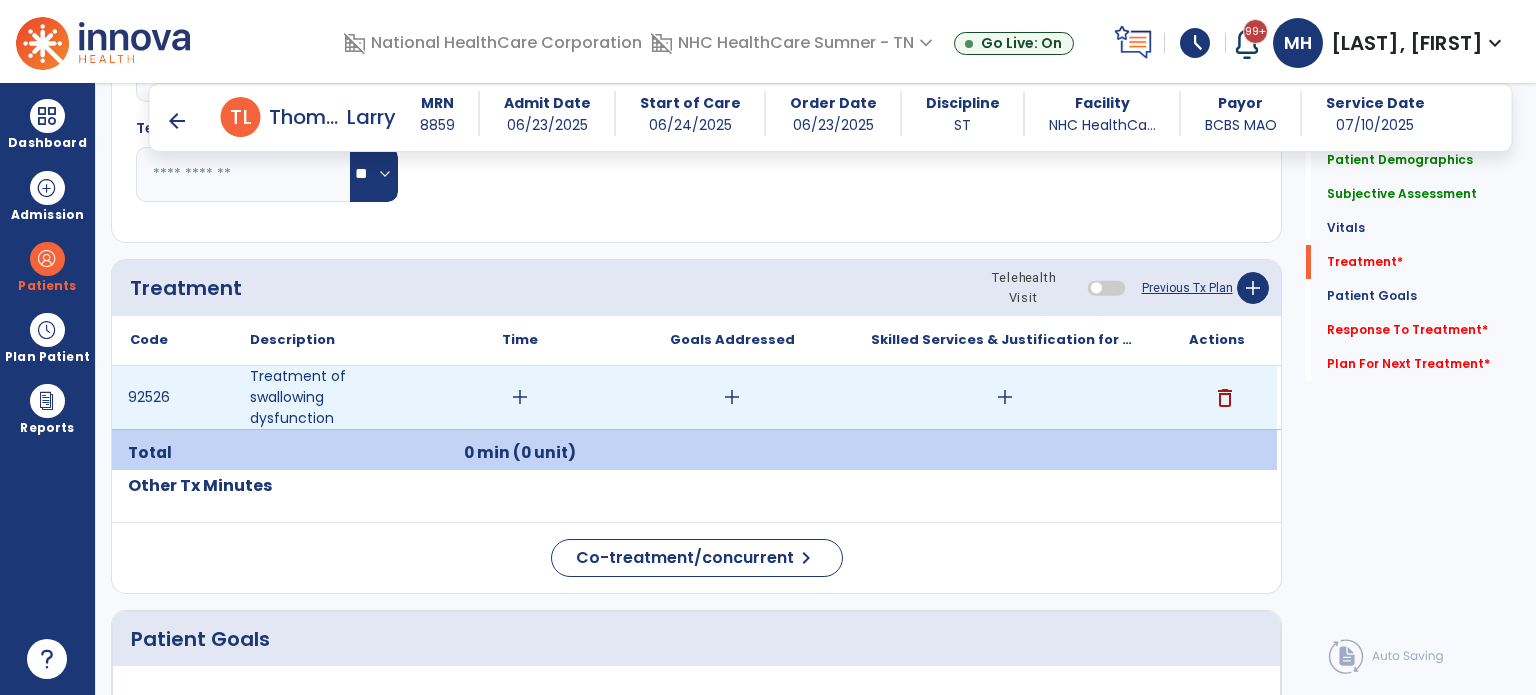 click on "add" at bounding box center [520, 397] 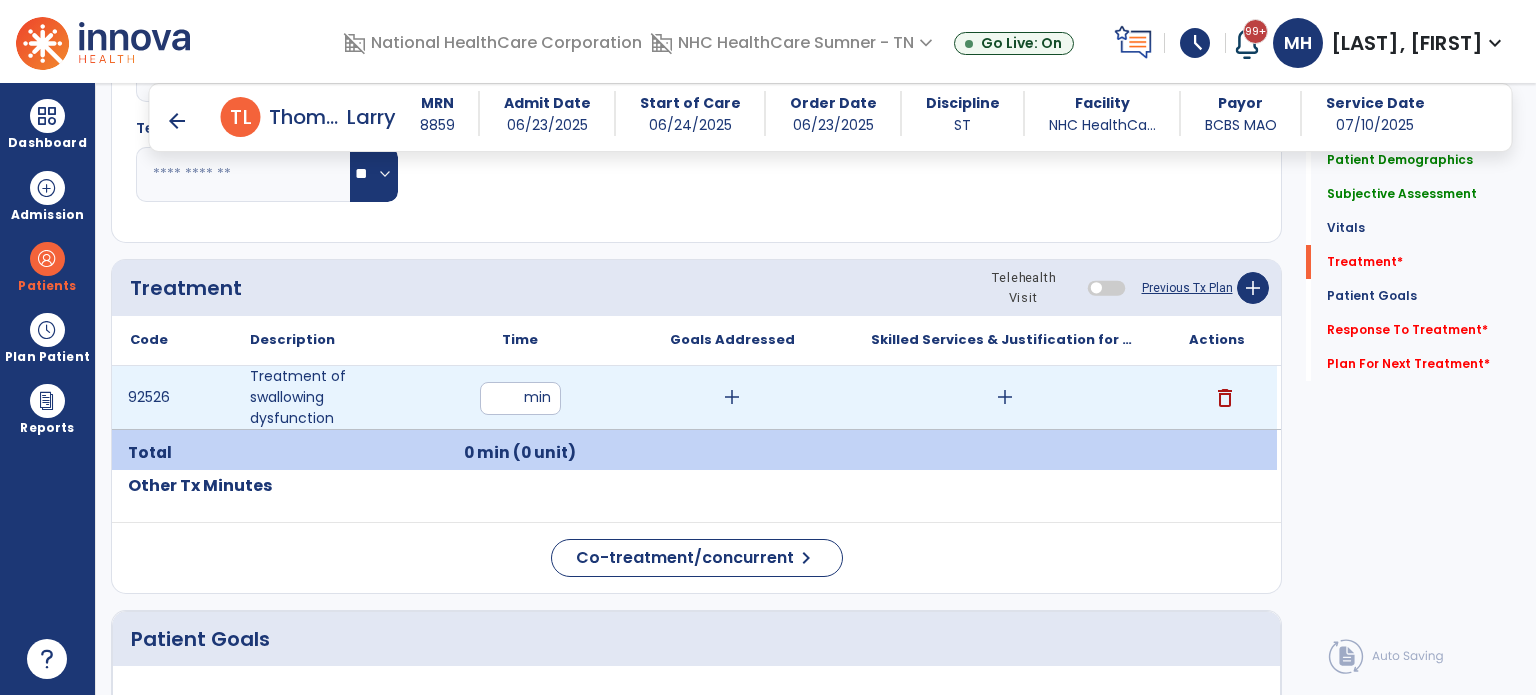 type on "**" 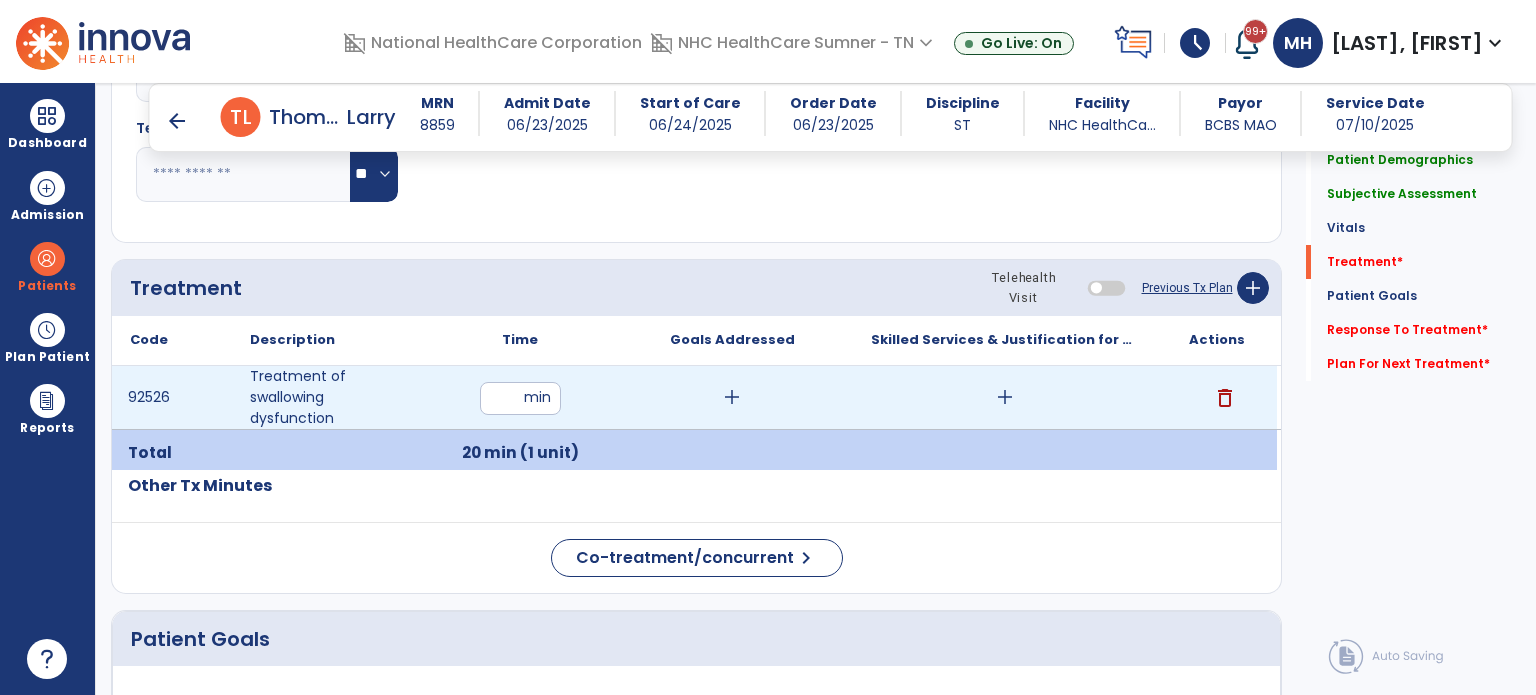 click on "add" at bounding box center (1005, 397) 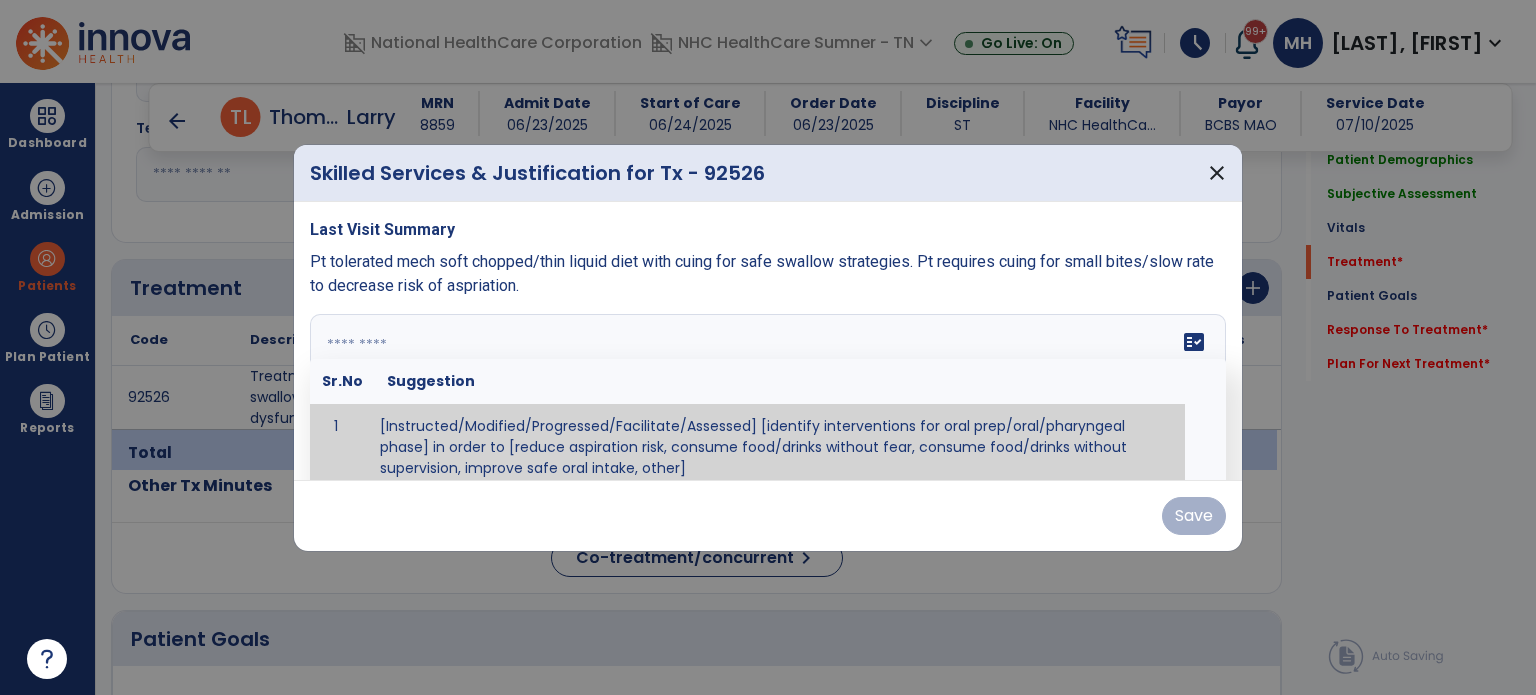 click on "fact_check  Sr.No Suggestion 1 [Instructed/Modified/Progressed/Facilitate/Assessed] [identify interventions for oral prep/oral/pharyngeal phase] in order to [reduce aspiration risk, consume food/drinks without fear, consume food/drinks without supervision, improve safe oral intake, other] 2 [Instructed/Modified/Progressed/Facilitate/Assessed] [identify compensatory methods such as alternating bites/sips, effortful swallow, other] in order to [reduce aspiration risk, consume food/drinks without fear, consume food/drinks without supervision, improve safe oral intake, other] 3 [Instructed/Modified/Progressed/Assessed] trials of [identify IDDSI Food/Drink Level or NDD Solid/Liquid Level] in order to [reduce aspiration risk, consume food/drinks without fear, consume food/drinks without supervision, improve safe oral intake, other] 4 5 Assessed swallow with administration of [identify test]" at bounding box center (768, 389) 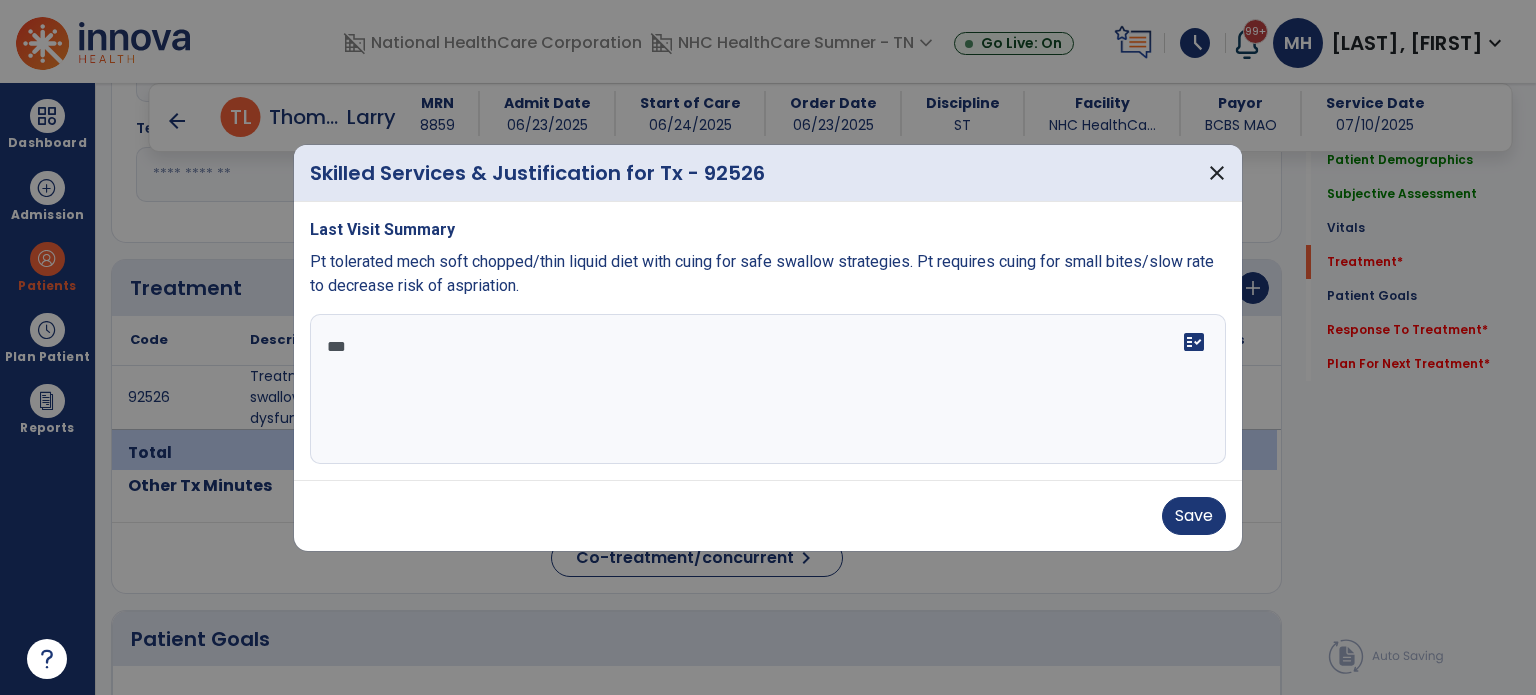 scroll, scrollTop: 0, scrollLeft: 0, axis: both 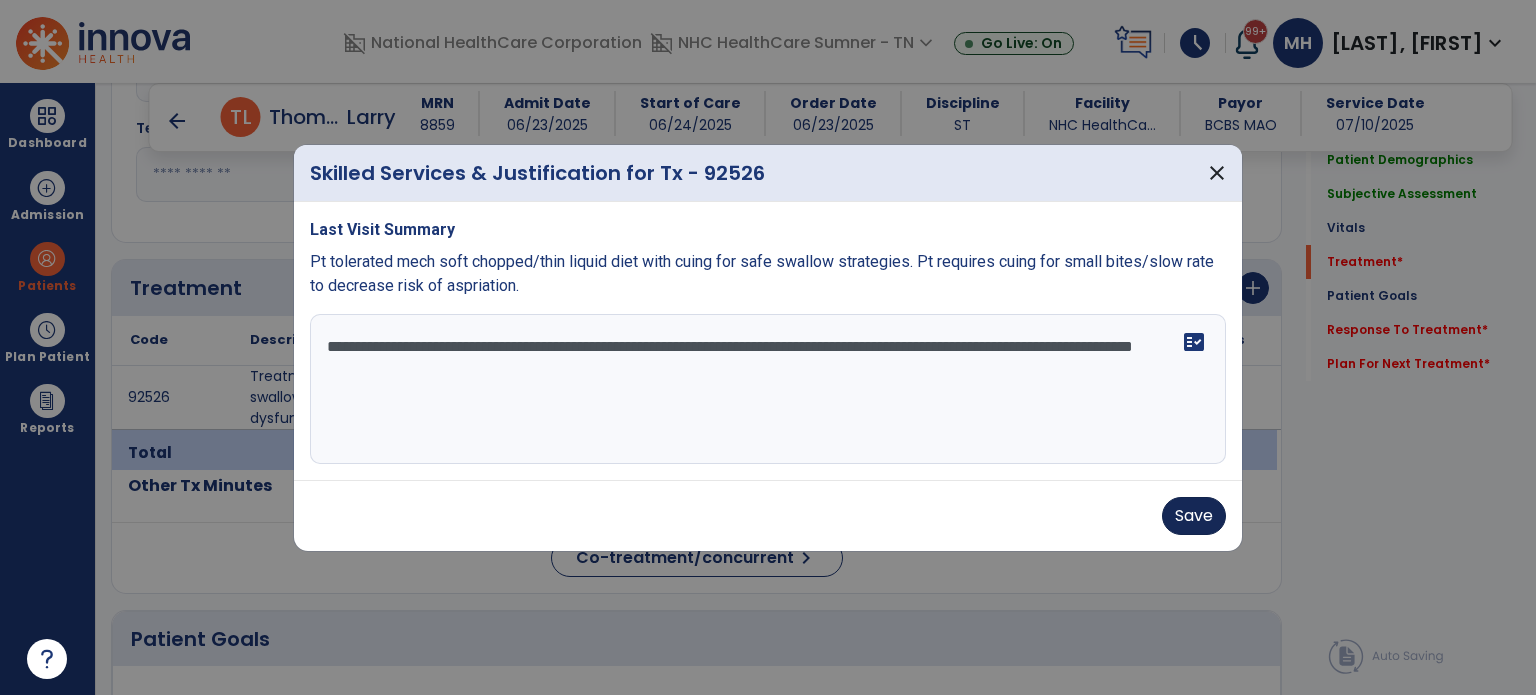 type on "**********" 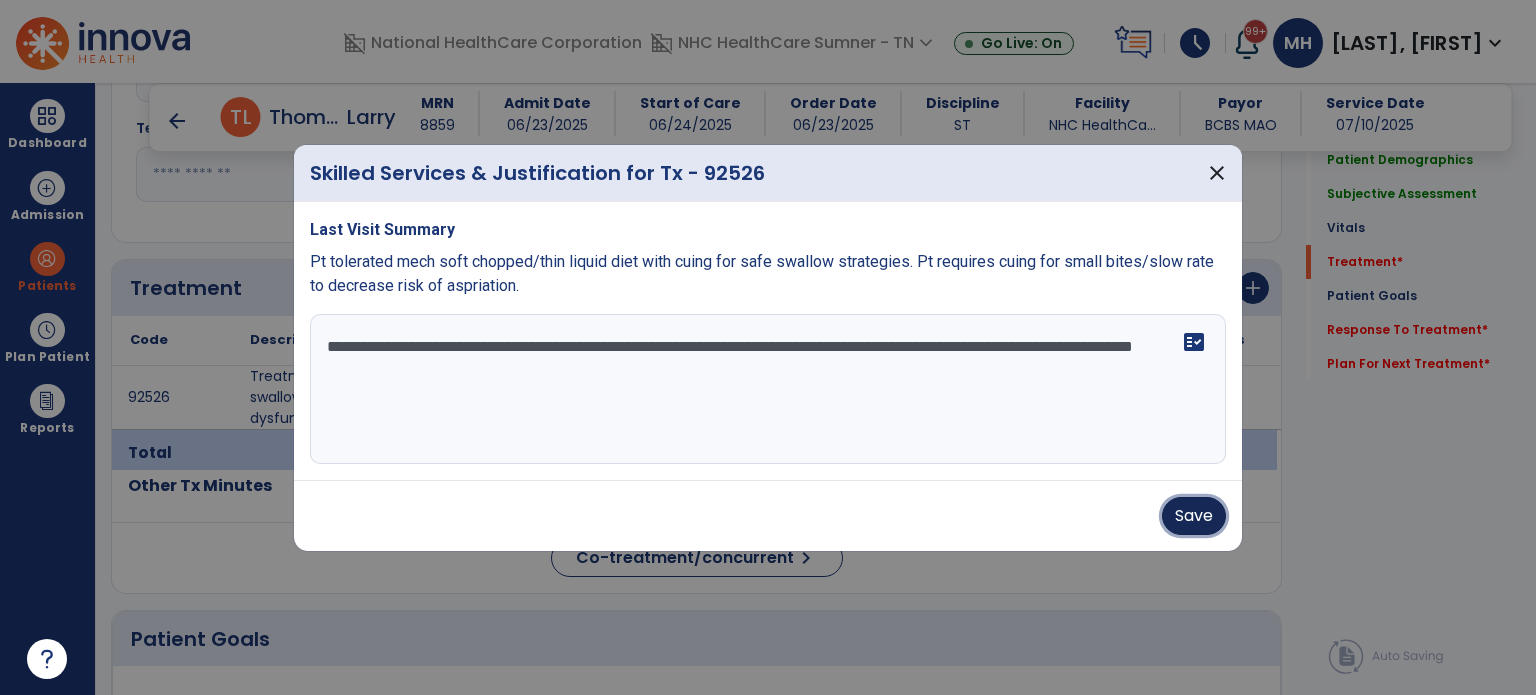 click on "Save" at bounding box center (1194, 516) 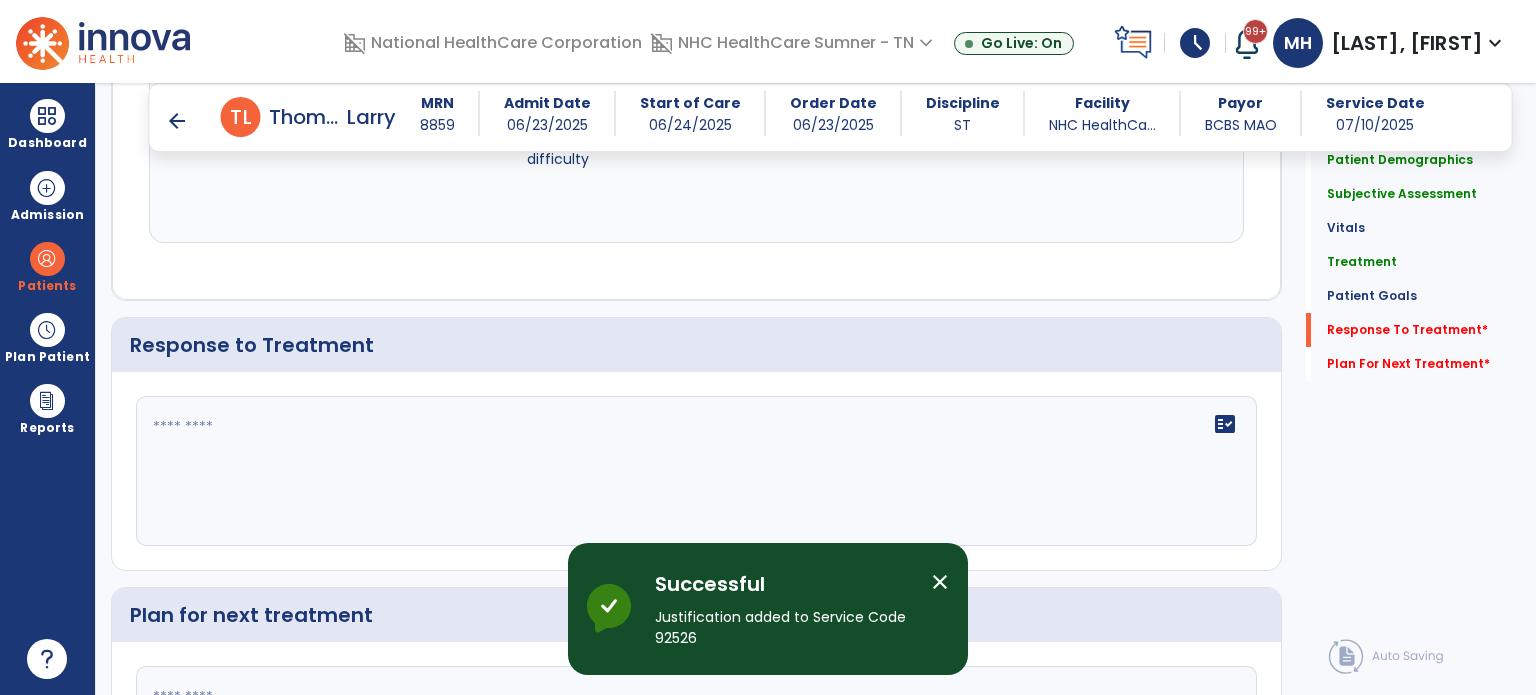 scroll, scrollTop: 2100, scrollLeft: 0, axis: vertical 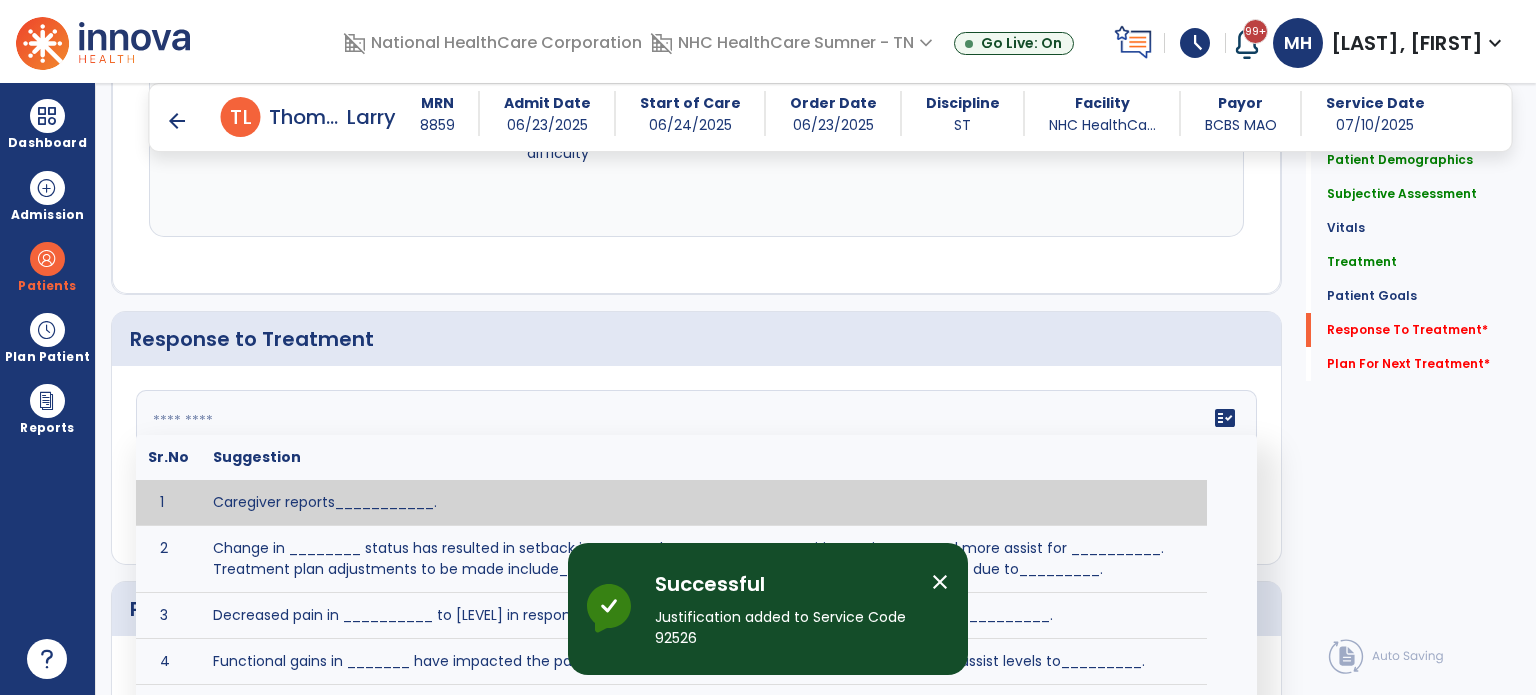 click on "fact_check  Sr.No Suggestion 1 Caregiver reports___________. 2 Change in ________ status has resulted in setback in_______due to ________, requiring patient to need more assist for __________.   Treatment plan adjustments to be made include________.  Progress towards goals is expected to continue due to_________. 3 Decreased pain in __________ to [LEVEL] in response to [MODALITY/TREATMENT] allows for improvement in _________. 4 Functional gains in _______ have impacted the patient's ability to perform_________ with a reduction in assist levels to_________. 5 Functional progress this week has been significant due to__________. 6 Gains in ________ have improved the patient's ability to perform ______with decreased levels of assist to___________. 7 Improvement in ________allows patient to tolerate higher levels of challenges in_________. 8 Pain in [AREA] has decreased to [LEVEL] in response to [TREATMENT/MODALITY], allowing fore ease in completing__________. 9 10 11 12 13 14 15 16 17 18 19 20 21" 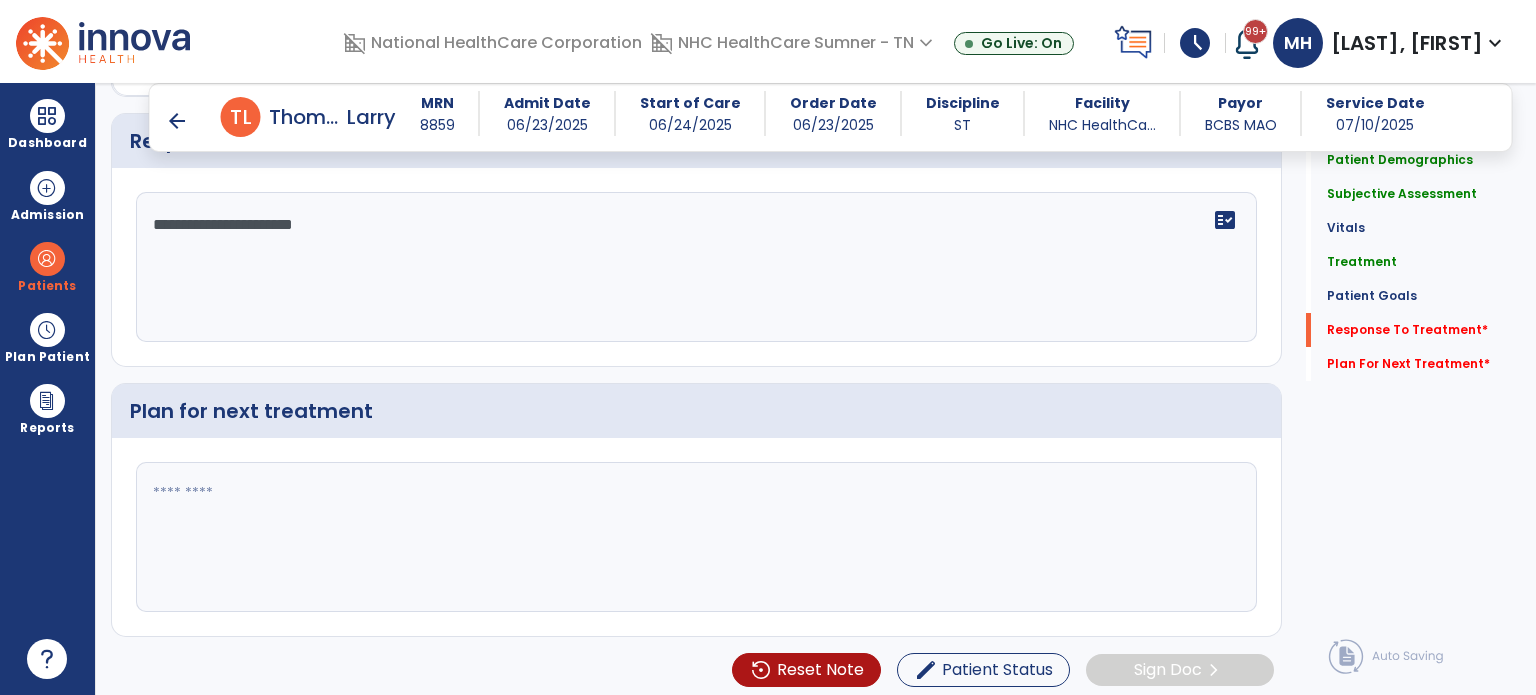 scroll, scrollTop: 2299, scrollLeft: 0, axis: vertical 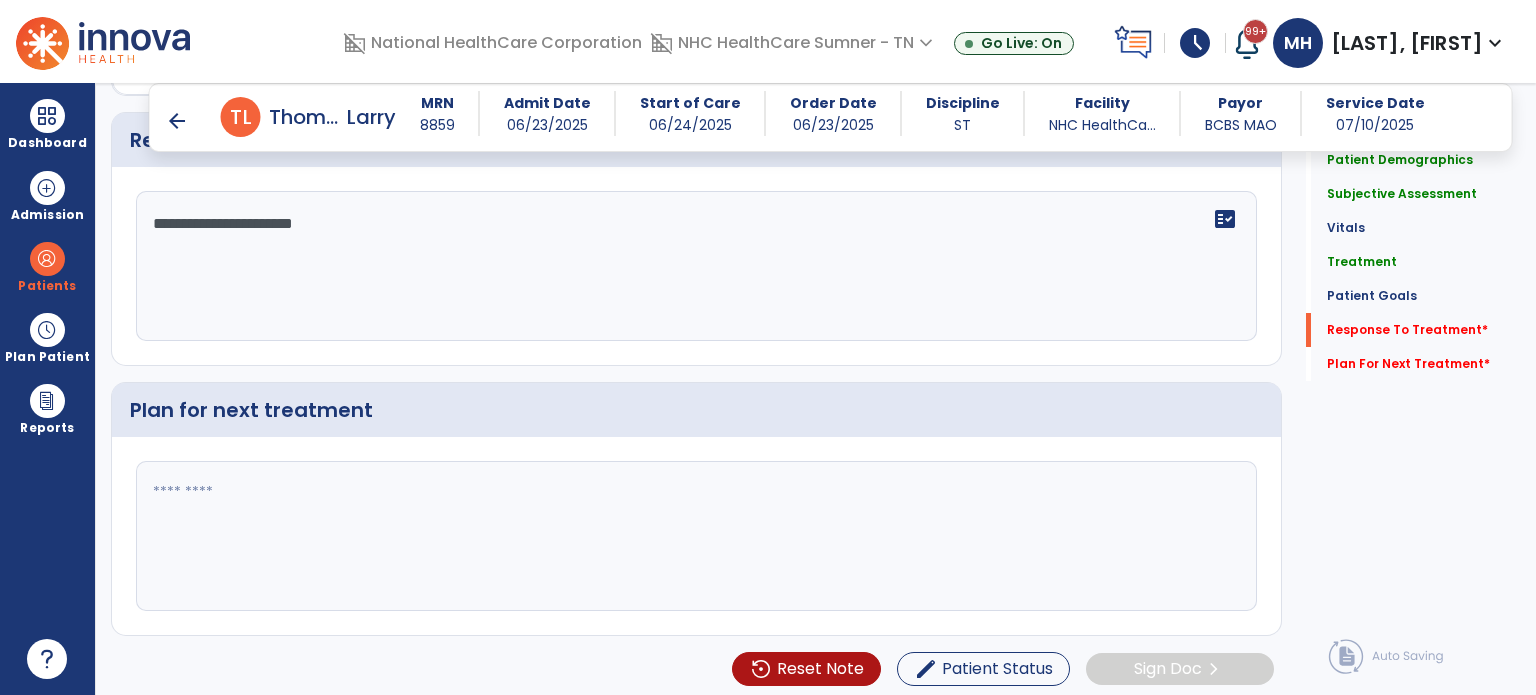 type on "**********" 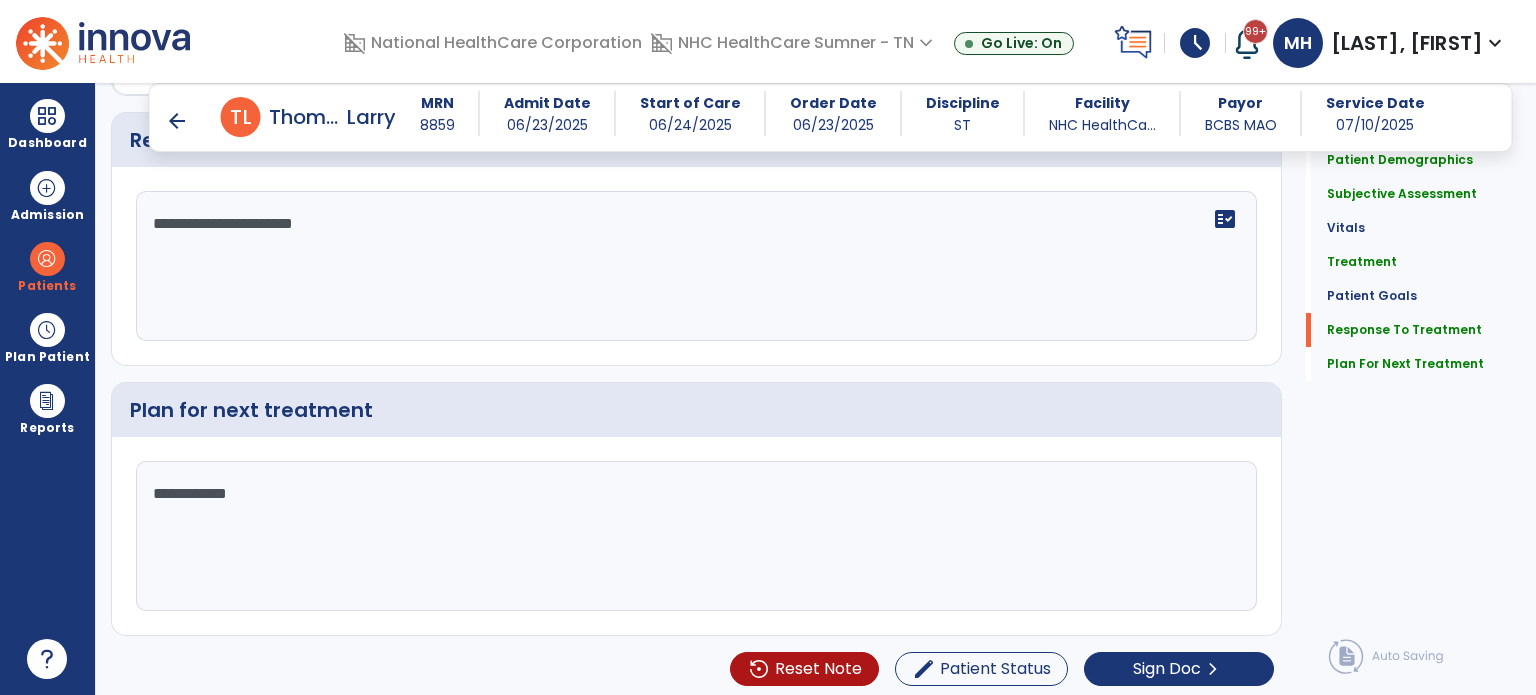 scroll, scrollTop: 2300, scrollLeft: 0, axis: vertical 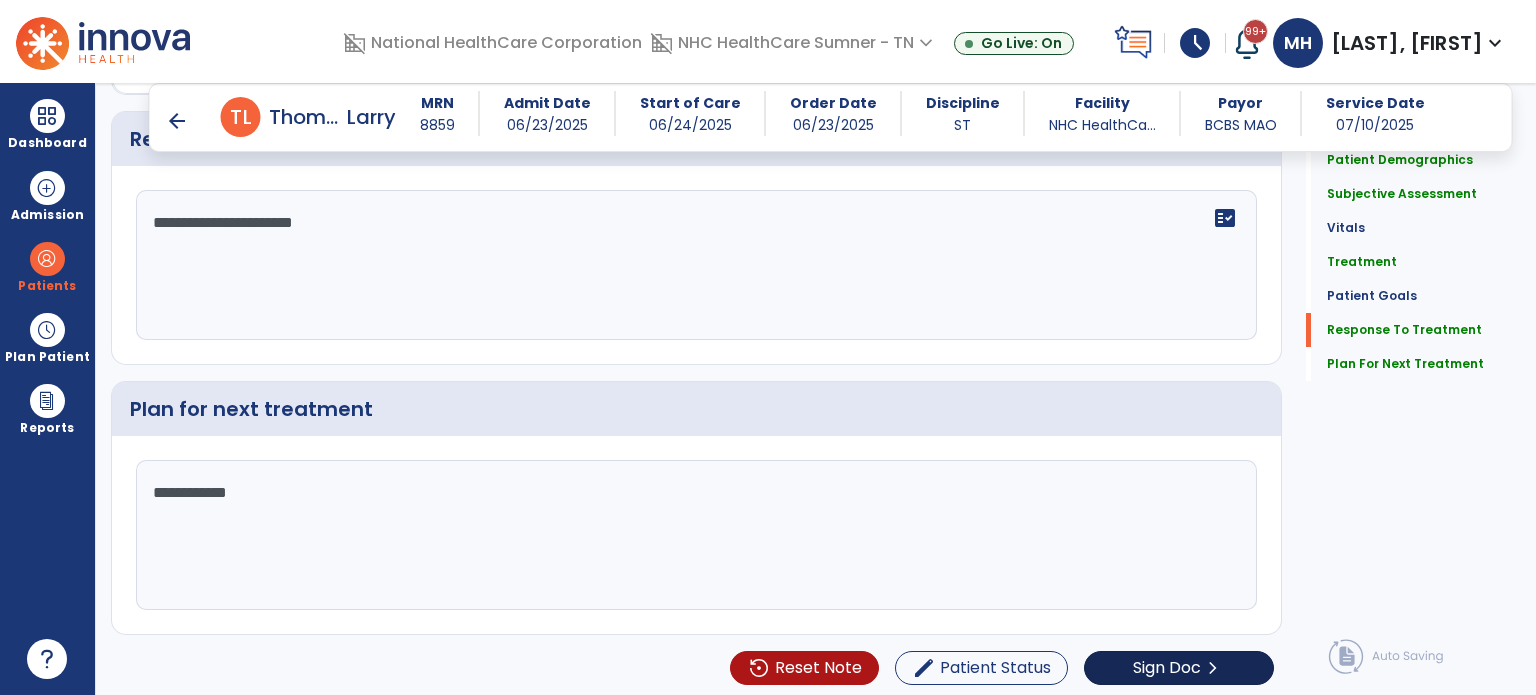 type on "**********" 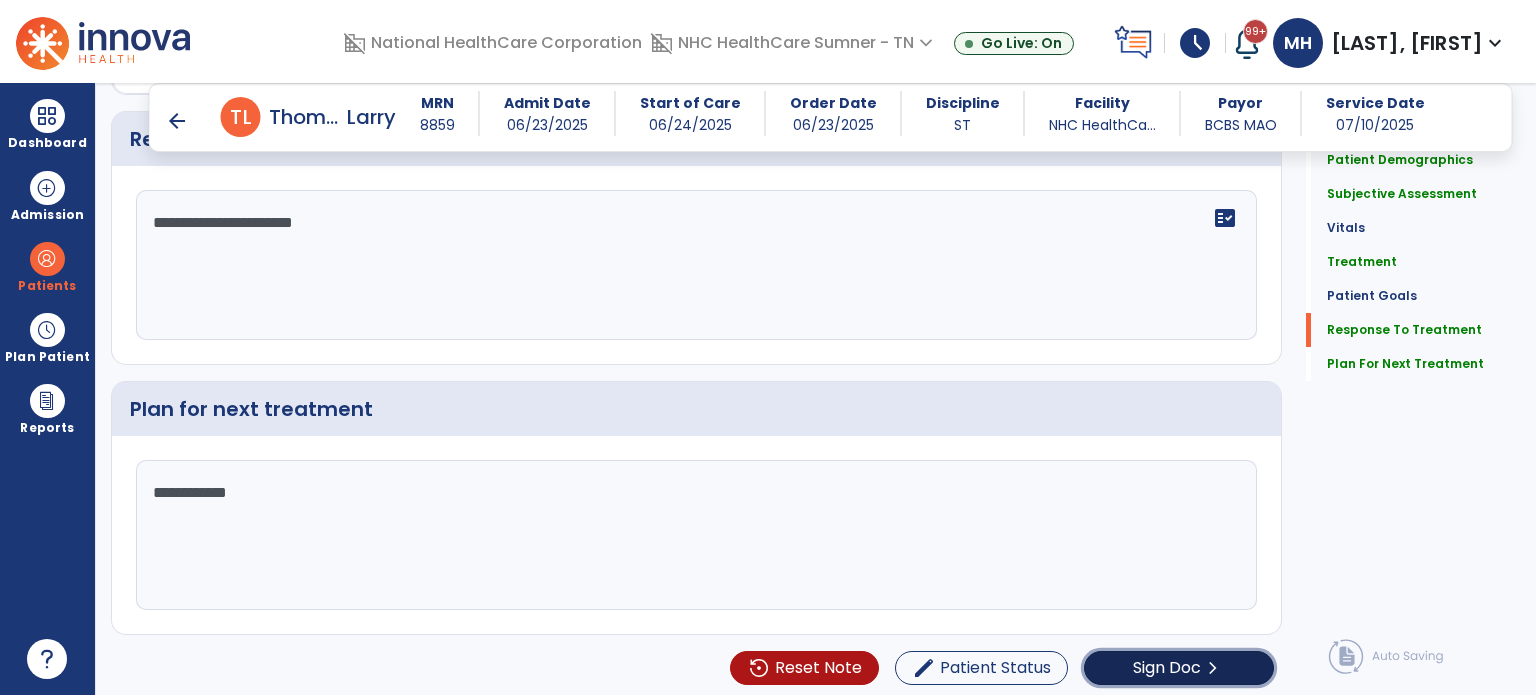 click on "Sign Doc" 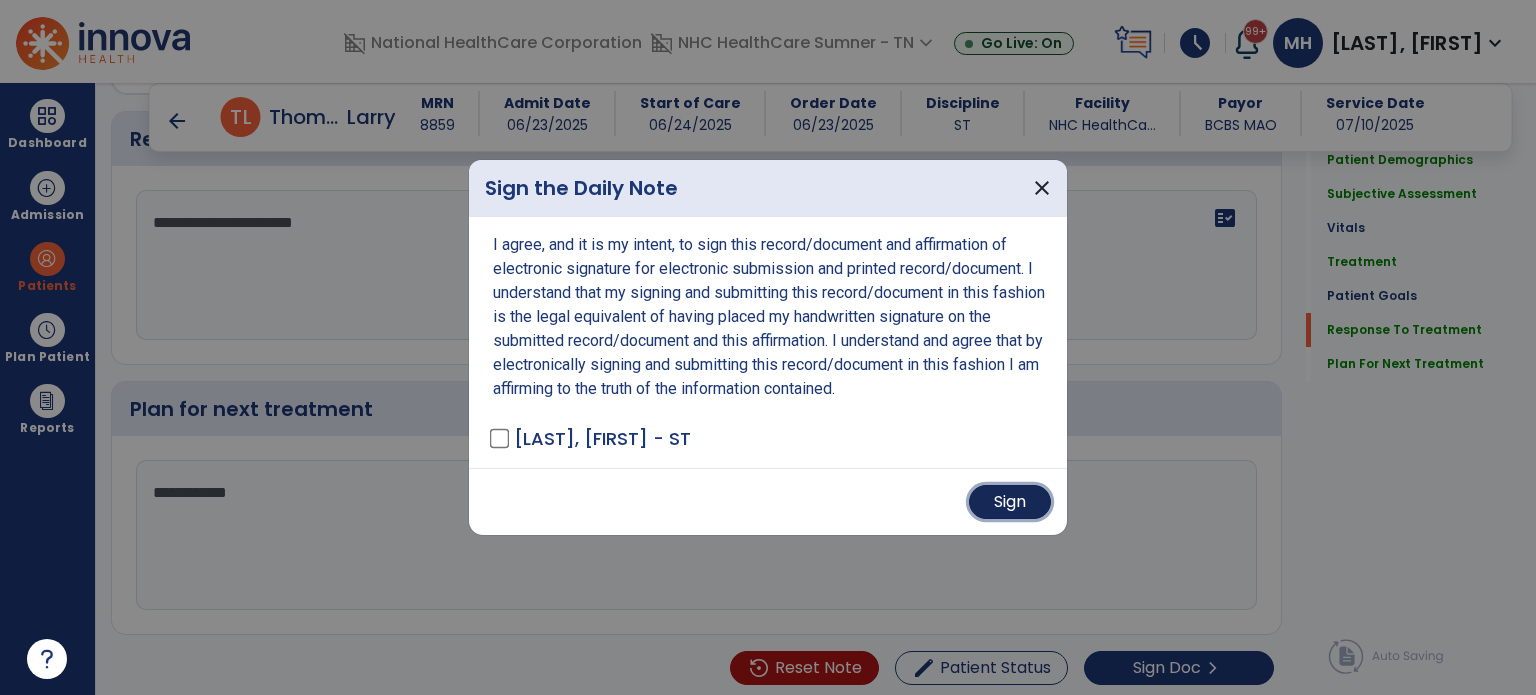 click on "Sign" at bounding box center [1010, 502] 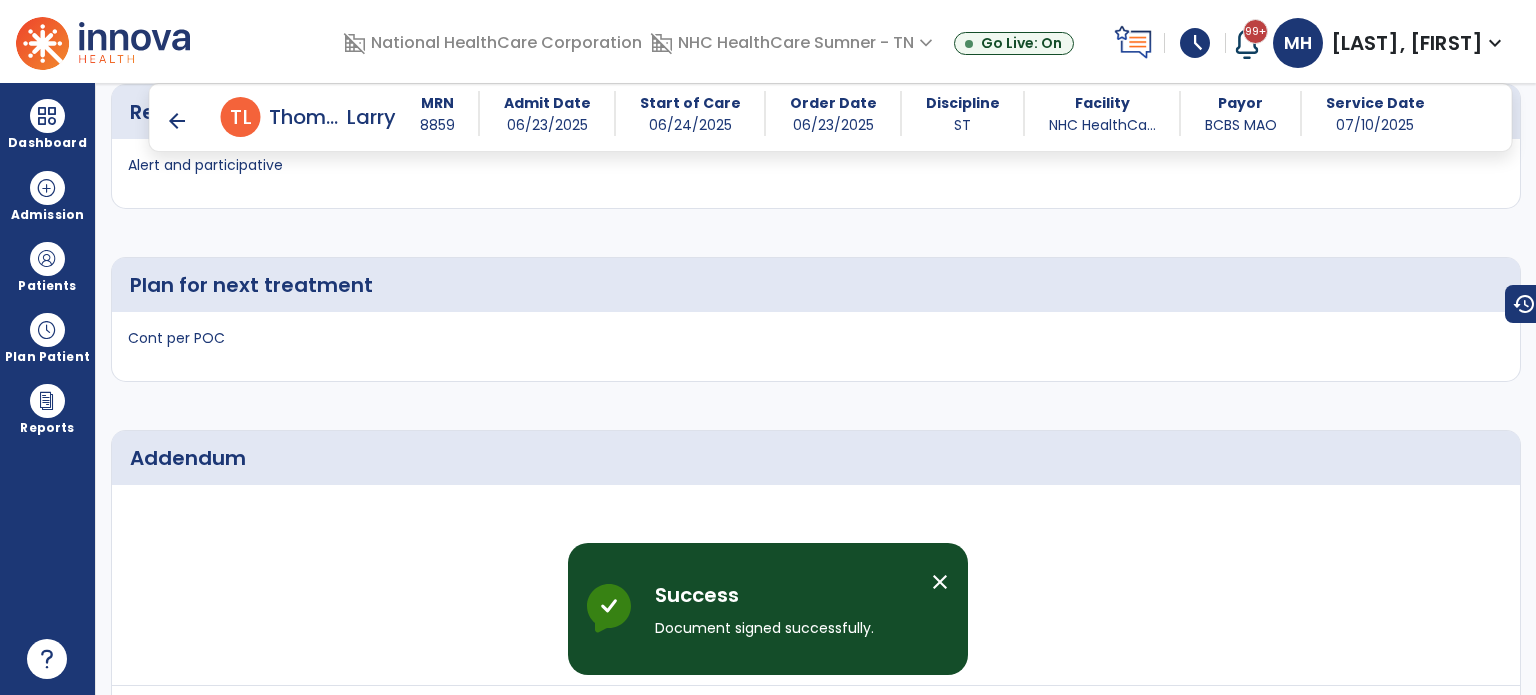 scroll, scrollTop: 3056, scrollLeft: 0, axis: vertical 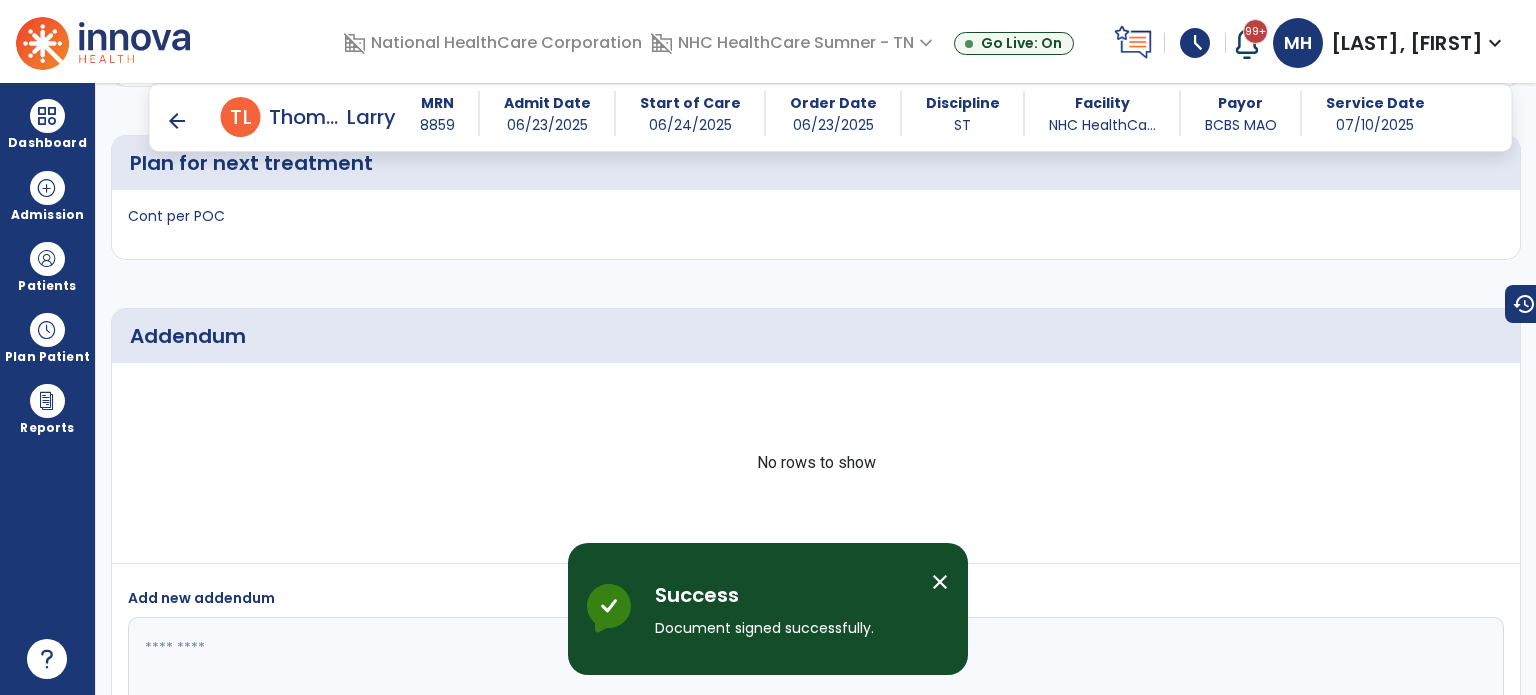 click on "arrow_back" at bounding box center [177, 121] 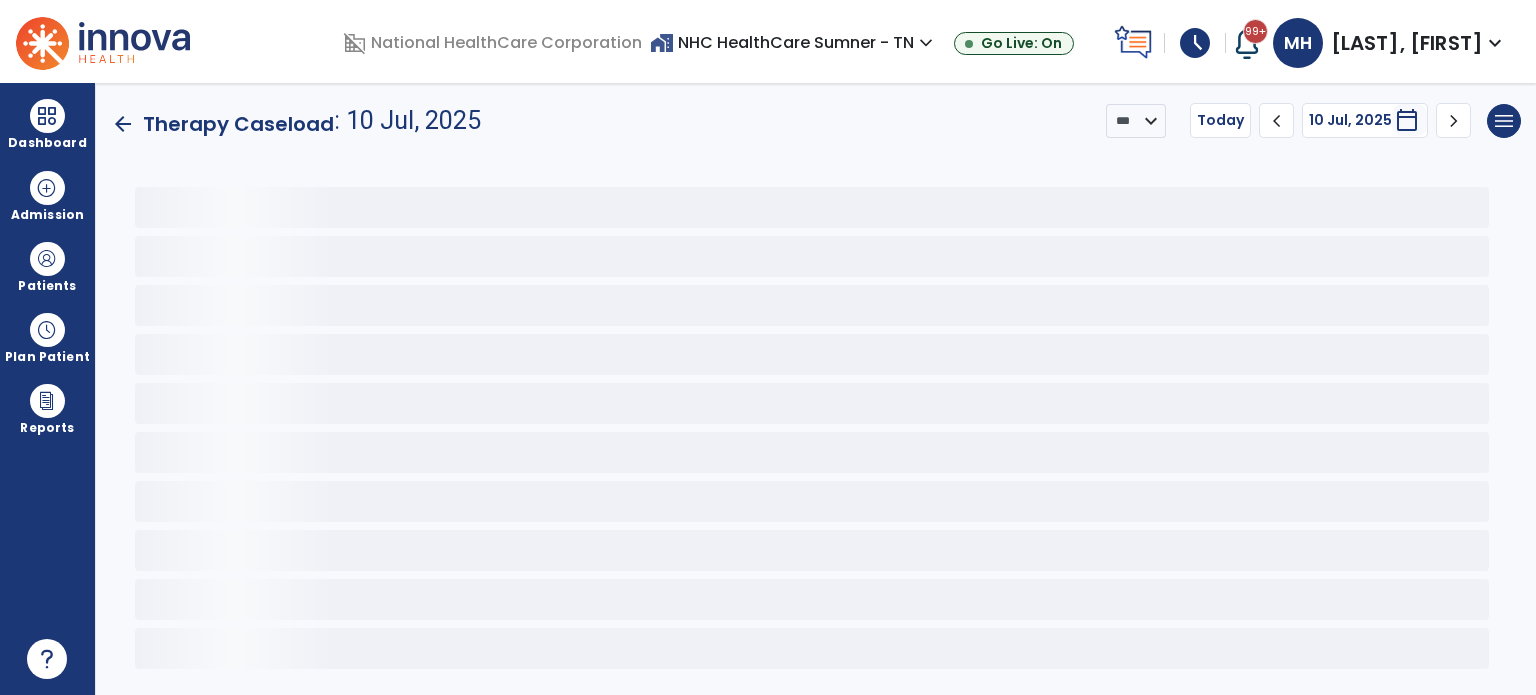 scroll, scrollTop: 0, scrollLeft: 0, axis: both 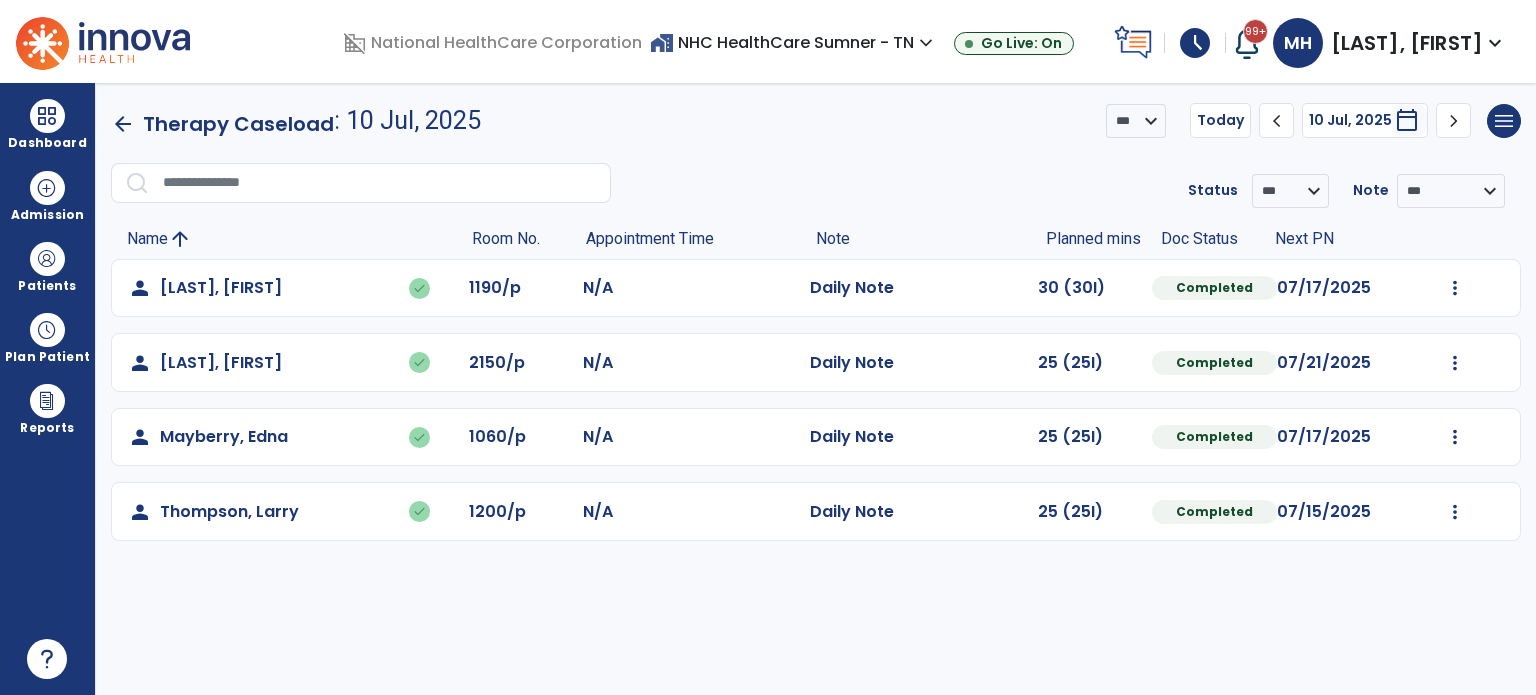 click on "home_work   NHC HealthCare Sumner - TN   expand_more" at bounding box center (794, 42) 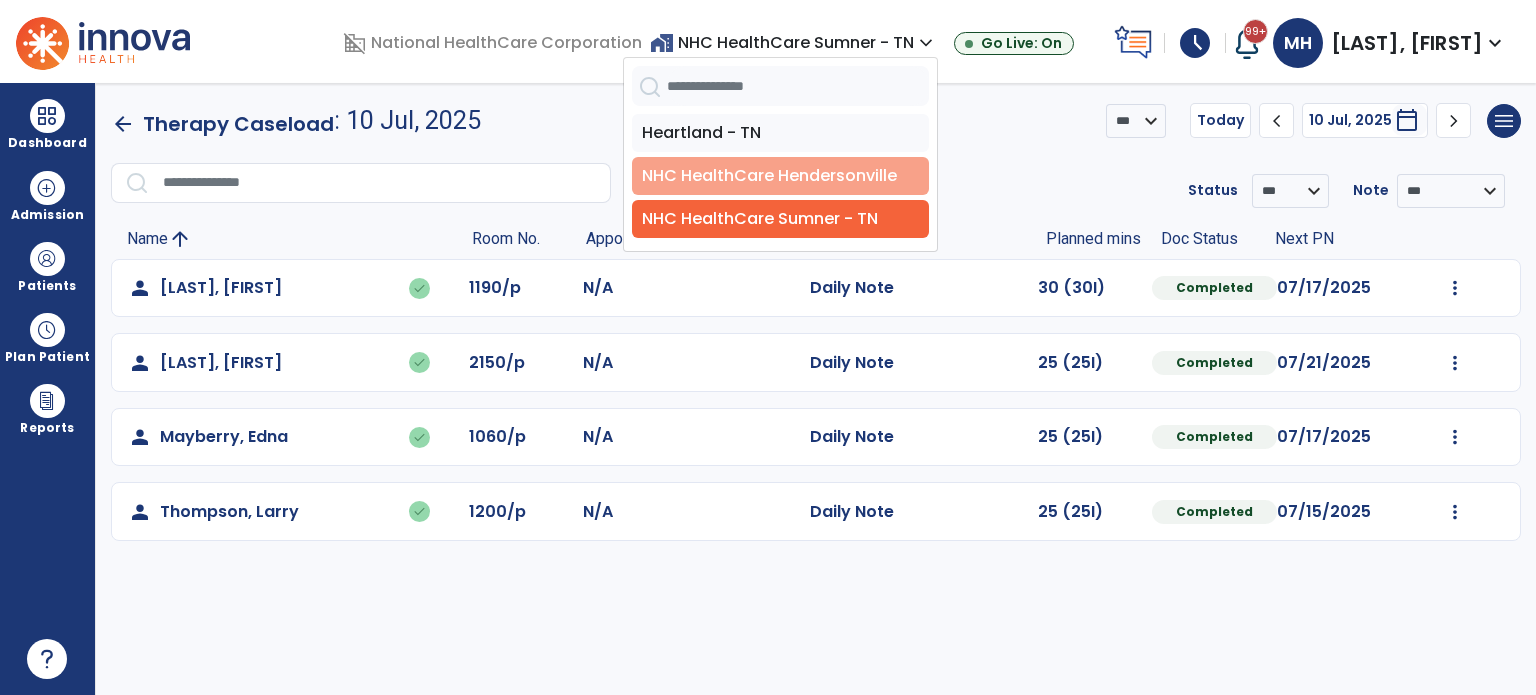 click on "NHC HealthCare Hendersonville" at bounding box center (780, 176) 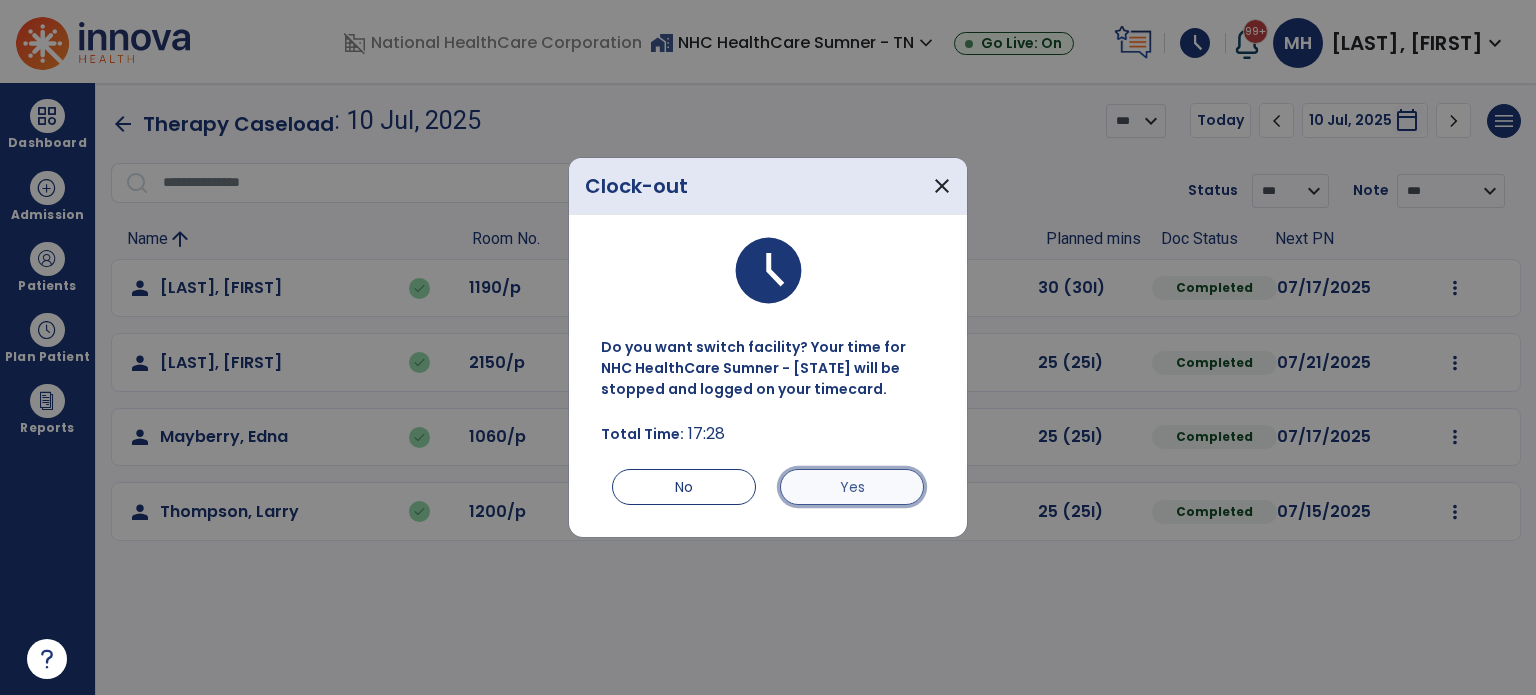 click on "Yes" at bounding box center [852, 487] 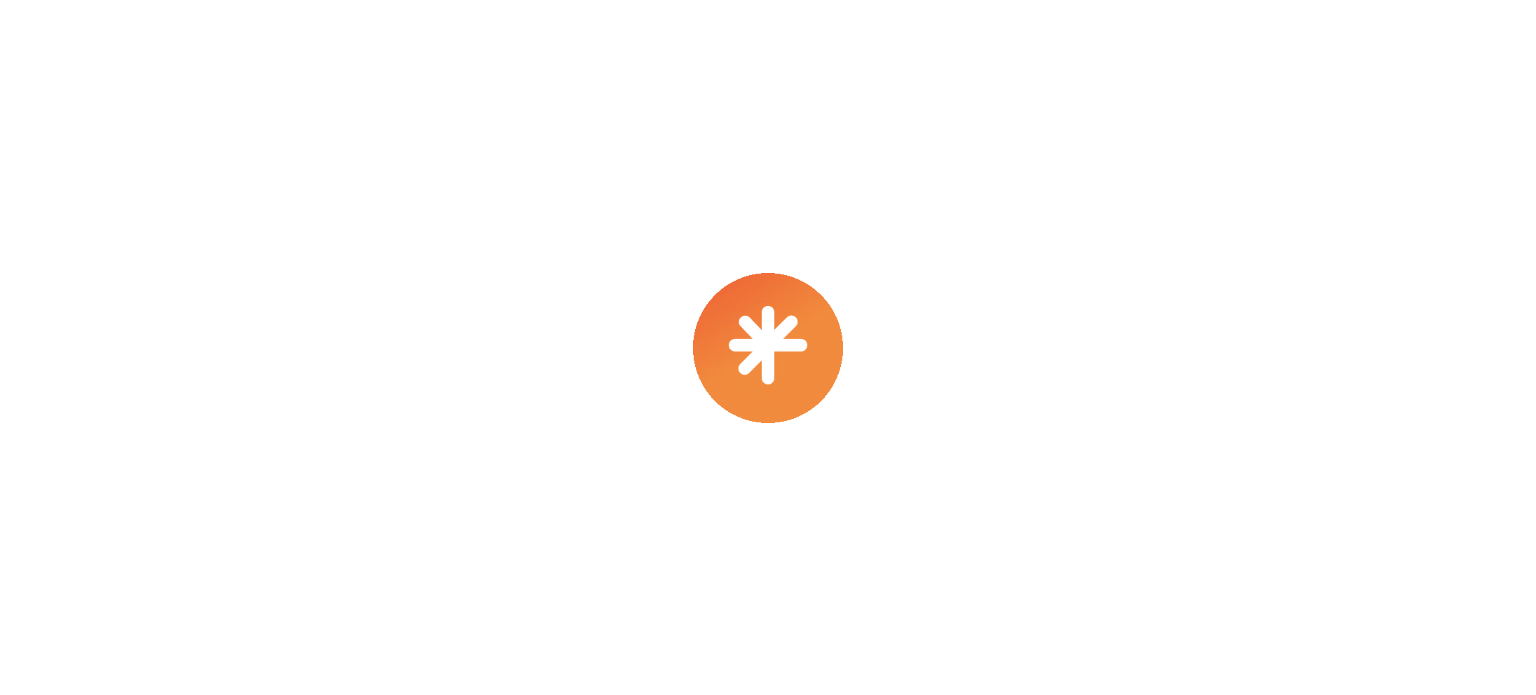 scroll, scrollTop: 0, scrollLeft: 0, axis: both 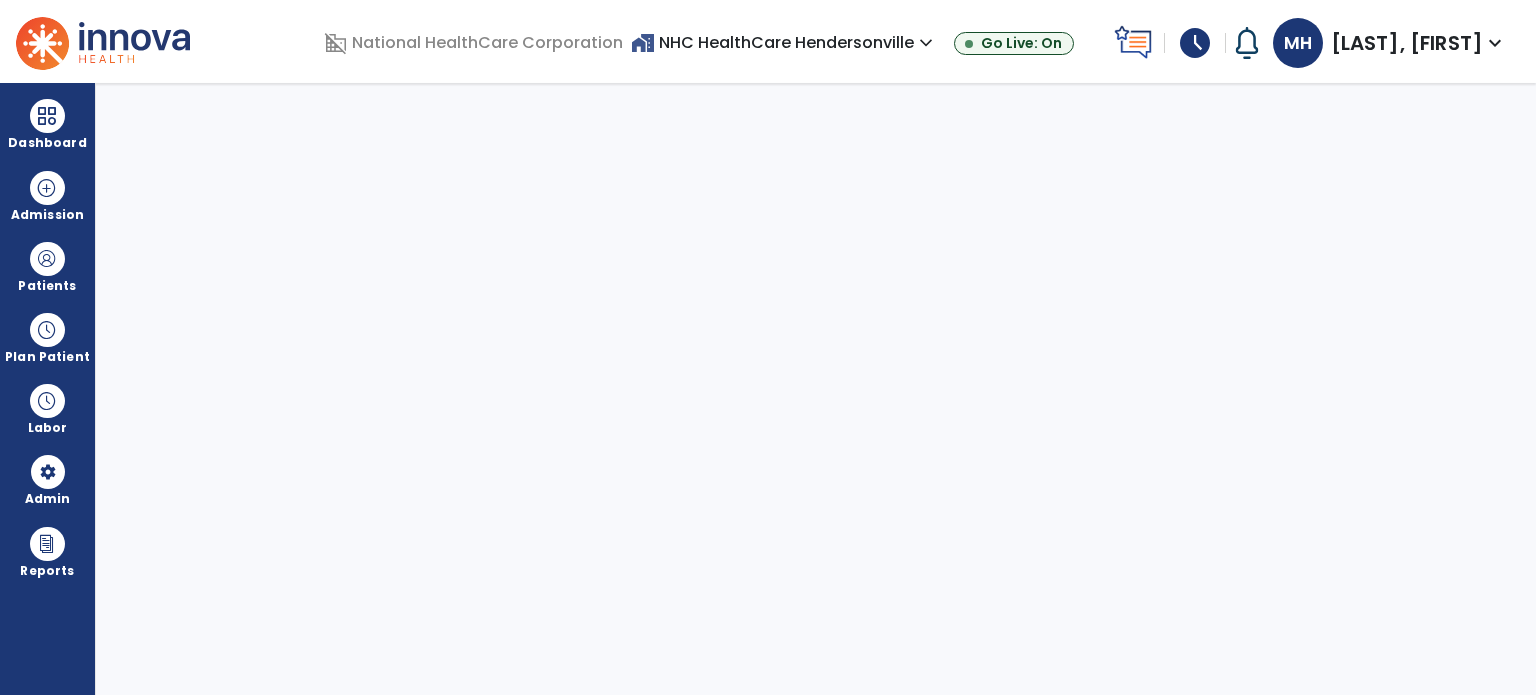 select on "***" 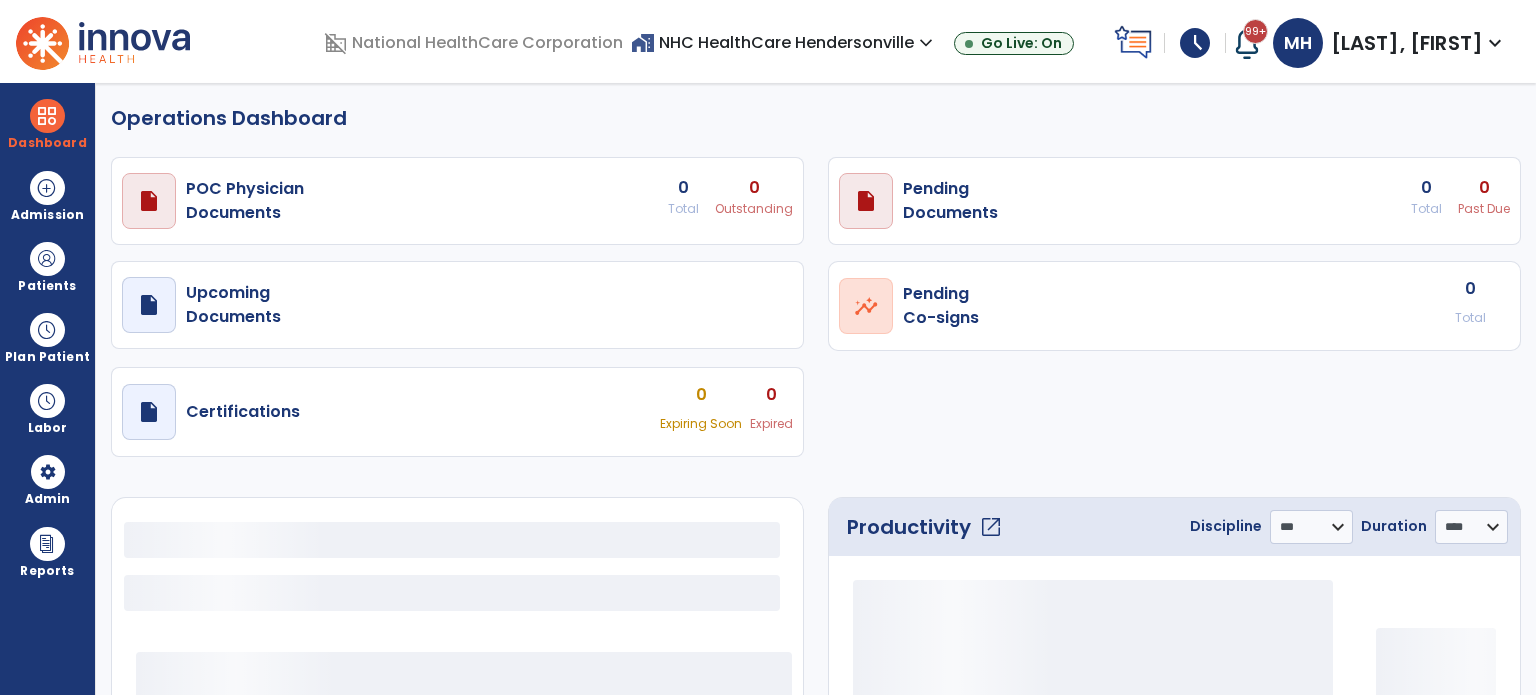 select on "***" 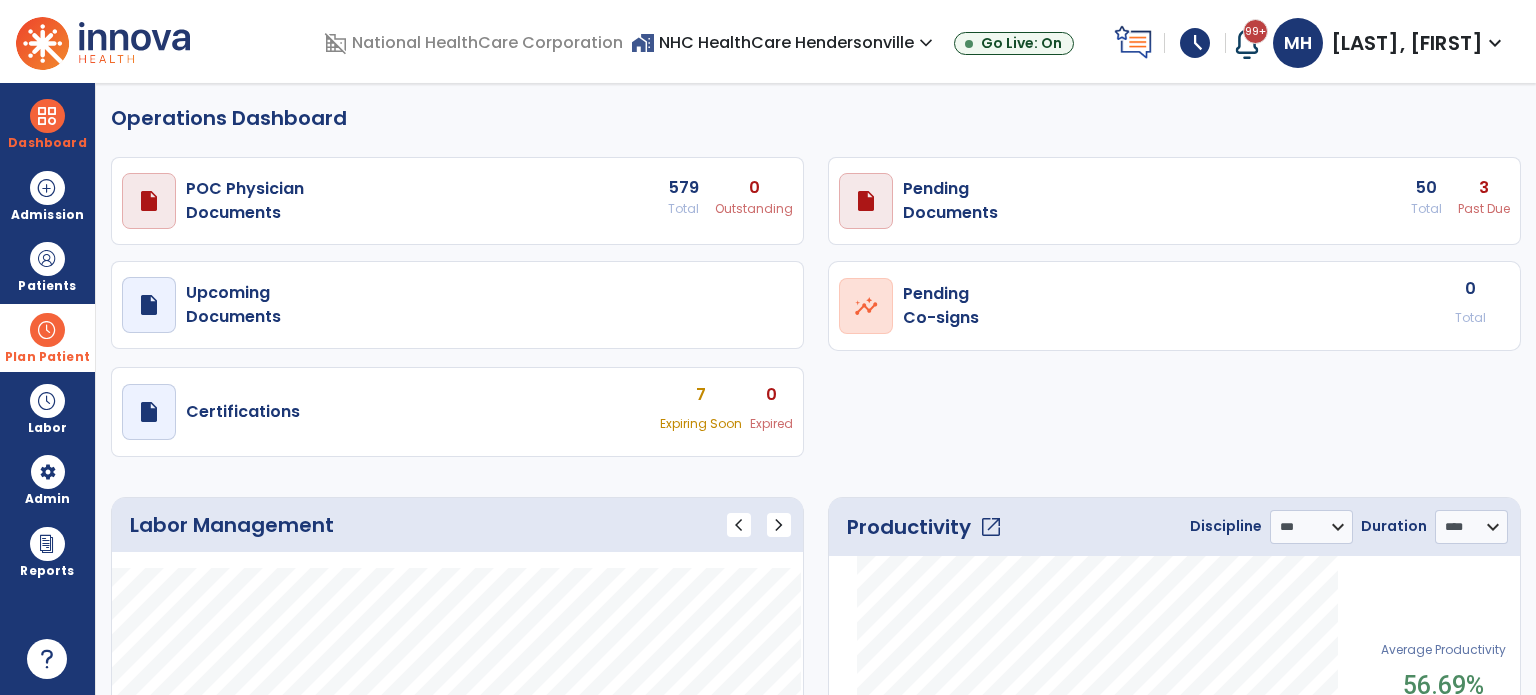 click on "Plan Patient" at bounding box center [47, 266] 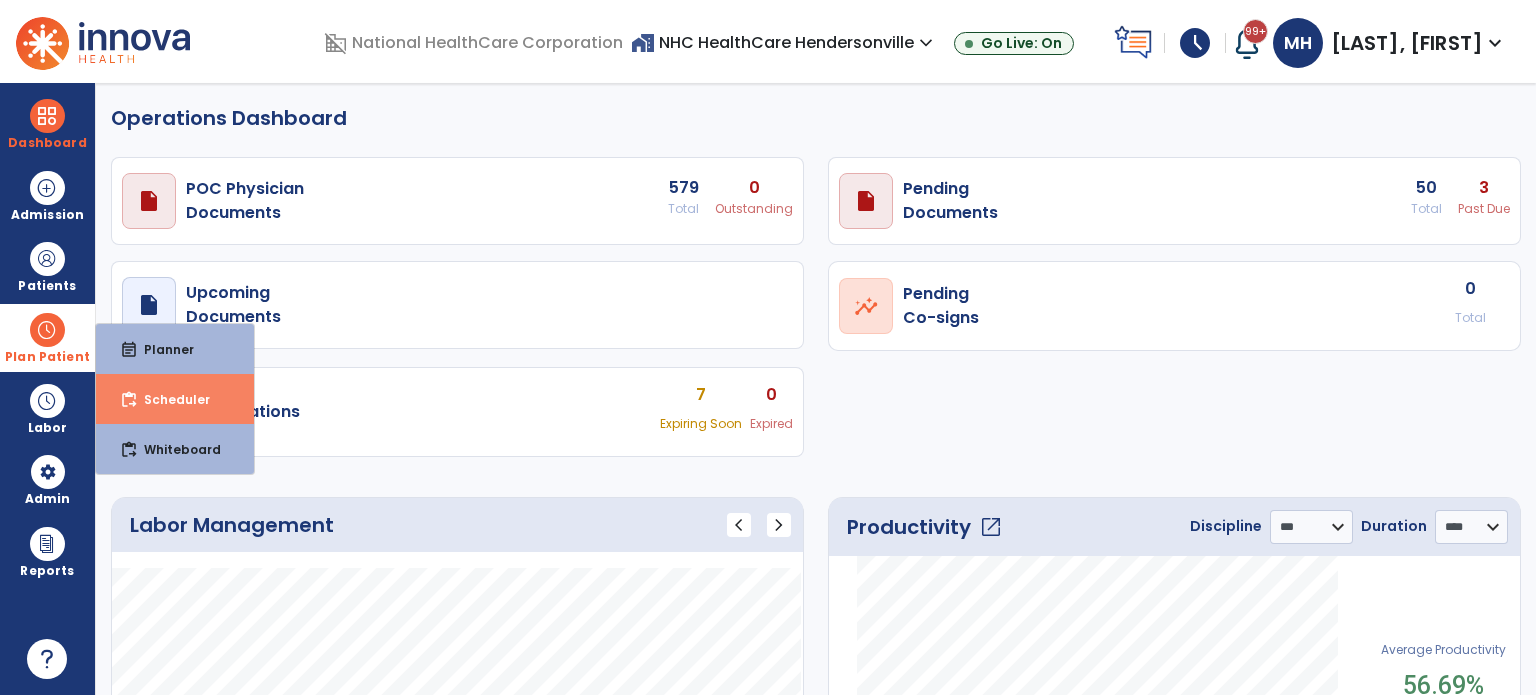 click on "Scheduler" at bounding box center [169, 399] 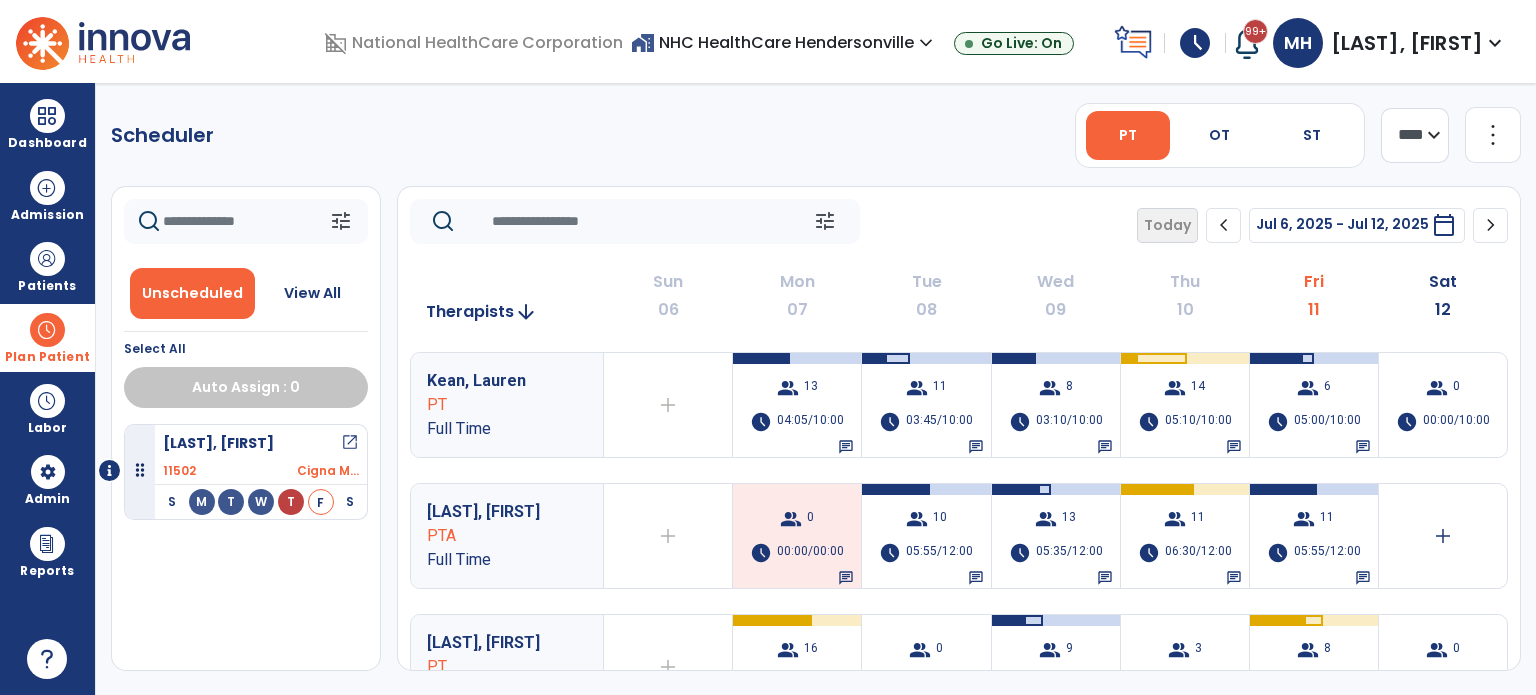click on "Scheduler   PT   OT   ST  **** *** more_vert  Manage Labor   View All Therapists   Print" 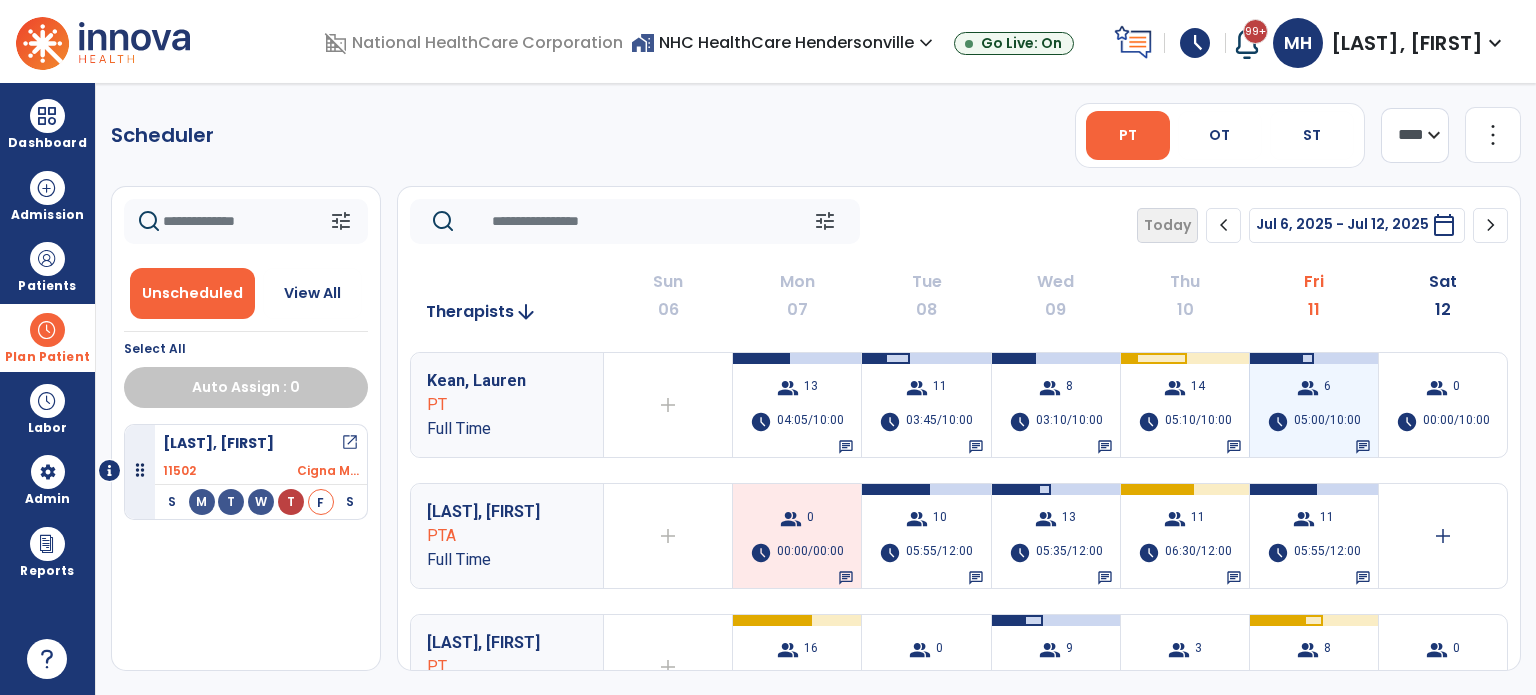 click on "group  6  schedule  05:00/10:00   chat" at bounding box center [1314, 405] 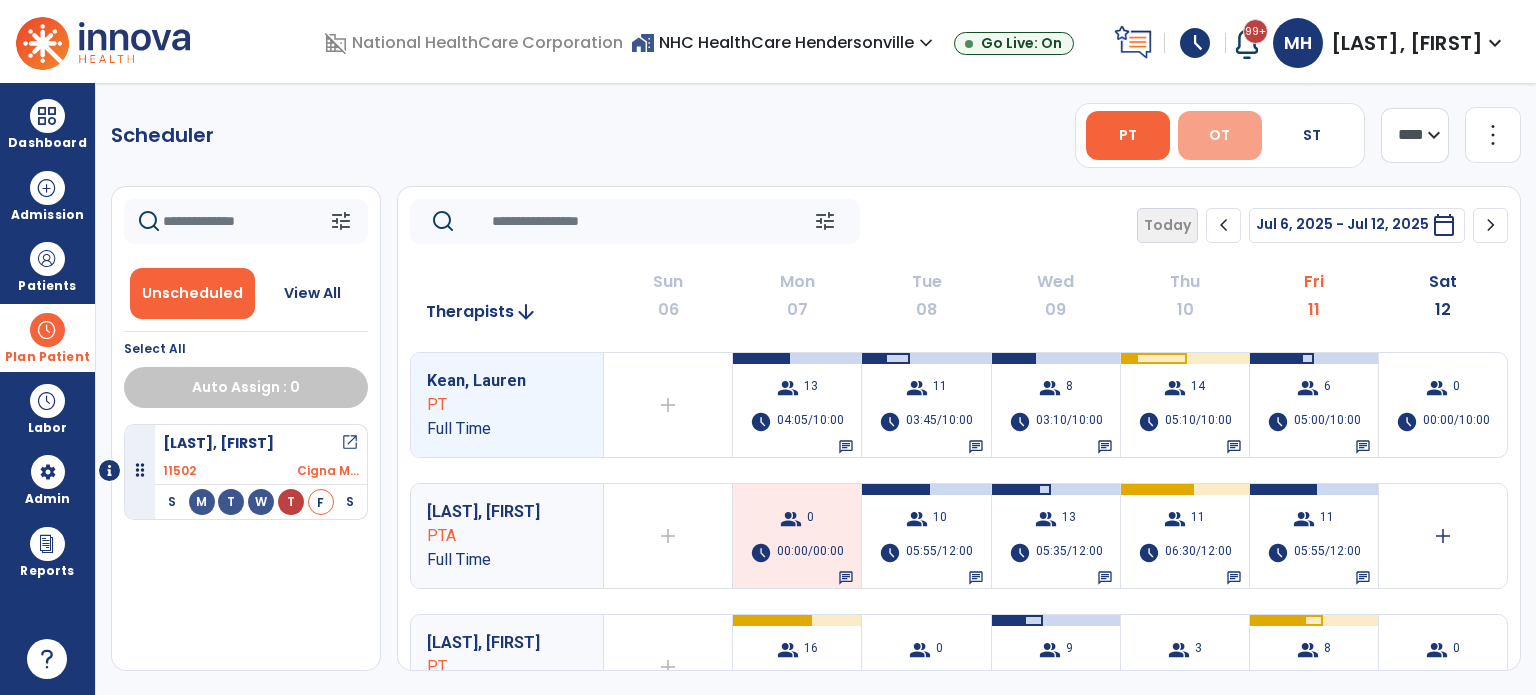 click on "OT" at bounding box center [1220, 135] 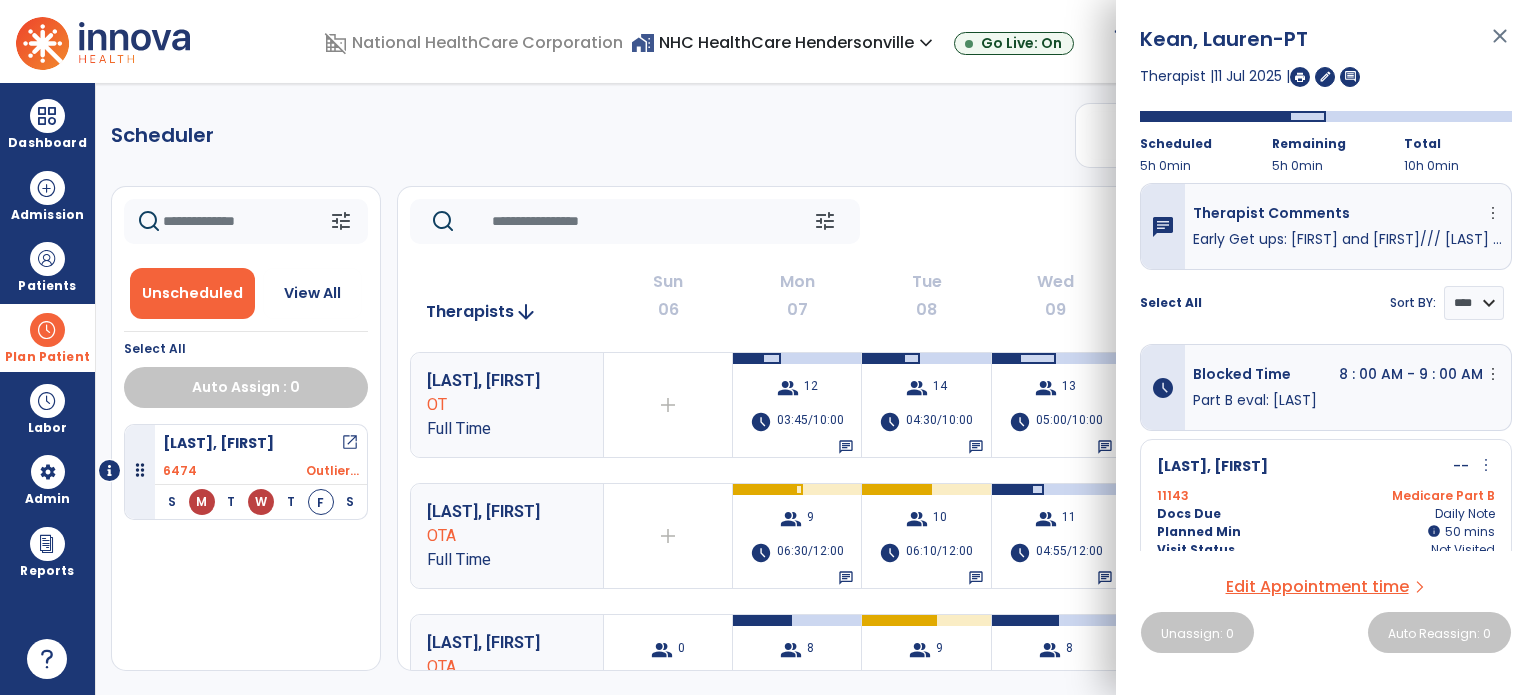 click on "close" at bounding box center [1500, 45] 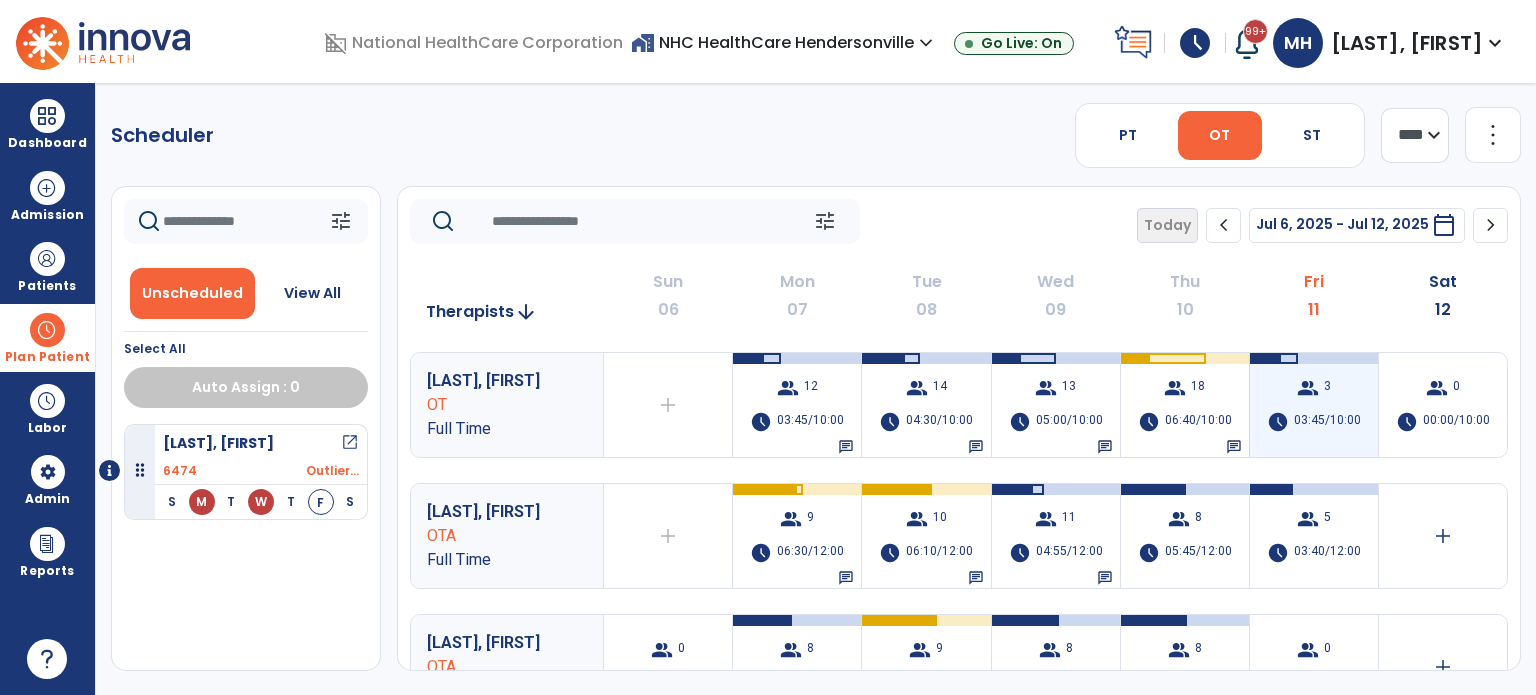 click on "group  3  schedule  03:45/10:00" at bounding box center (1314, 405) 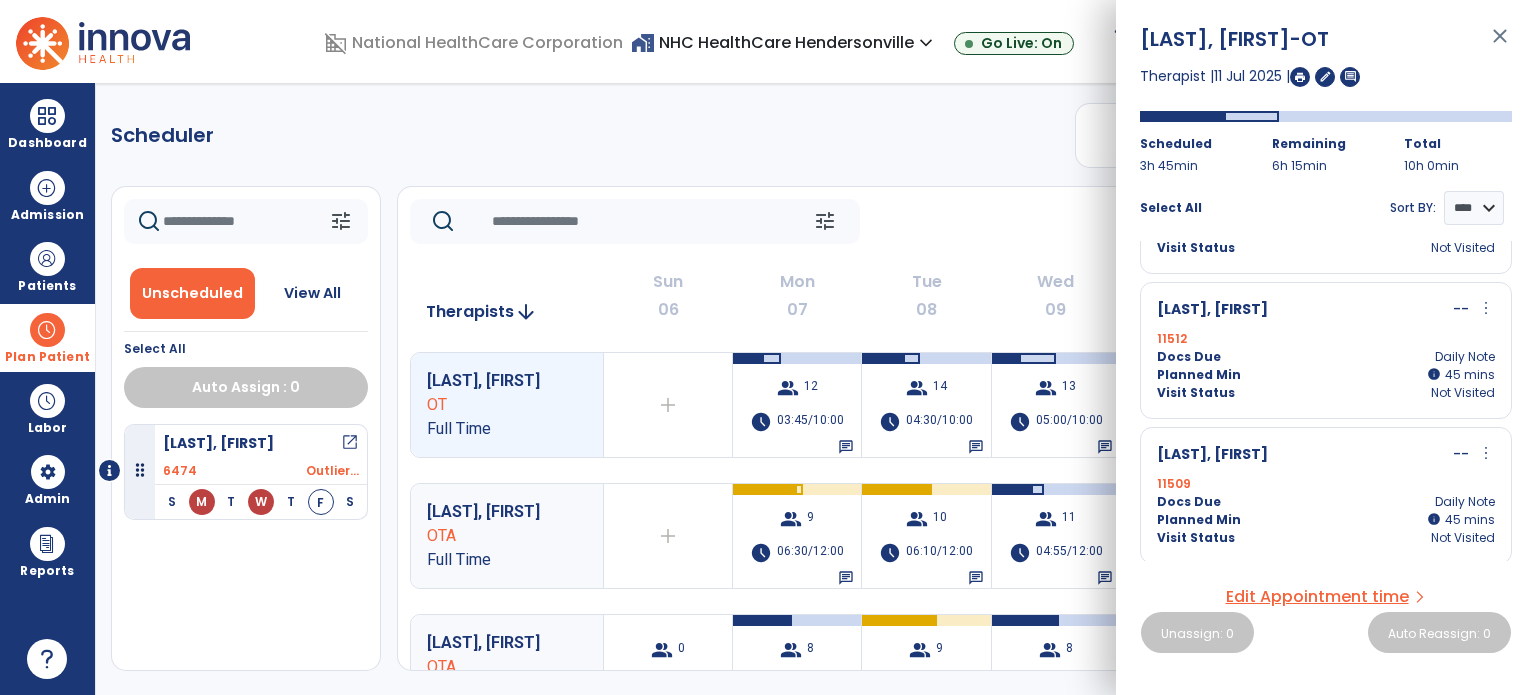 scroll, scrollTop: 0, scrollLeft: 0, axis: both 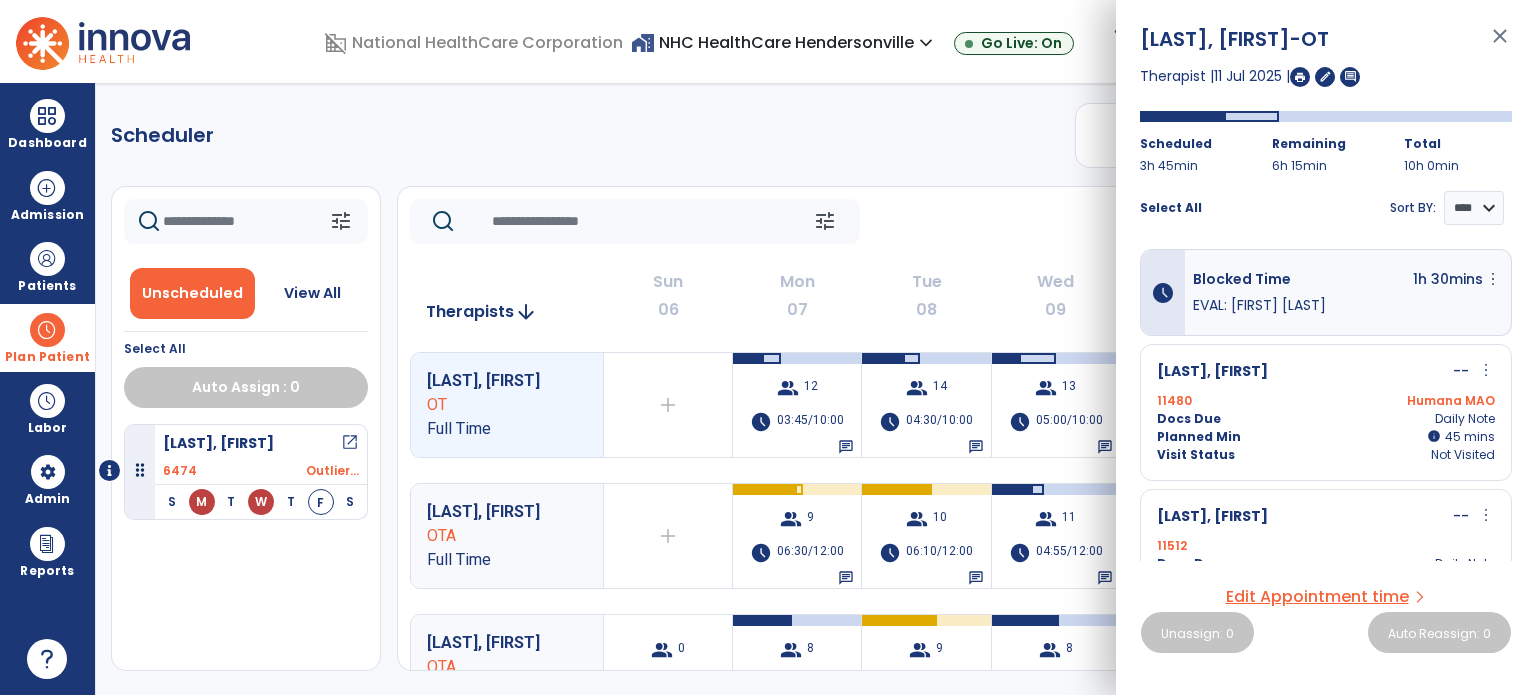 click on "[LAST], [FIRST] OT Full Time  add  Therapist not available for the day  group  12  schedule  03:45/10:00   chat   group  14  schedule  04:30/10:00   chat   group  13  schedule  05:00/10:00   chat   group  18  schedule  06:40/10:00   chat   group  3  schedule  03:45/10:00   group  0  schedule  00:00/10:00  [LAST], [FIRST] OTA Full Time  add  Therapist not available for the day  group  9  schedule  06:30/12:00   chat   group  10  schedule  06:10/12:00   chat   group  11  schedule  04:55/12:00   chat   group  8  schedule  05:45/12:00   group  5  schedule  03:40/12:00   add  [LAST], [FIRST] OTA Full Time  group  0 8 9 8" at bounding box center [816, 389] 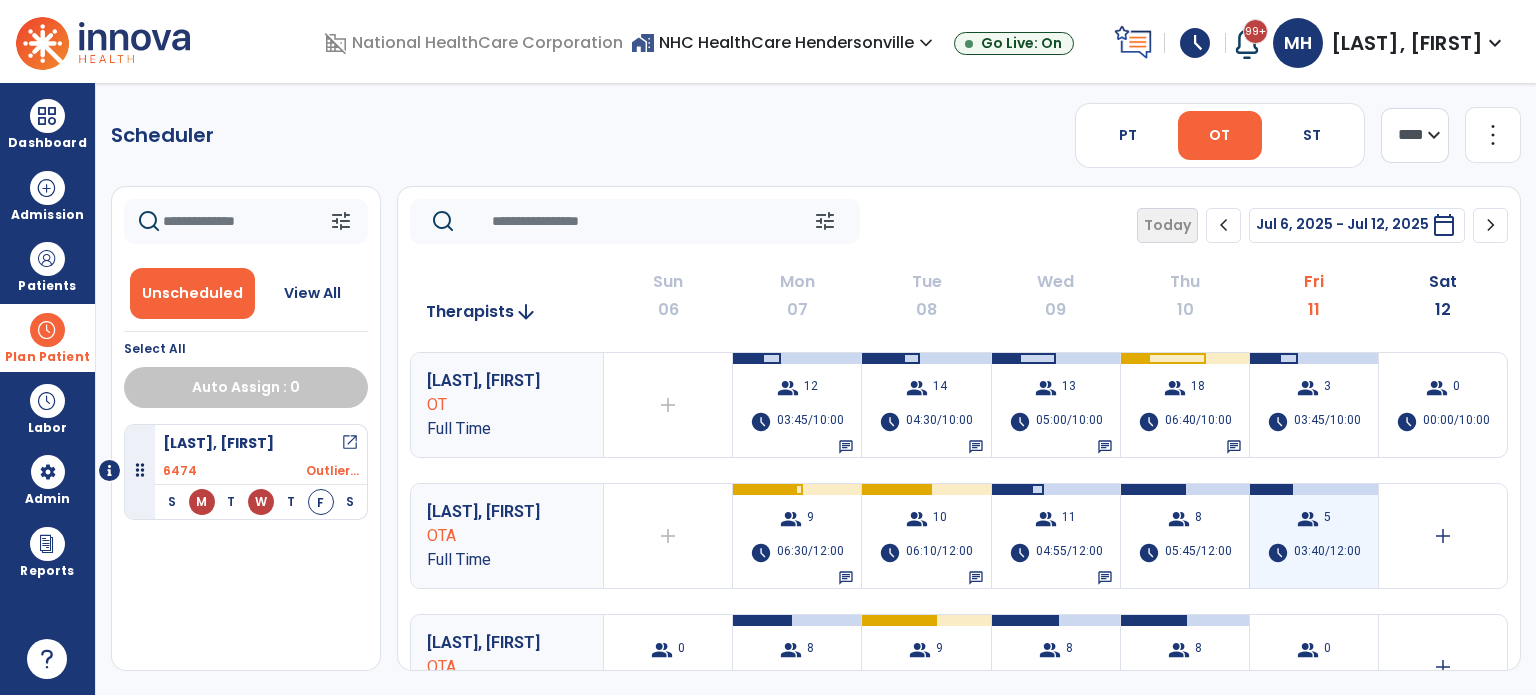 click on "group  5  schedule  03:40/12:00" at bounding box center (1314, 536) 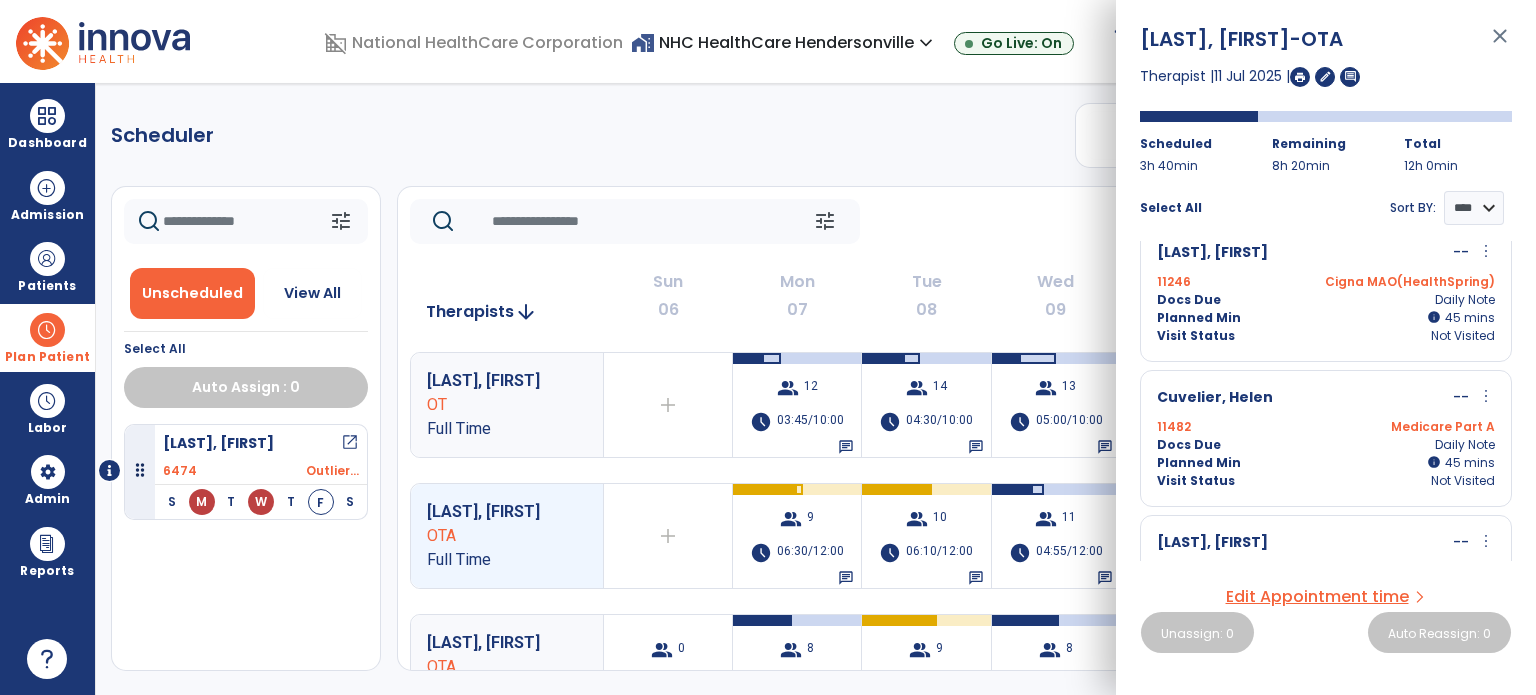 scroll, scrollTop: 26, scrollLeft: 0, axis: vertical 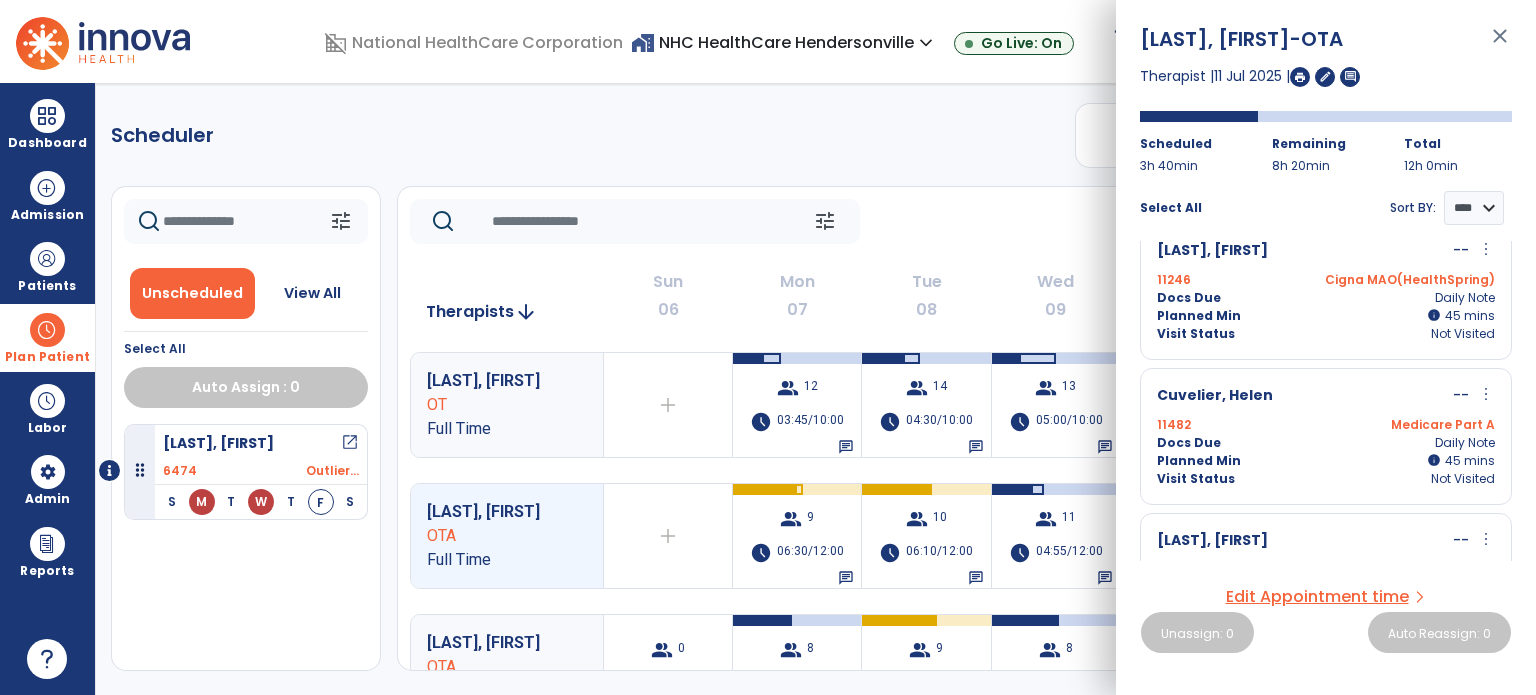 click on "Docs Due Daily Note" at bounding box center (1326, 443) 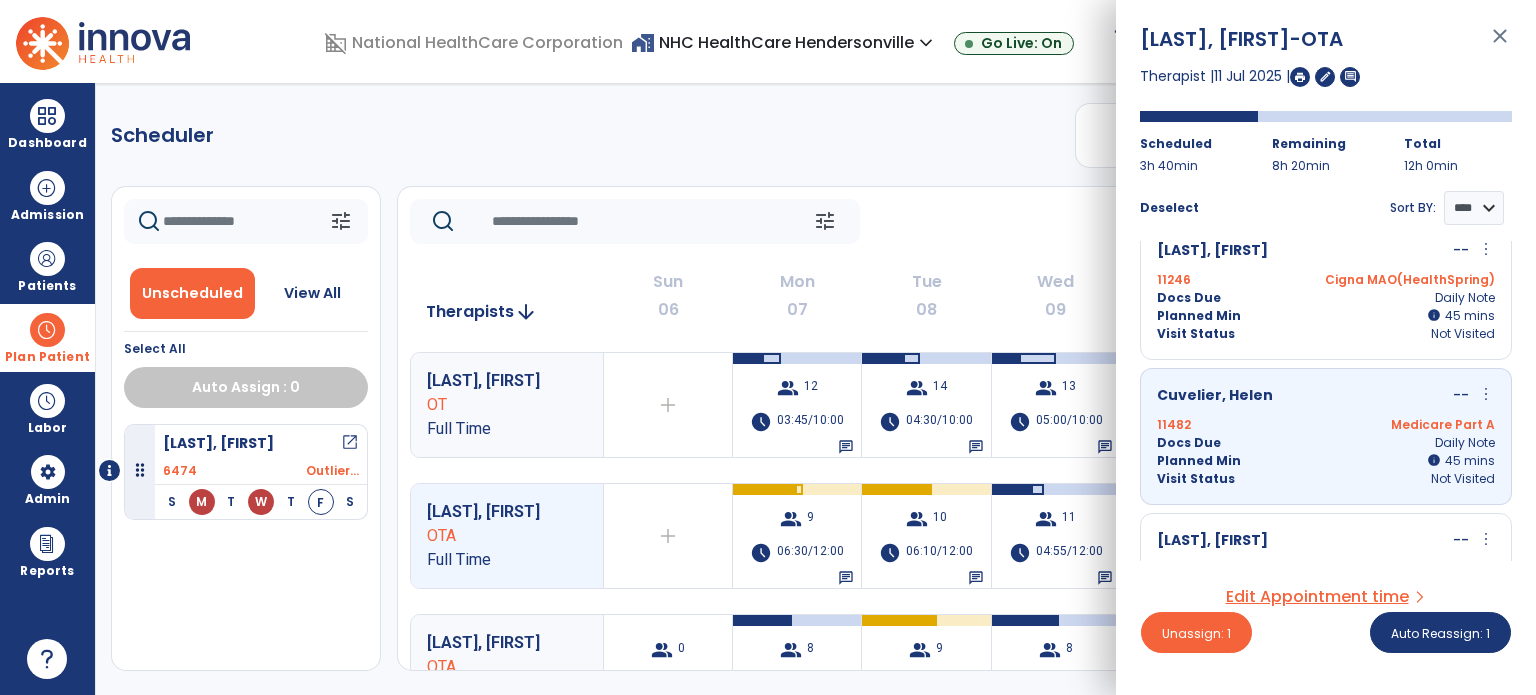 click on "Visit Status  Not Visited" at bounding box center (1326, 334) 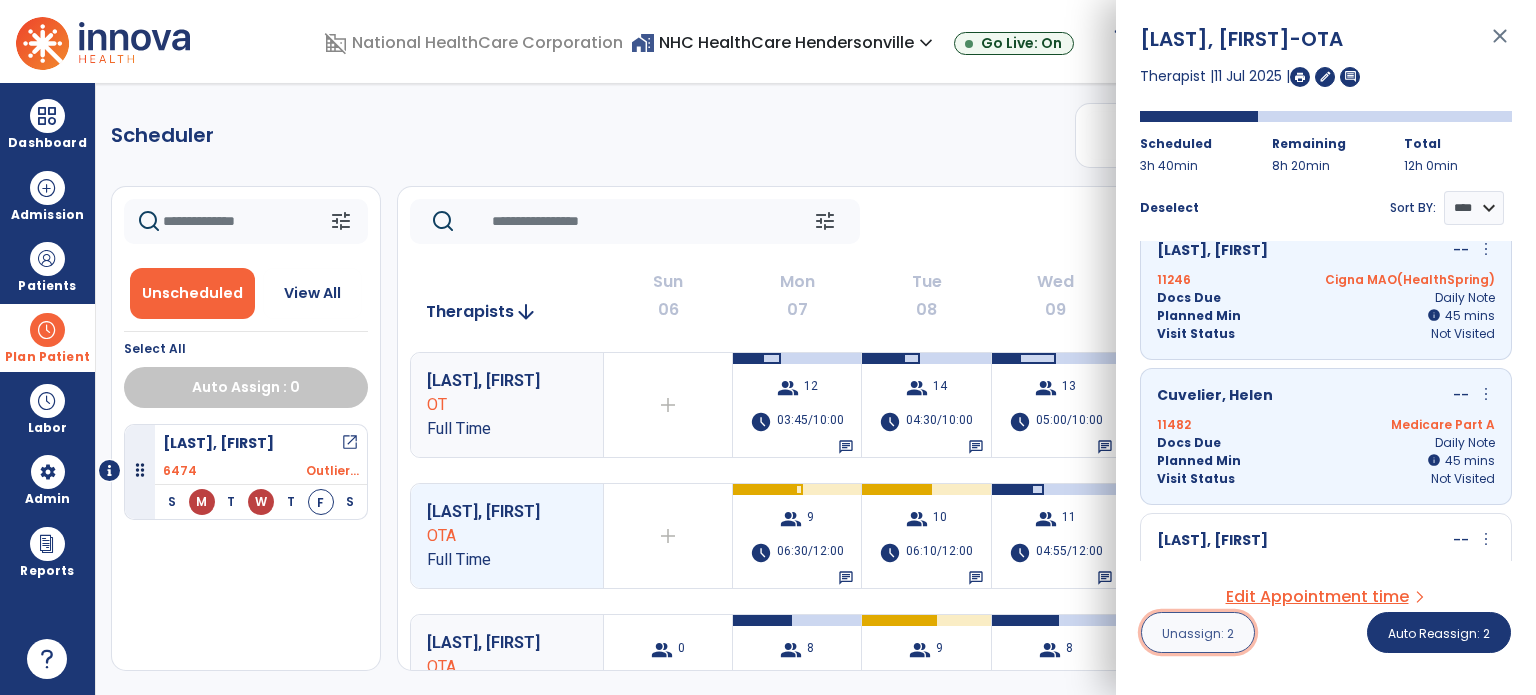 click on "Unassign: 2" at bounding box center [1198, 632] 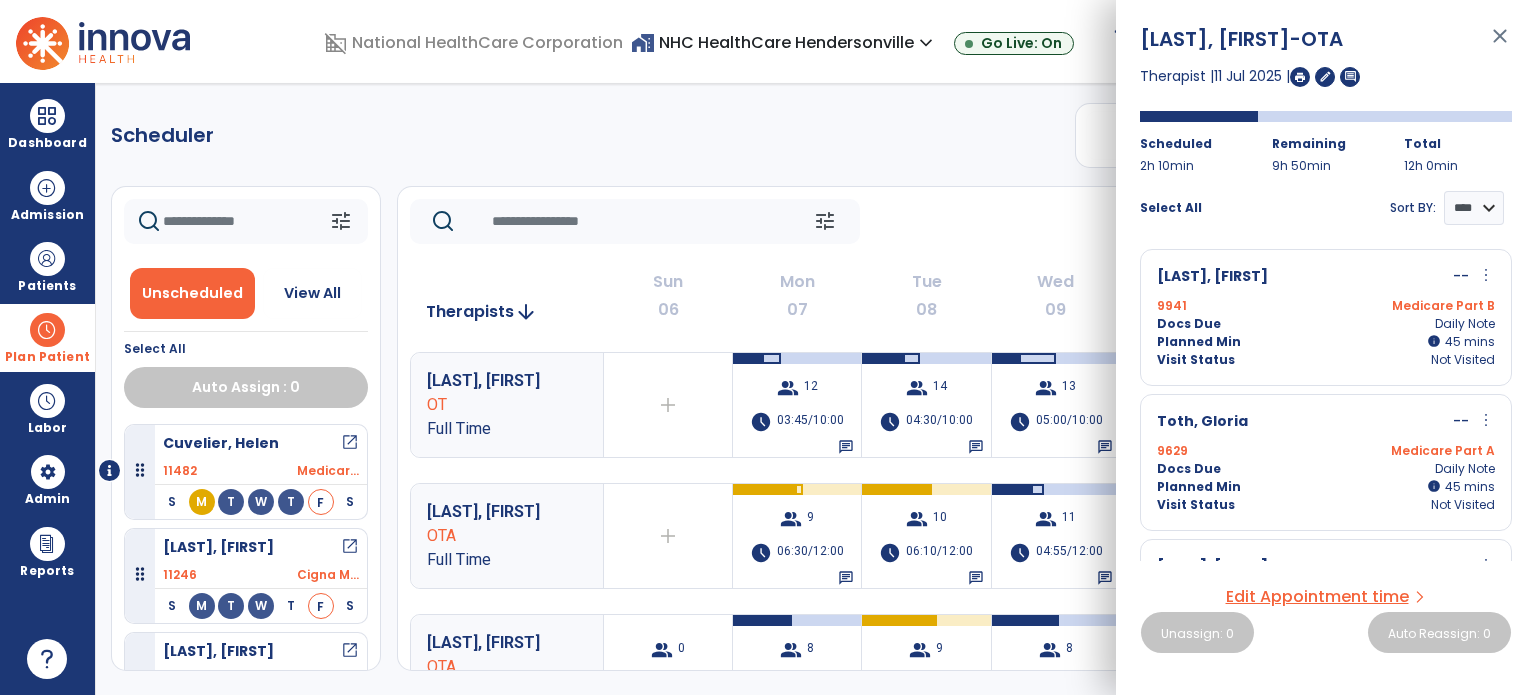 click on "tune   Today  chevron_left [DATE] - [DATE]  *********  calendar_today  chevron_right   Therapists  arrow_downward Sun  06  Mon  07  Tue  08  Wed  09  Thu  10  Fri  11  Sat  12  [LAST], [FIRST] OT Full Time  add  Therapist not available for the day  group  12  schedule  03:45/10:00   chat   group  14  schedule  04:30/10:00   chat   group  13  schedule  05:00/10:00   chat   group  18  schedule  06:40/10:00   chat   group  3  schedule  03:45/10:00   group  0  schedule  00:00/10:00  [LAST], [FIRST] OTA Full Time  add  Therapist not available for the day  group  9  schedule  06:30/12:00   chat   group  10  schedule  06:10/12:00   chat   group  11  schedule  04:55/12:00   chat   group  8  schedule  05:45/12:00   group  3  schedule  02:10/12:00   add  [LAST], [FIRST] OTA Full Time  group  0  schedule  0:00/01:00  group  8  schedule  05:05/12:00   chat   group  9  schedule  06:35/12:00   chat   group  8  schedule  05:55/12:00   chat   group  8  schedule  05:50/12:00   group  0  schedule  00:00/12:00   add" 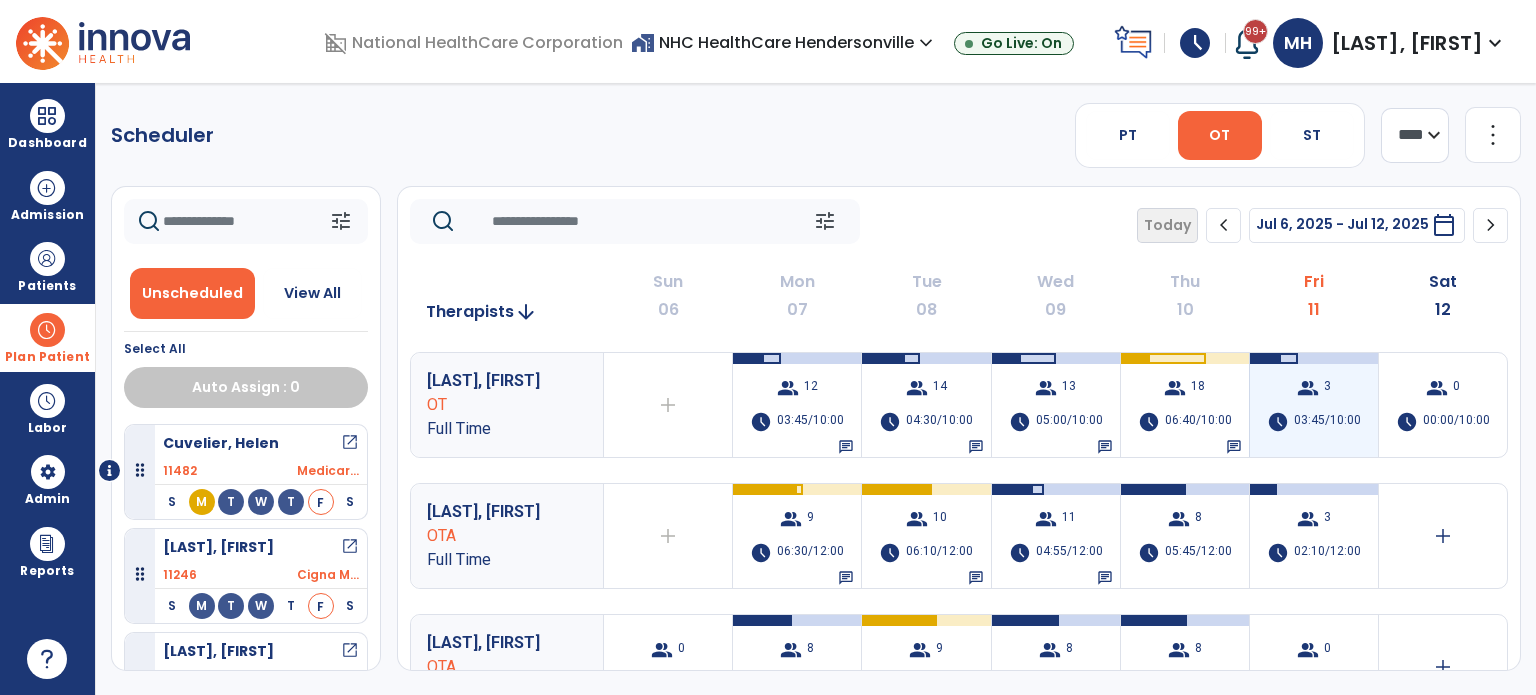 click on "group  3  schedule  03:45/10:00" at bounding box center (1314, 405) 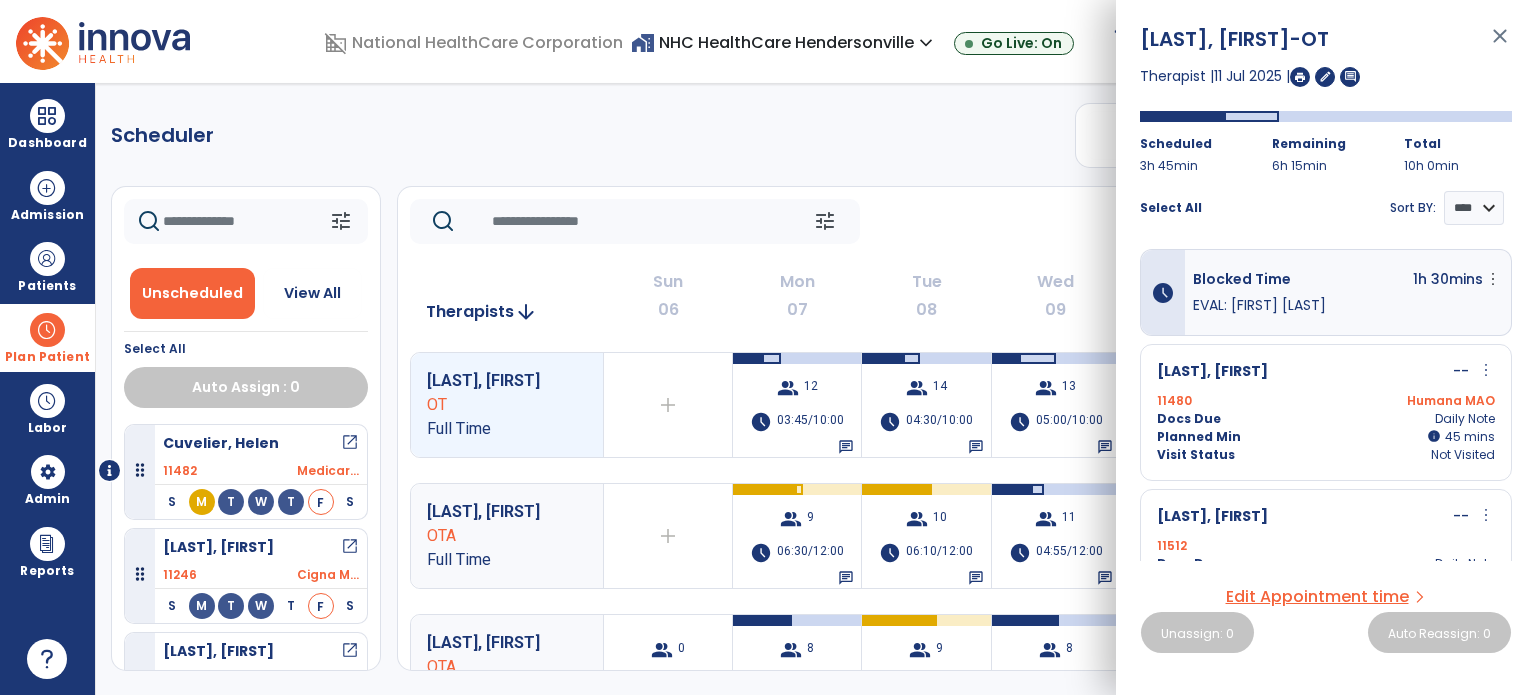 scroll, scrollTop: 0, scrollLeft: 0, axis: both 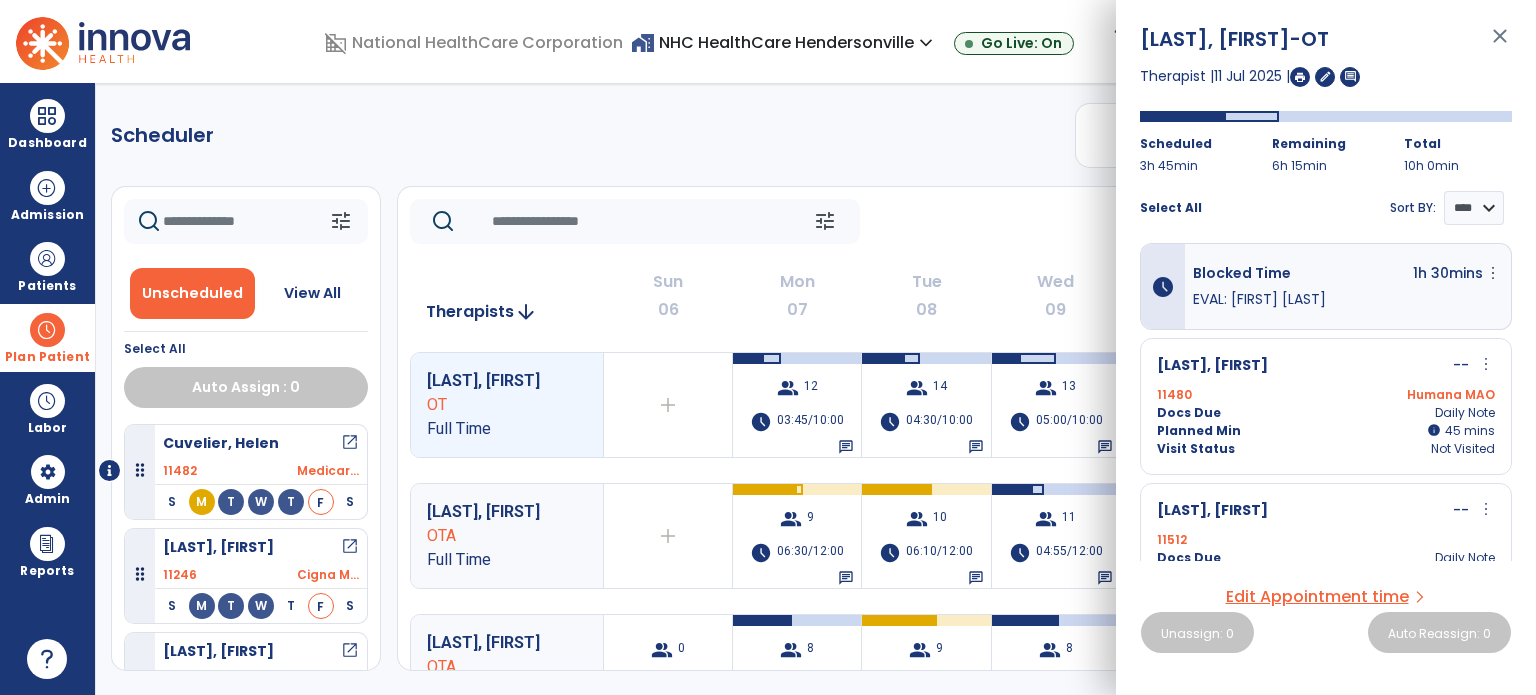 click on "11480 Humana MAO" at bounding box center (1326, 395) 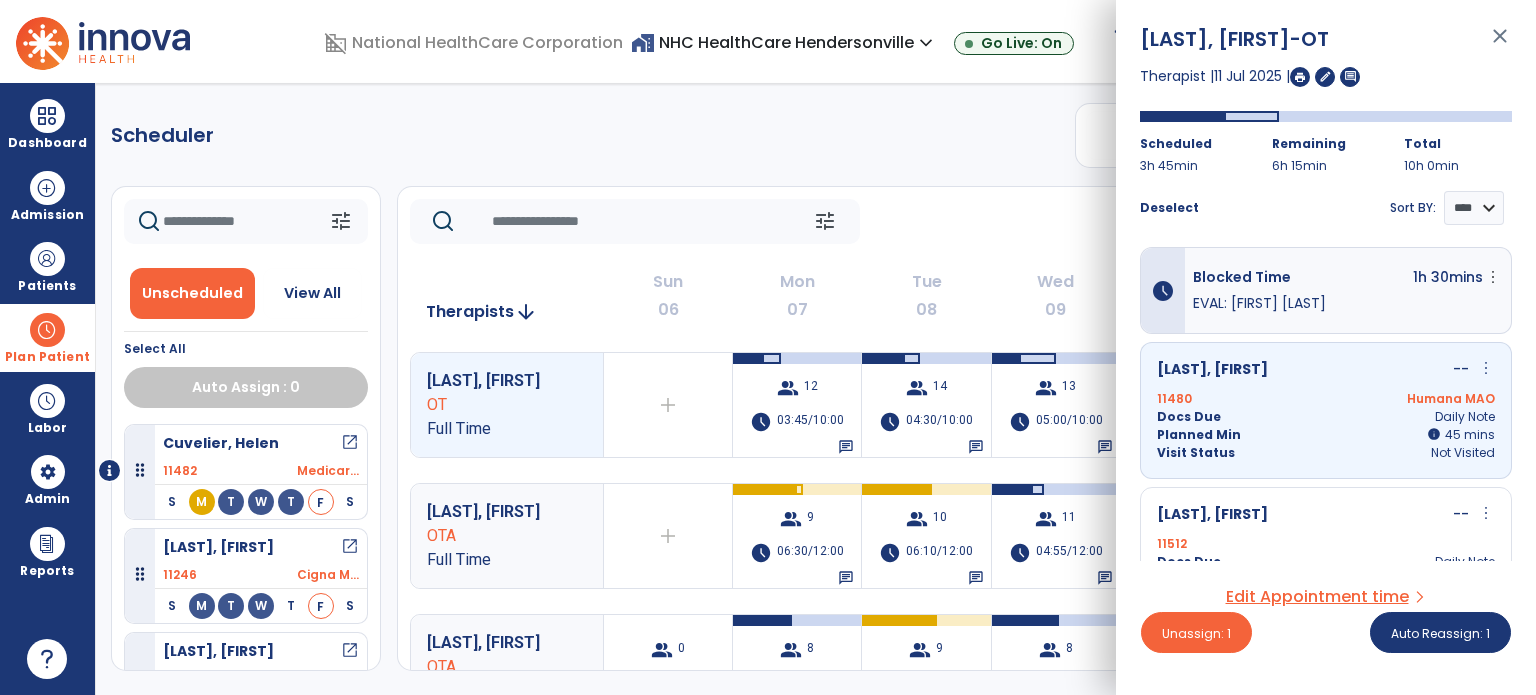click on "[LAST], [FIRST]   --  more_vert  edit   Edit Session   alt_route   Split Minutes  11480 Humana MAO  Docs Due Daily Note   Planned Min  info   45 I 45 mins  Visit Status  Not Visited" at bounding box center (1326, 410) 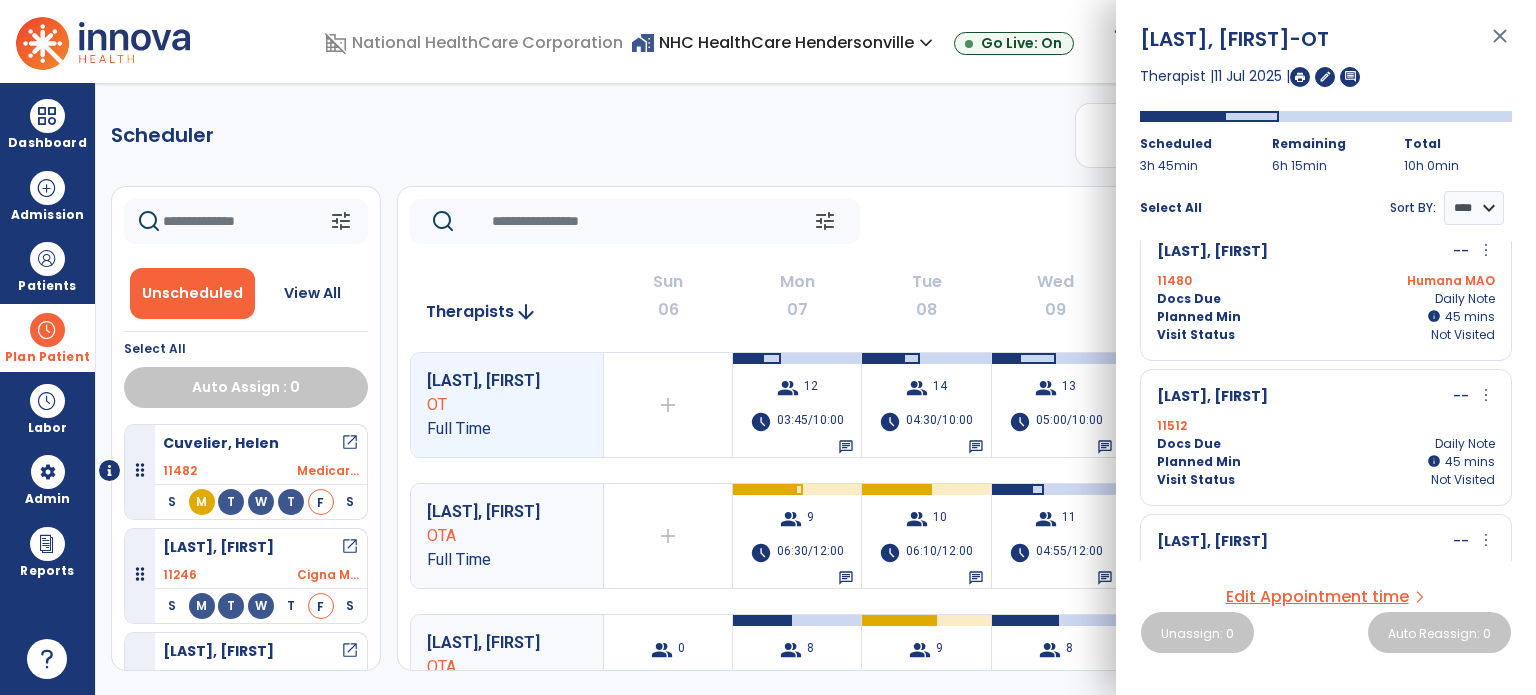 scroll, scrollTop: 130, scrollLeft: 0, axis: vertical 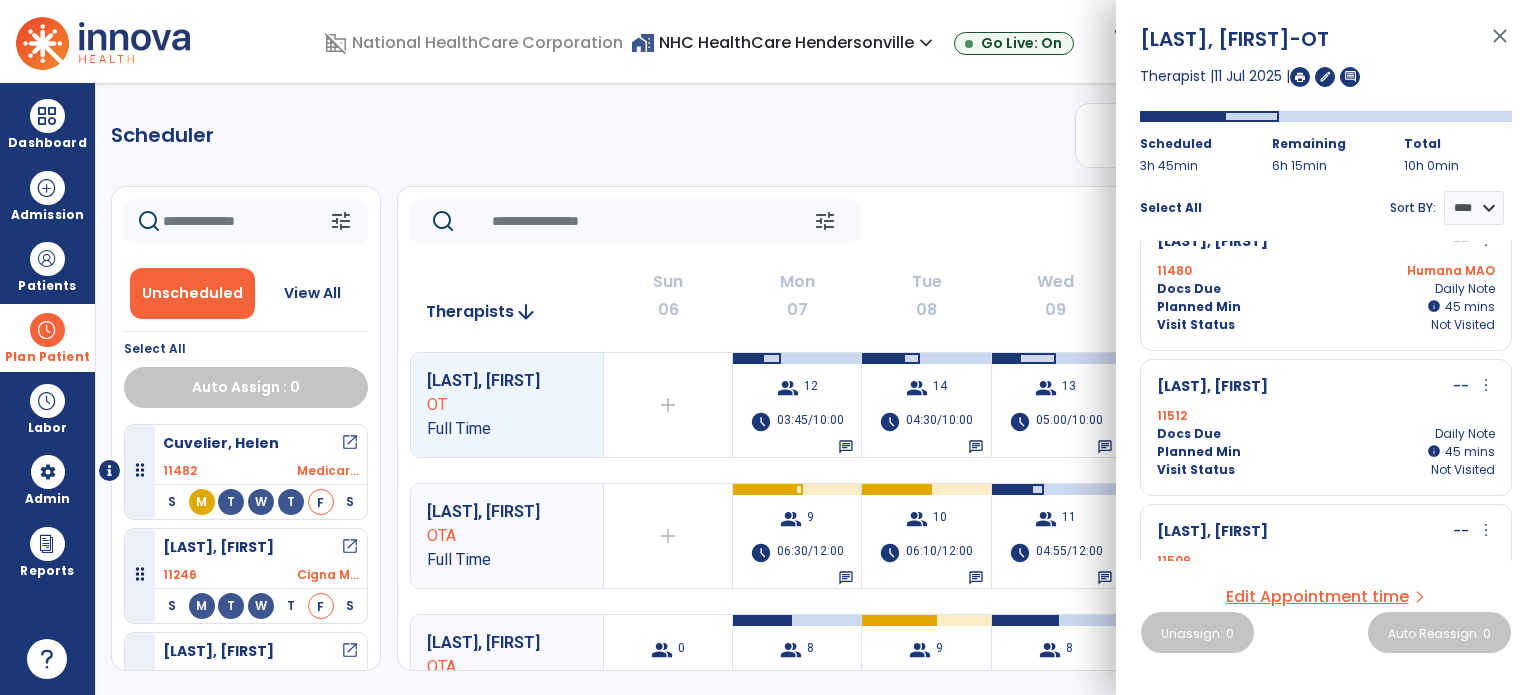 click on "[LAST], [FIRST]   --  more_vert  edit   Edit Session   alt_route   Split Minutes  11512  Docs Due Daily Note   Planned Min  info   45 I 45 mins  Visit Status  Not Visited" at bounding box center (1326, 427) 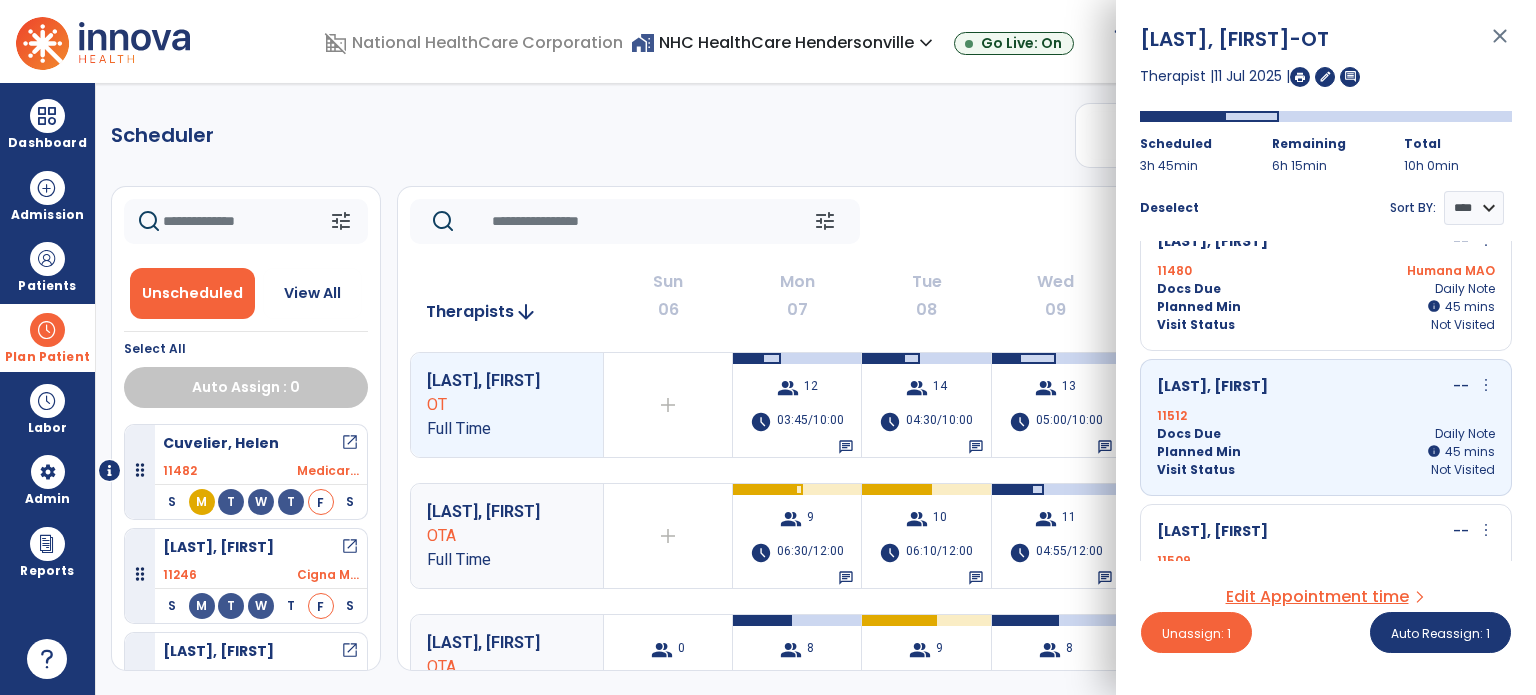 click on "11509" at bounding box center [1326, 561] 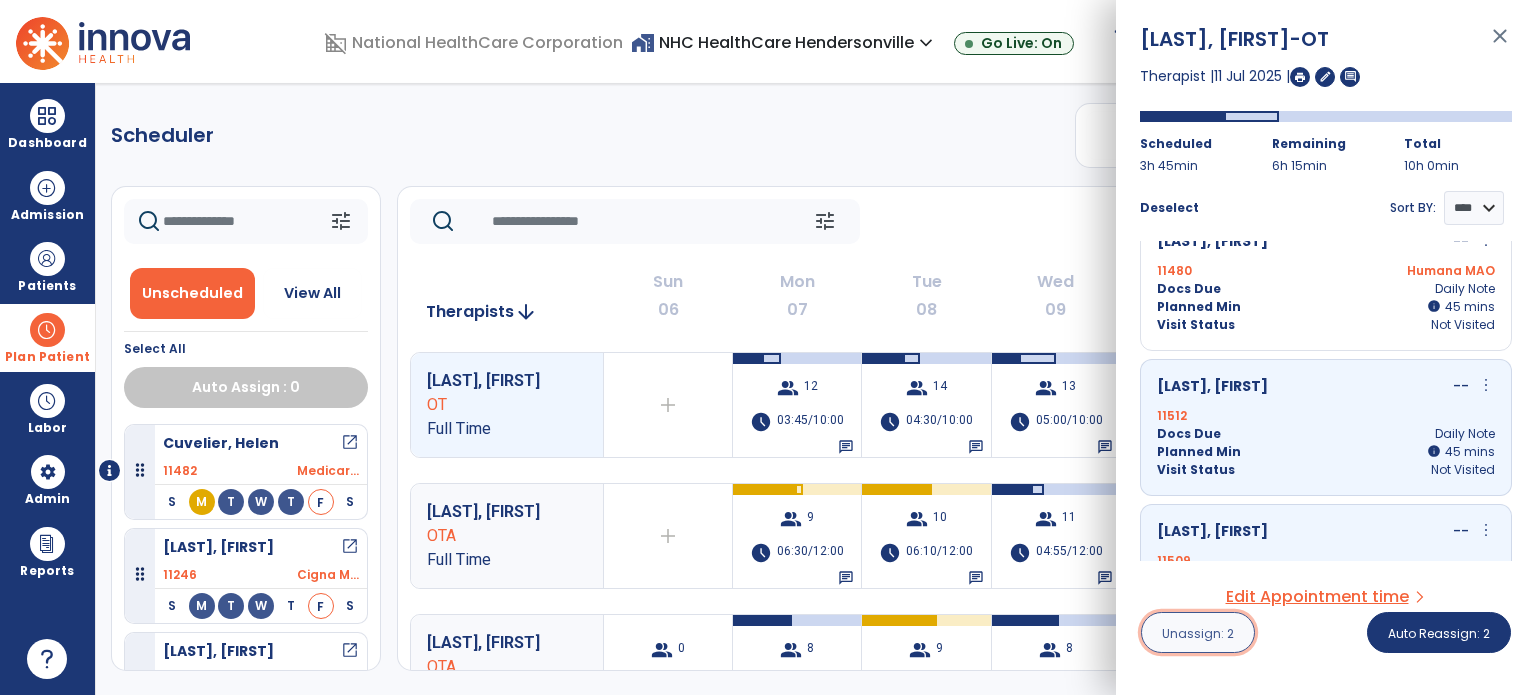 click on "Unassign: 2" at bounding box center (1198, 632) 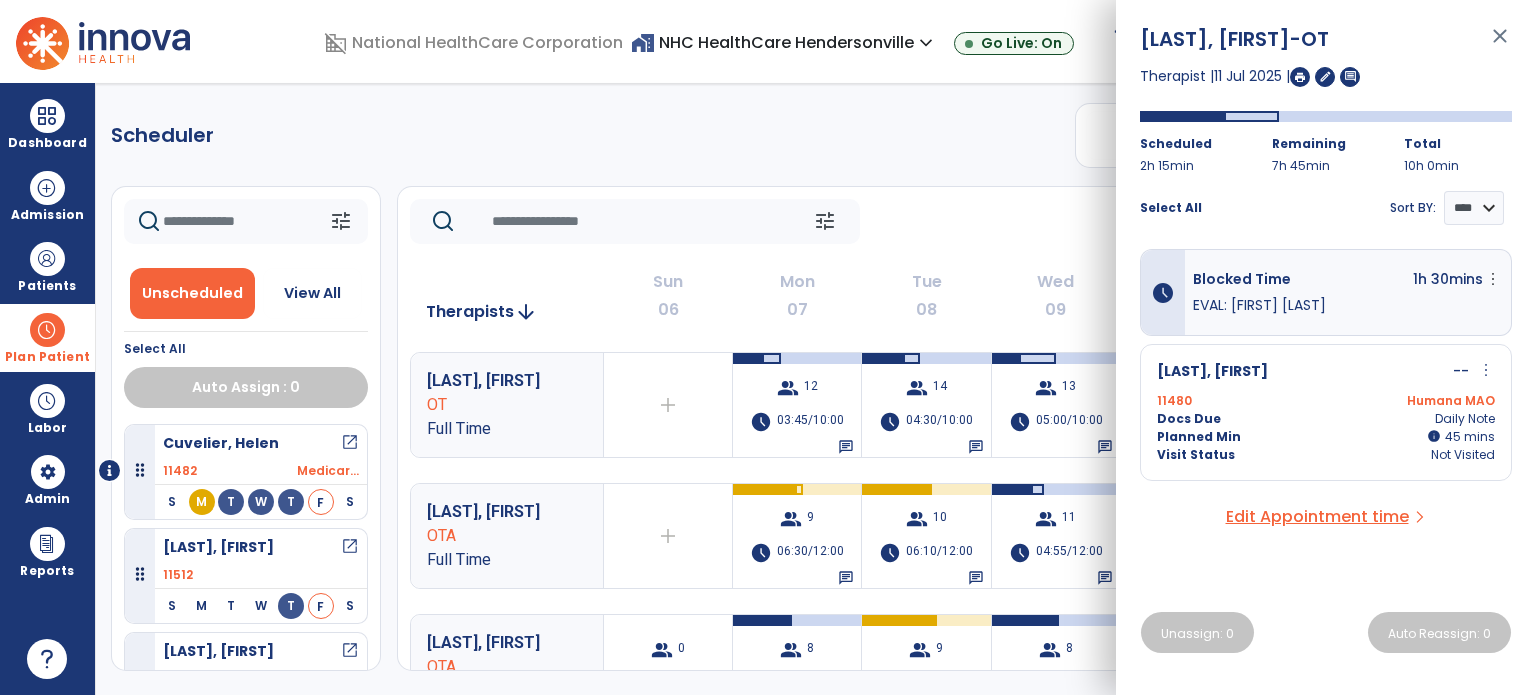 click on "tune   Today  chevron_left Jul 6, 2025 - Jul 12, 2025  *********  calendar_today  chevron_right" 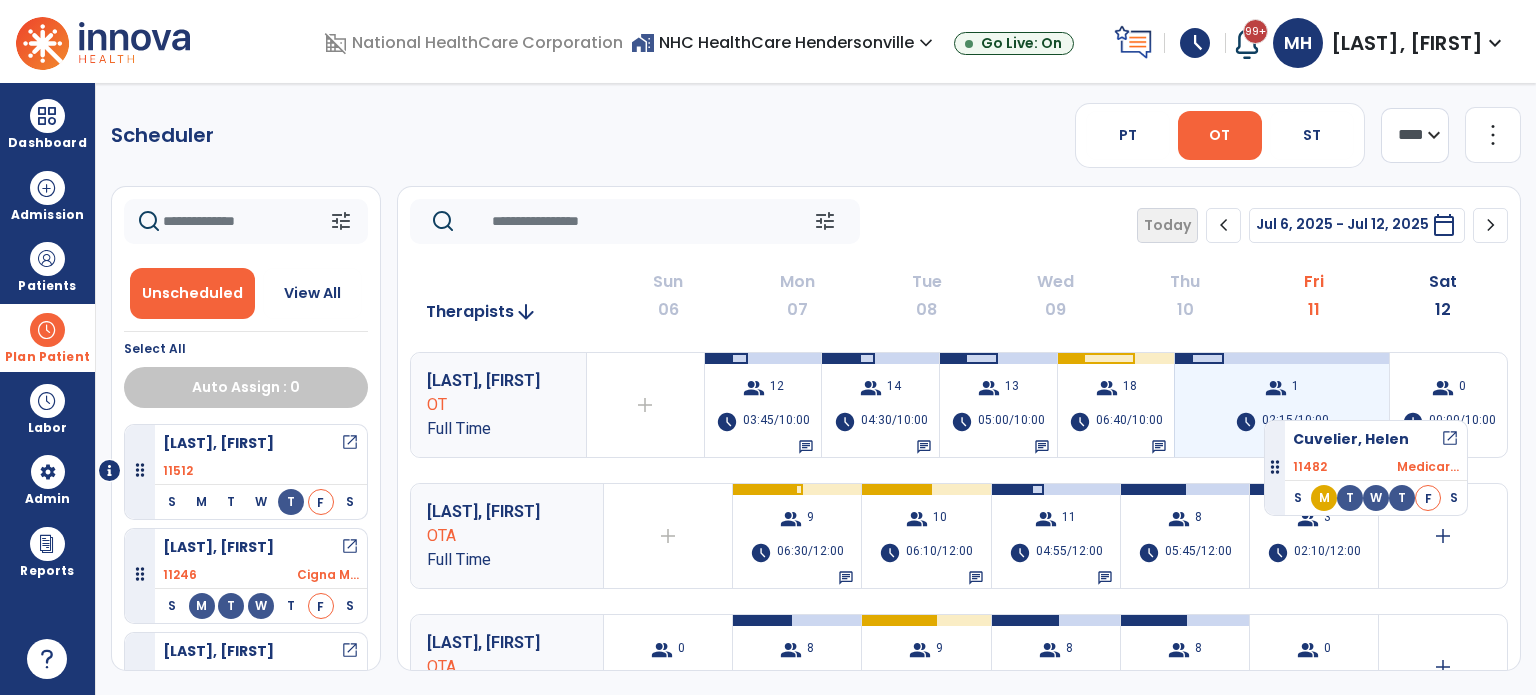 drag, startPoint x: 144, startPoint y: 473, endPoint x: 1264, endPoint y: 412, distance: 1121.6599 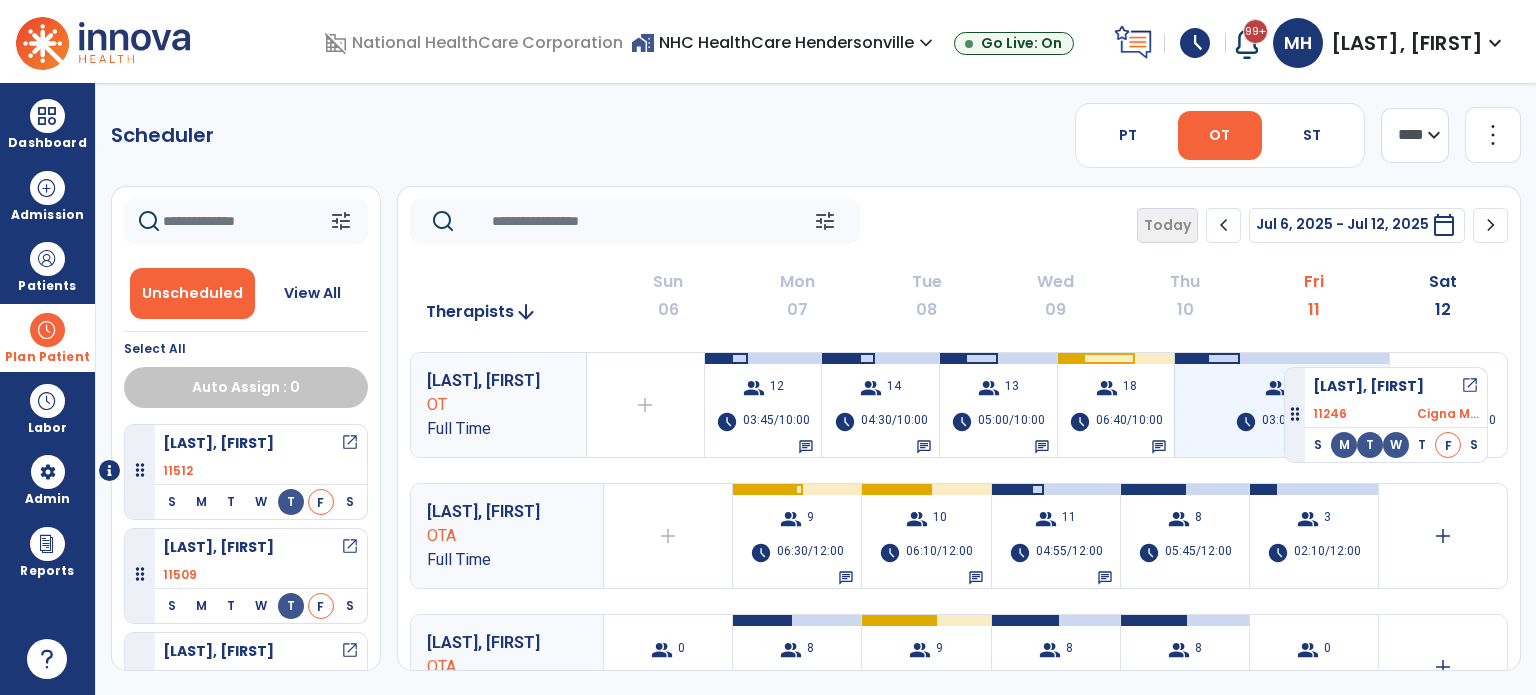 drag, startPoint x: 134, startPoint y: 576, endPoint x: 1355, endPoint y: 402, distance: 1233.3357 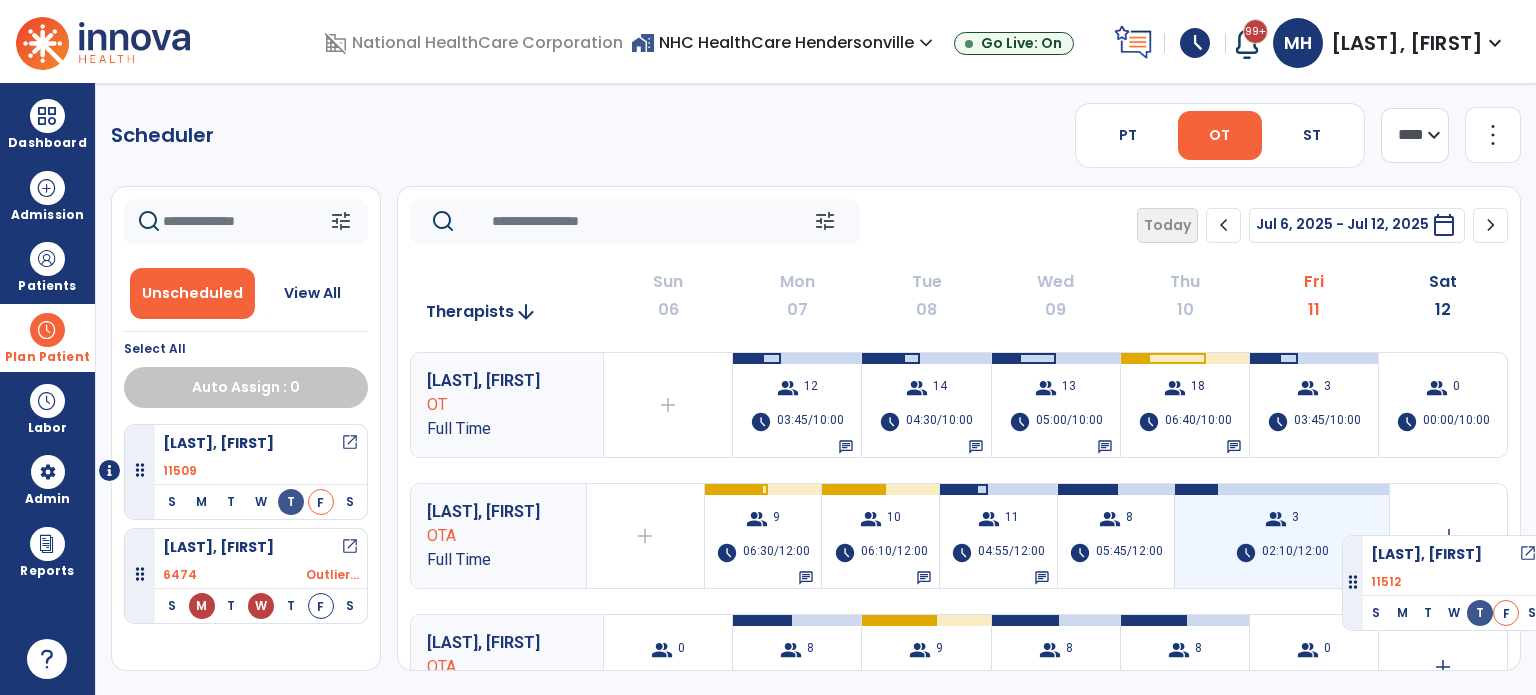 drag, startPoint x: 135, startPoint y: 463, endPoint x: 1342, endPoint y: 527, distance: 1208.6956 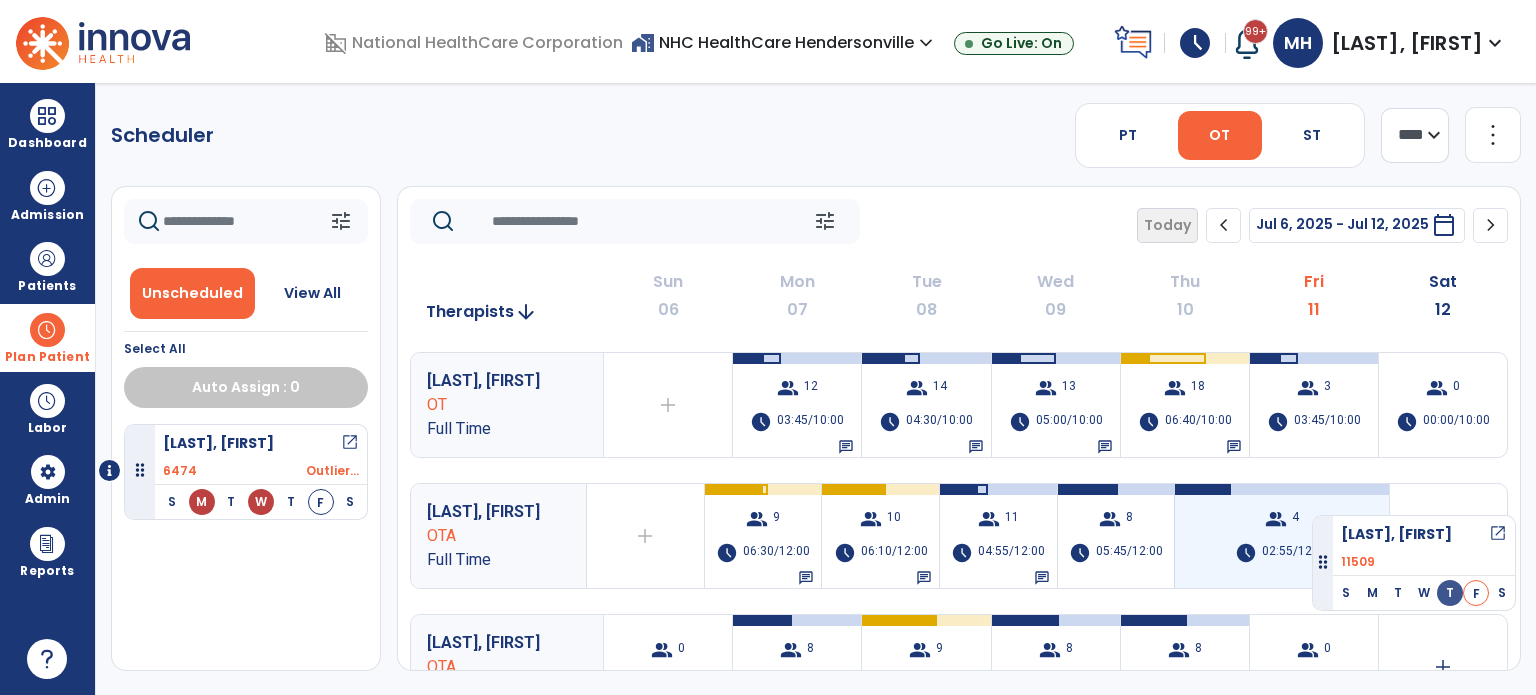 drag, startPoint x: 140, startPoint y: 471, endPoint x: 1311, endPoint y: 520, distance: 1172.0248 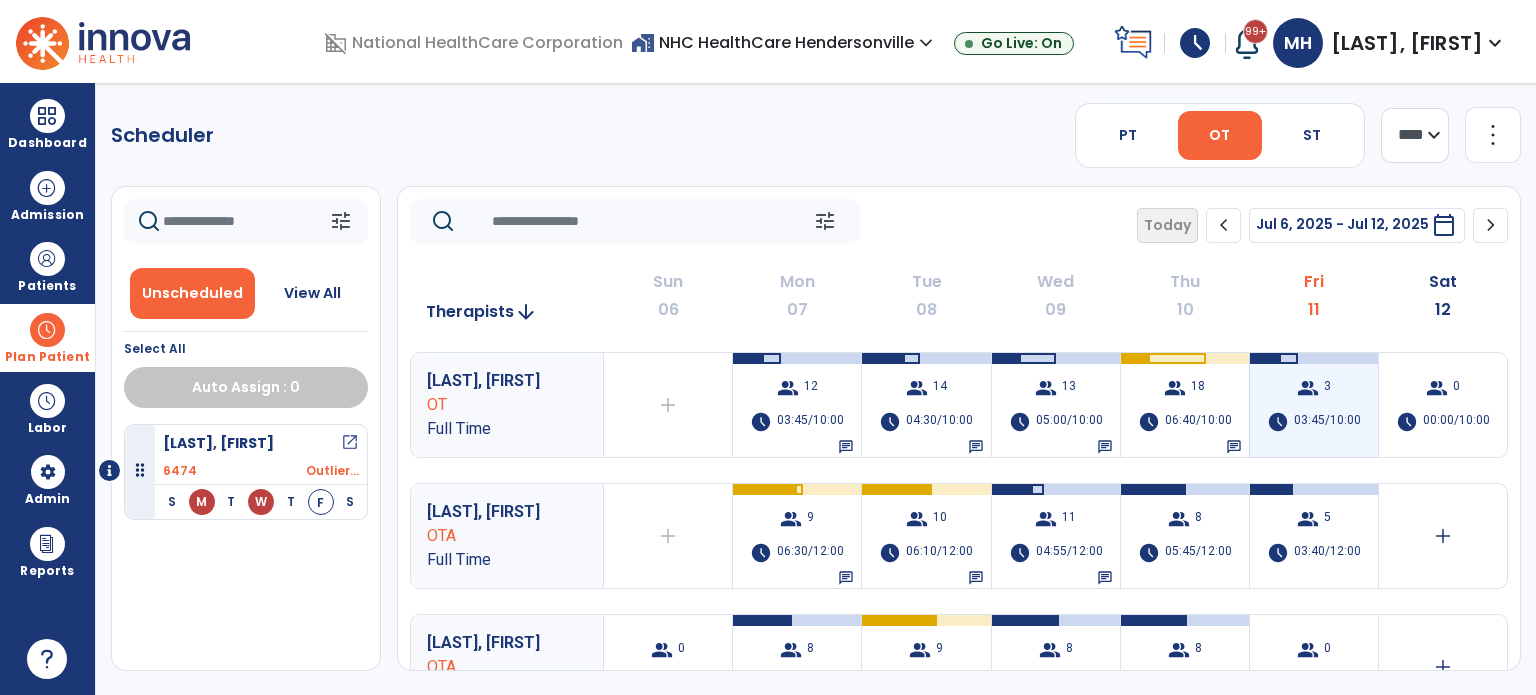 click on "group  3  schedule  03:45/10:00" at bounding box center [1314, 405] 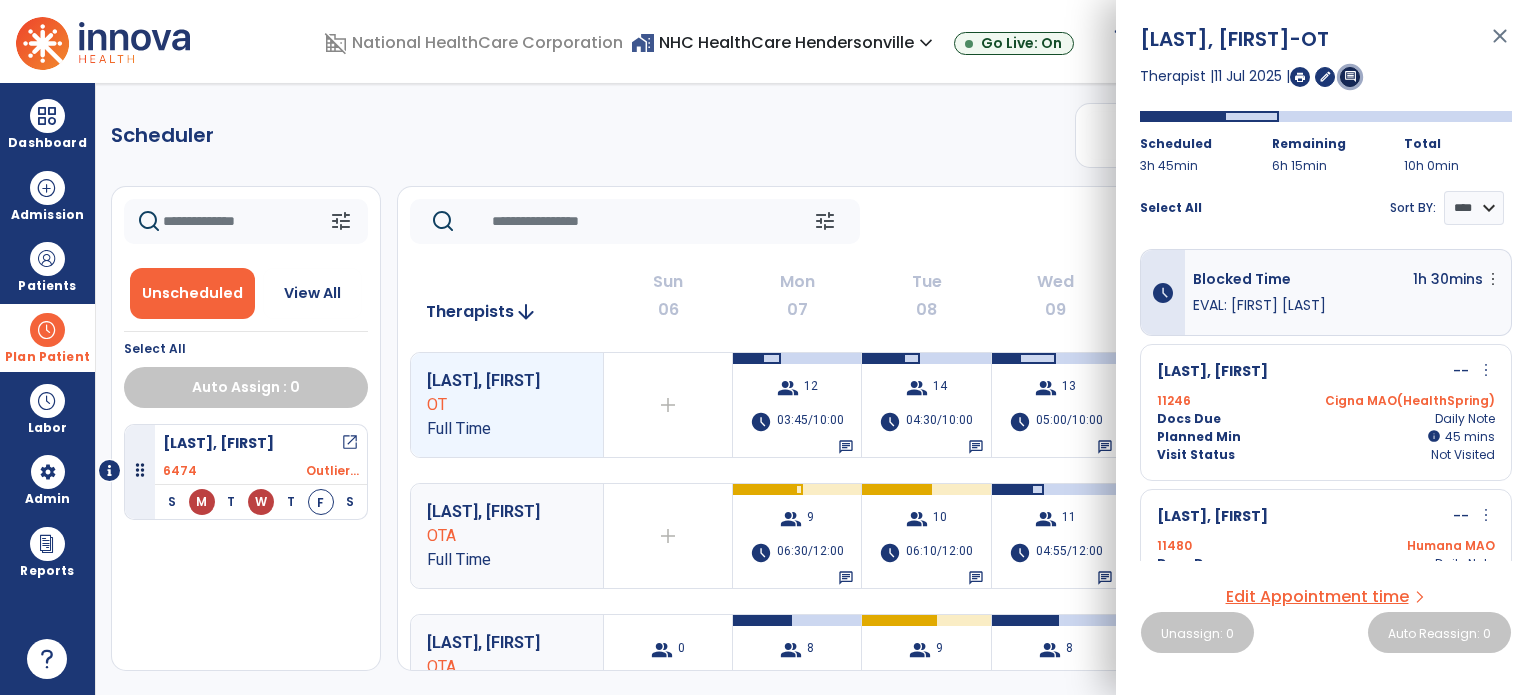click on "comment" at bounding box center (1350, 76) 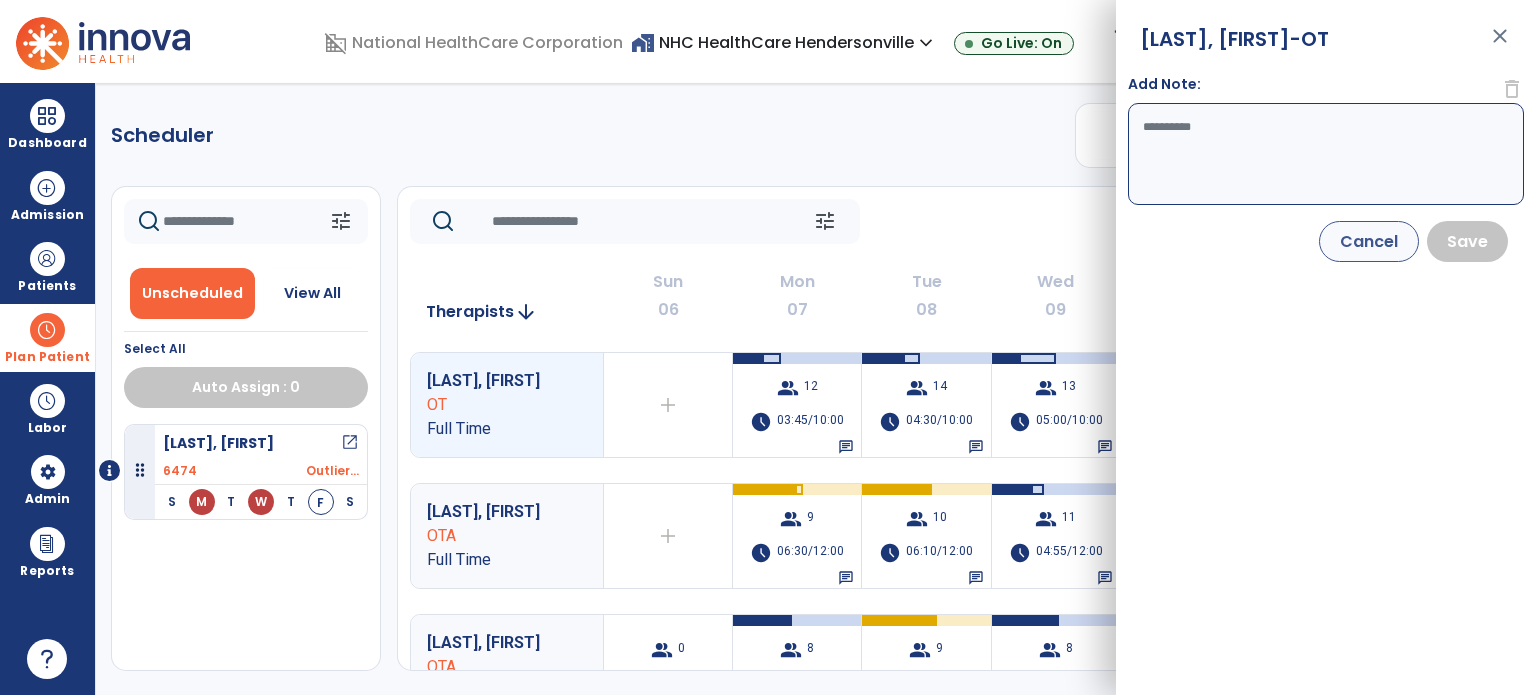 click on "Add Note:" at bounding box center [1326, 154] 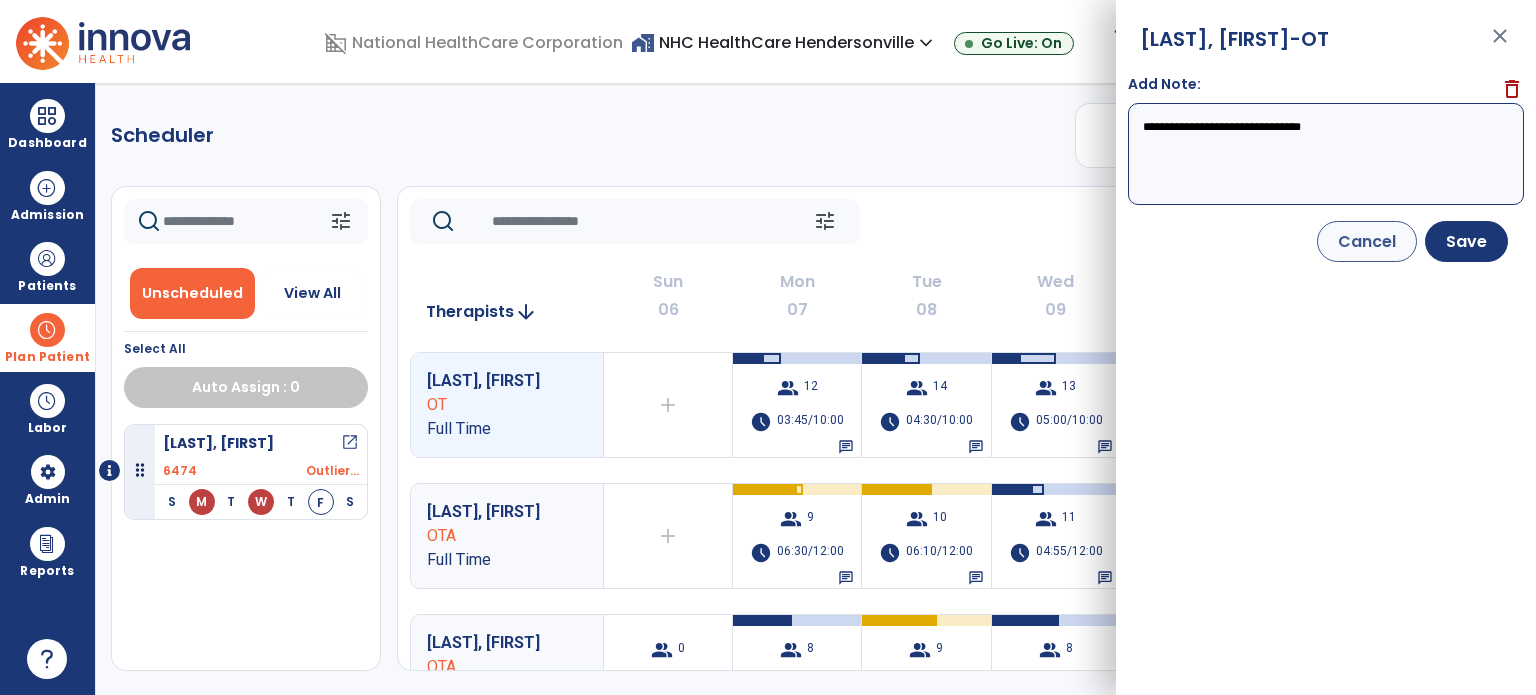 click on "**********" at bounding box center [1326, 154] 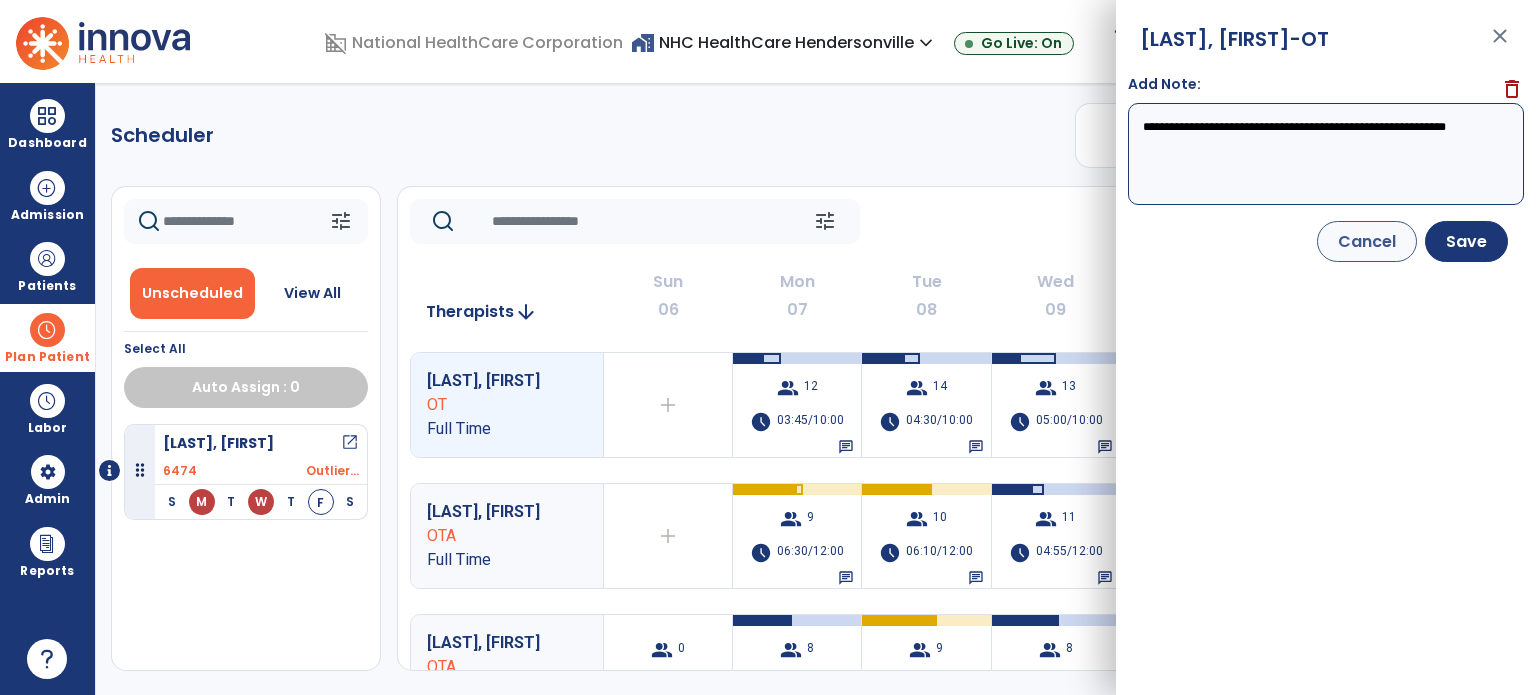 click on "**********" at bounding box center [1326, 154] 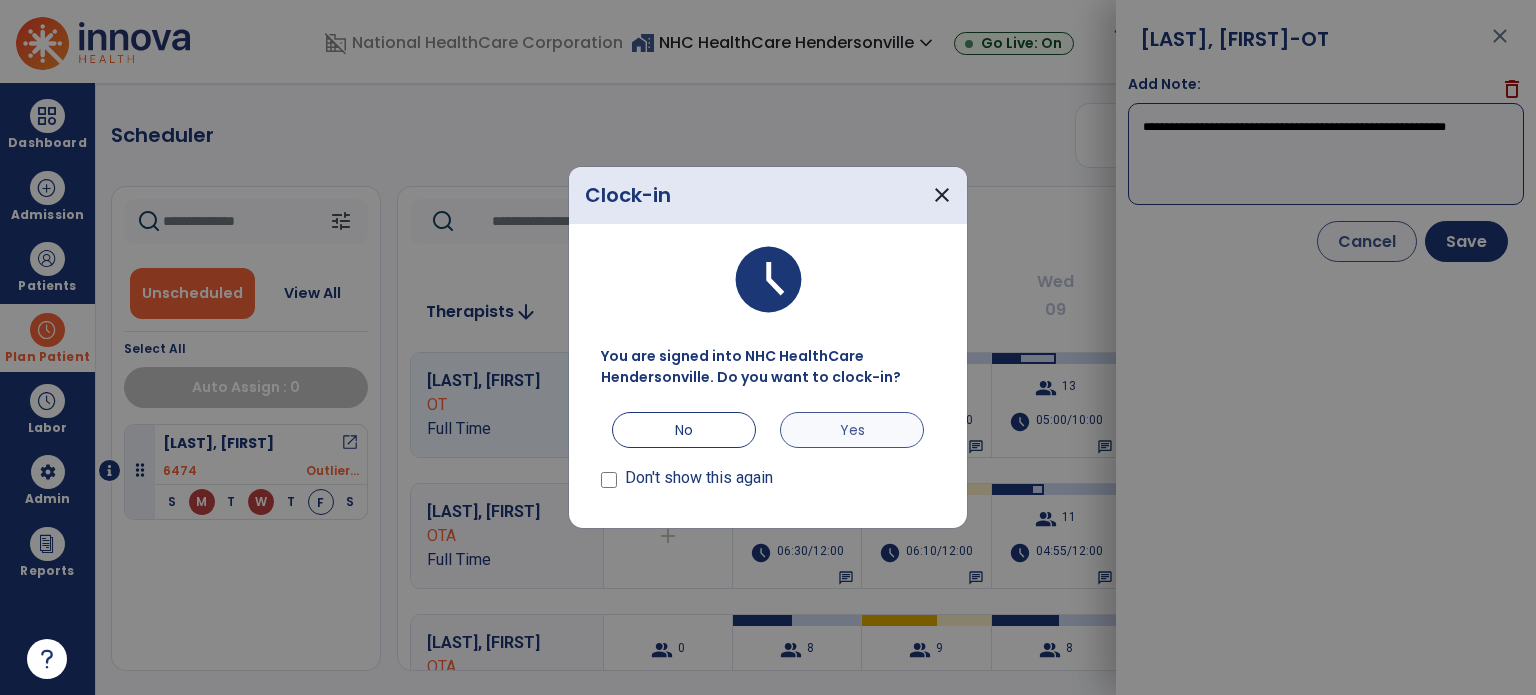 type on "**********" 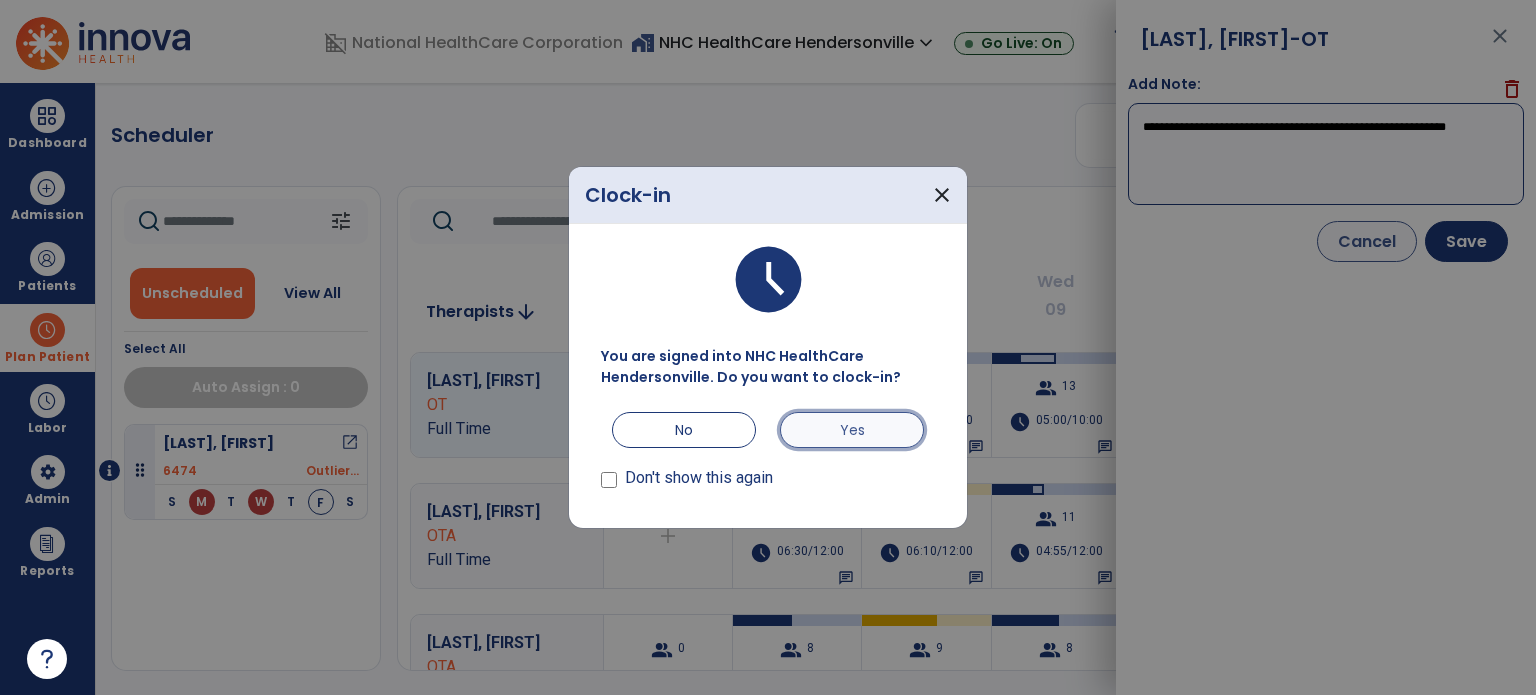 click on "Yes" at bounding box center (852, 430) 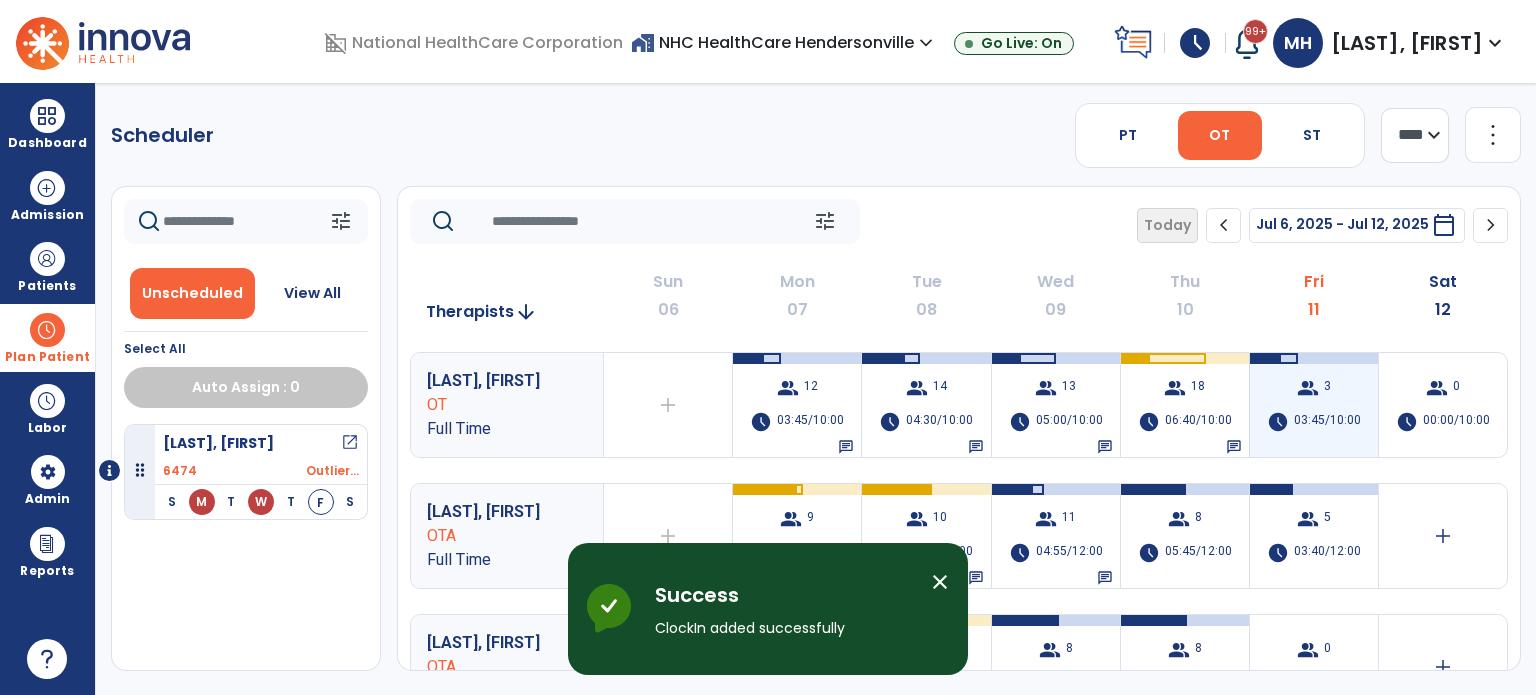 click on "group  3  schedule  03:45/10:00" at bounding box center (1314, 405) 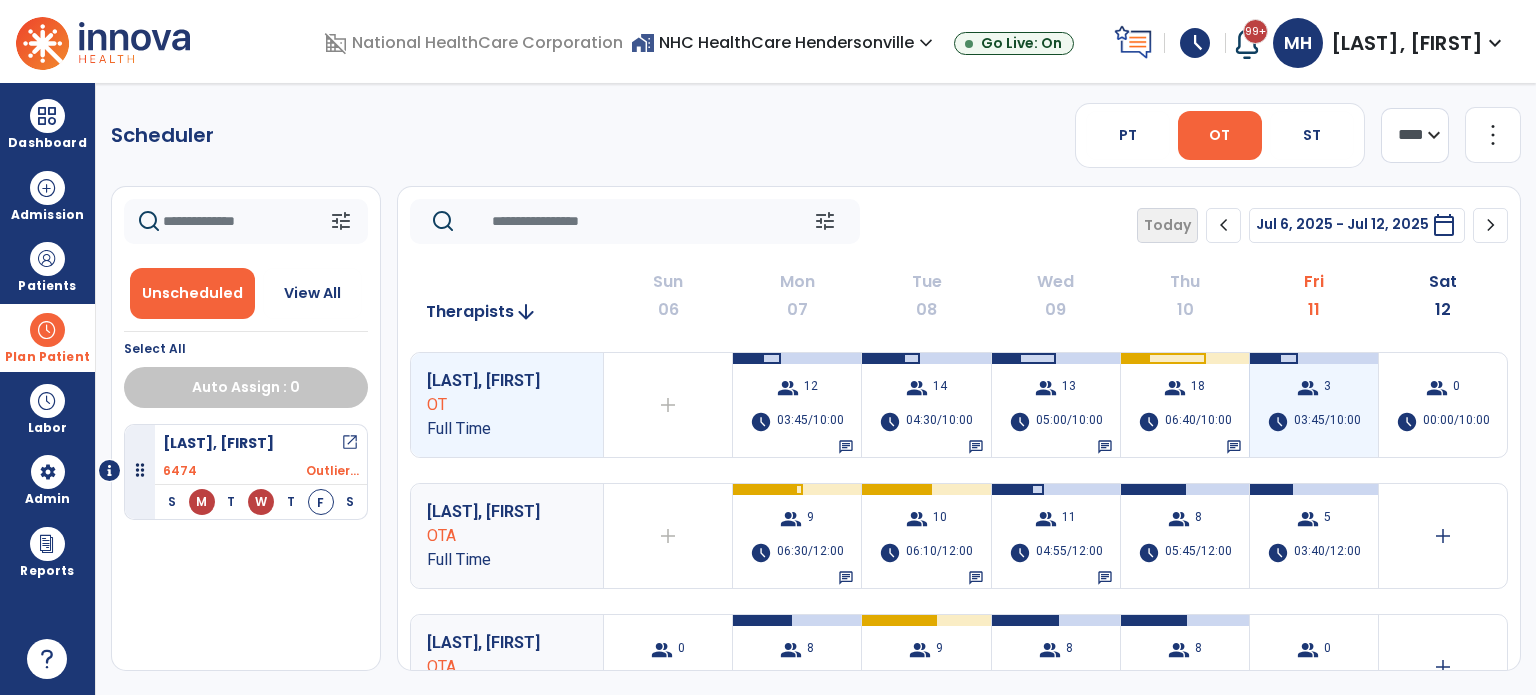 click on "group  3  schedule  03:45/10:00" at bounding box center [1314, 405] 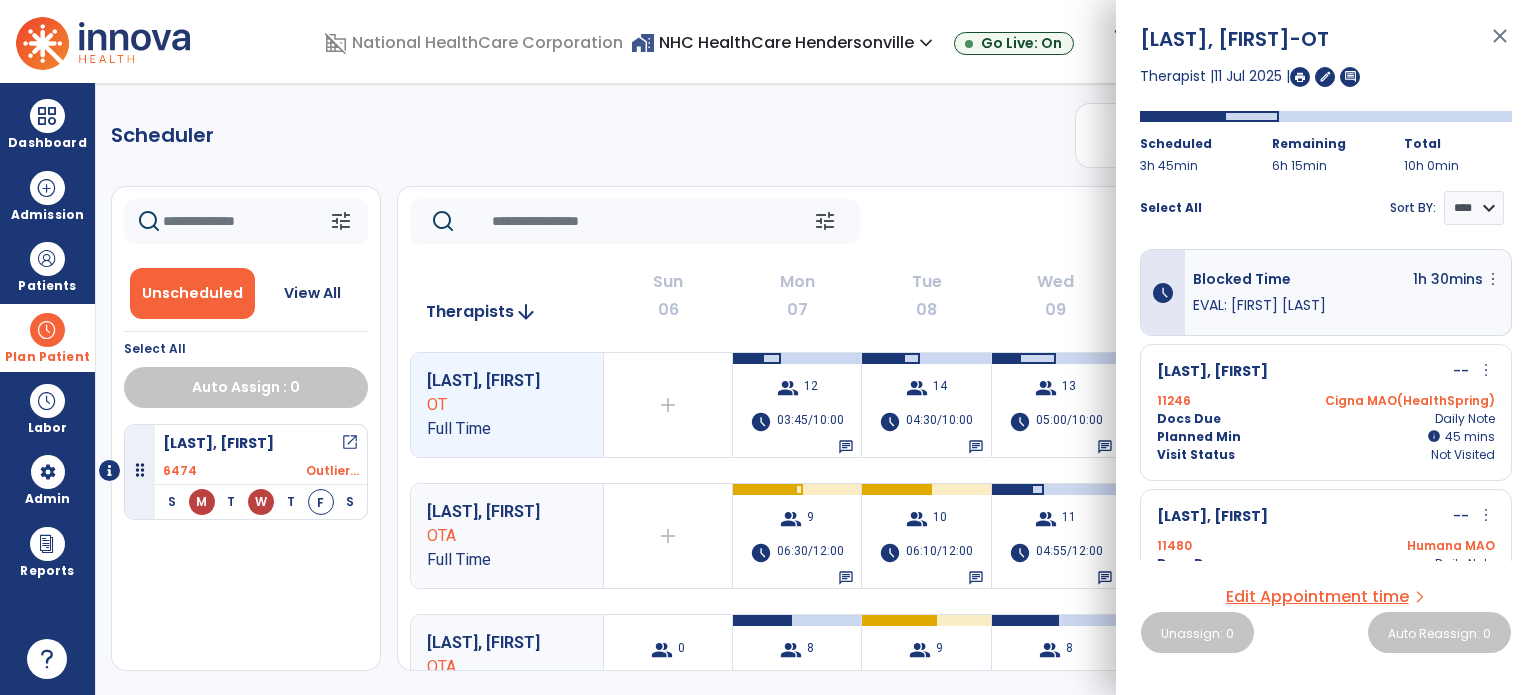click on "Therapist |   11 Jul 2025 |   edit   comment" at bounding box center [1326, 76] 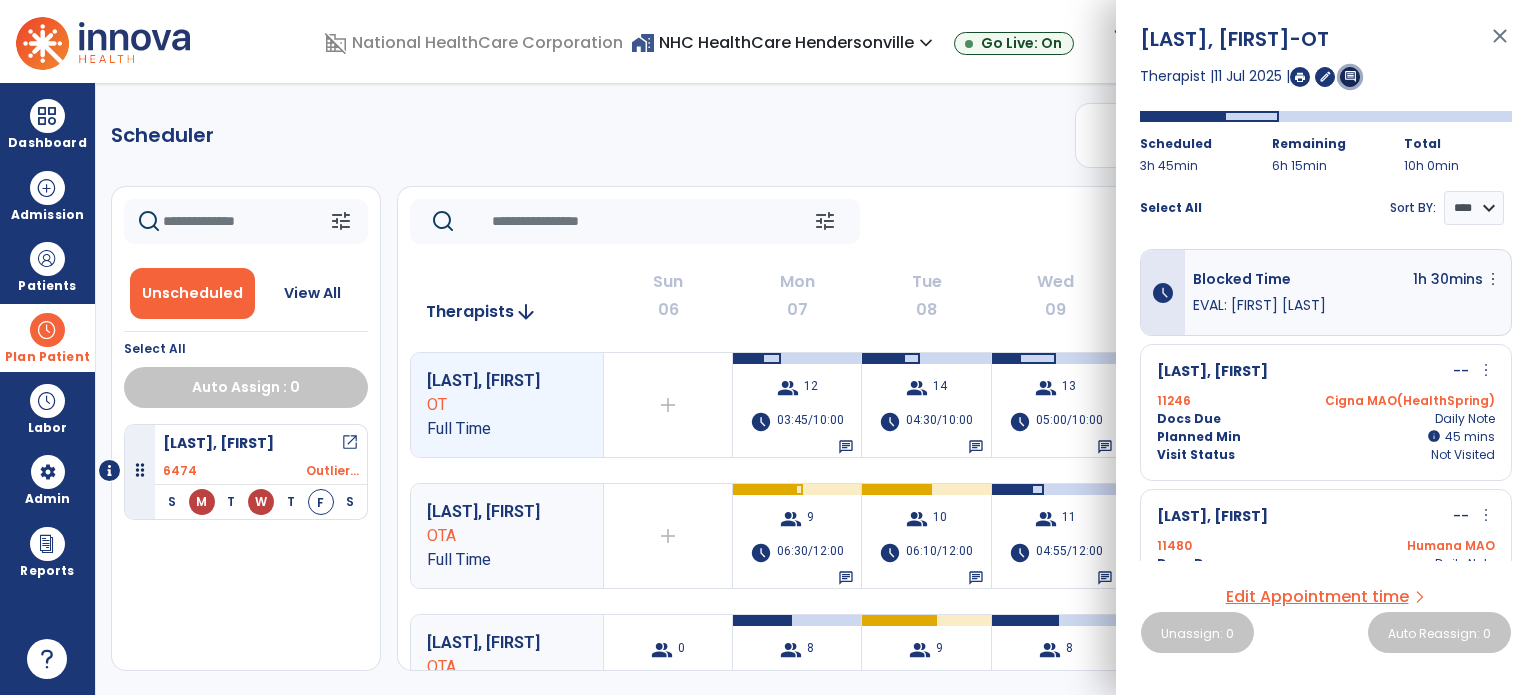 click on "comment" at bounding box center [1350, 77] 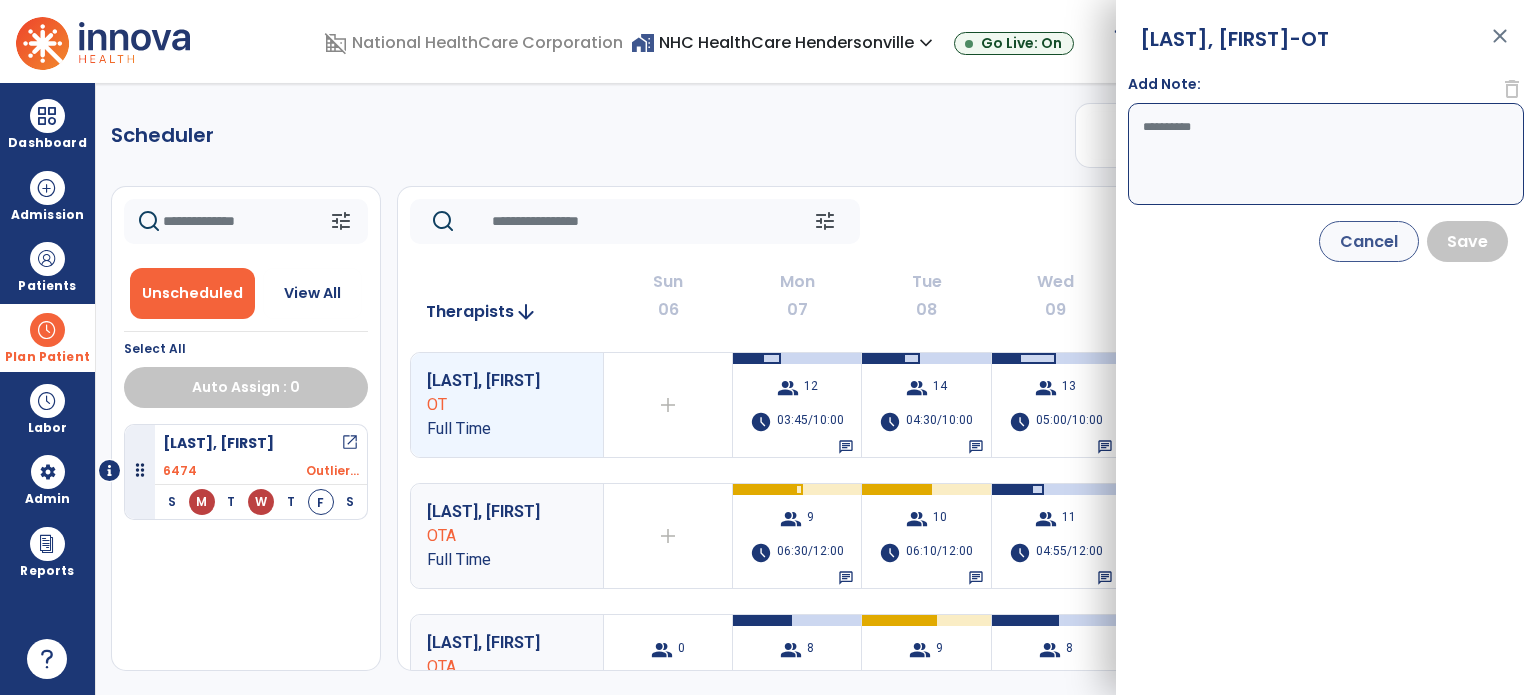 click on "Add Note:" at bounding box center (1326, 154) 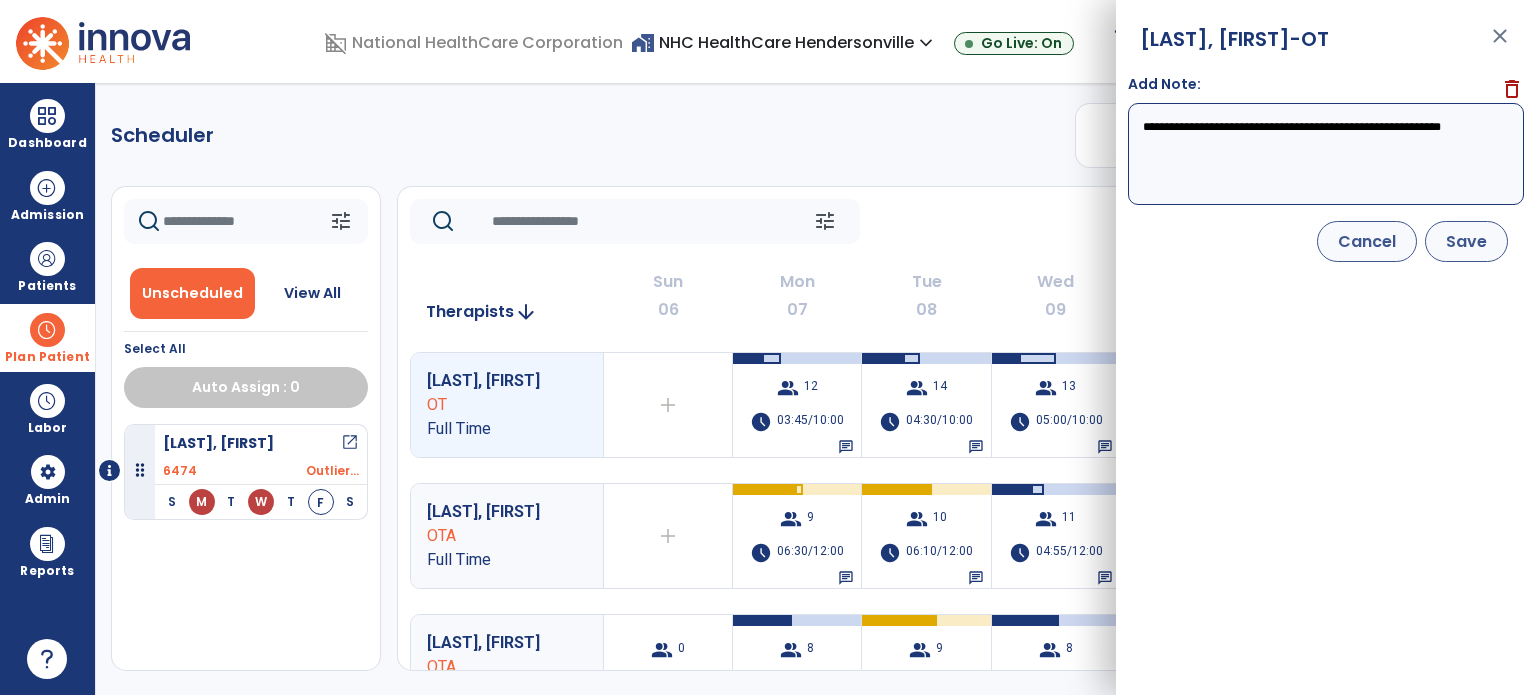 type on "**********" 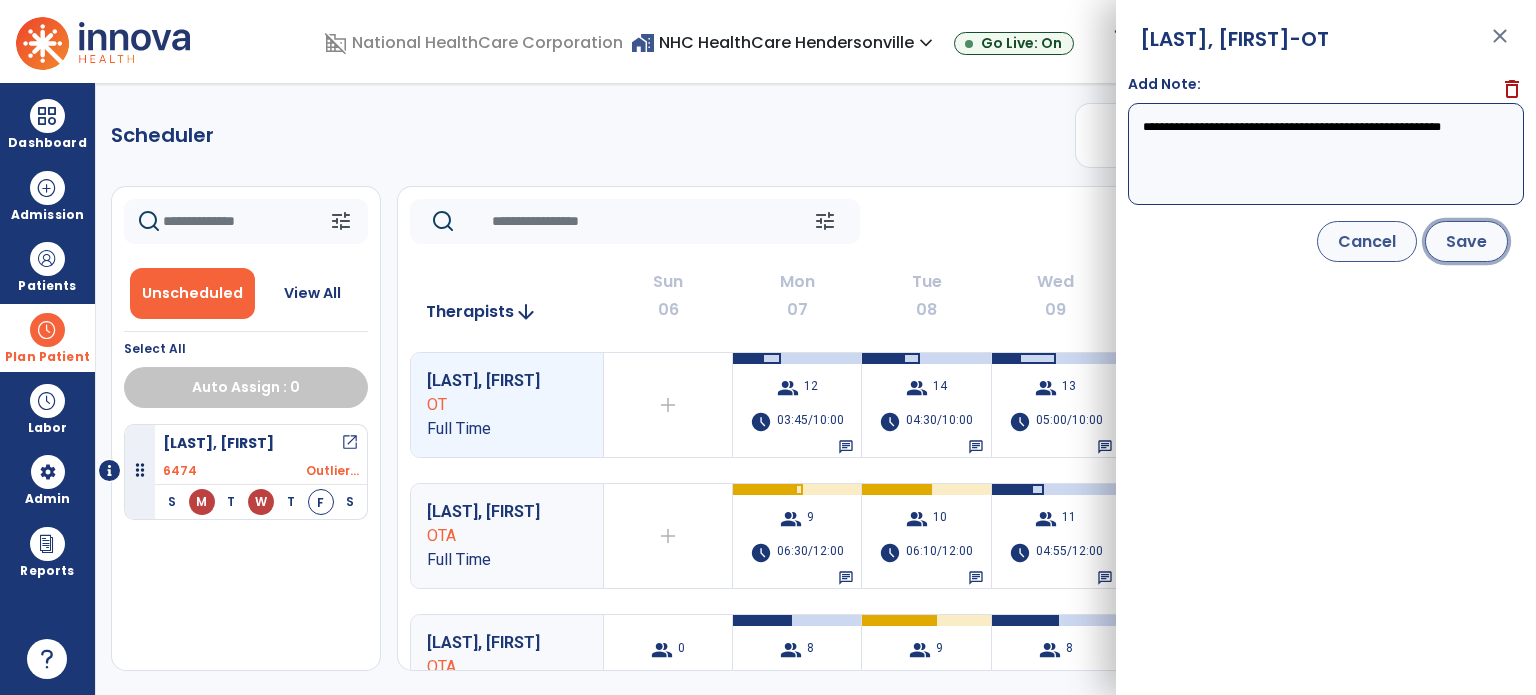 click on "Save" at bounding box center [1466, 241] 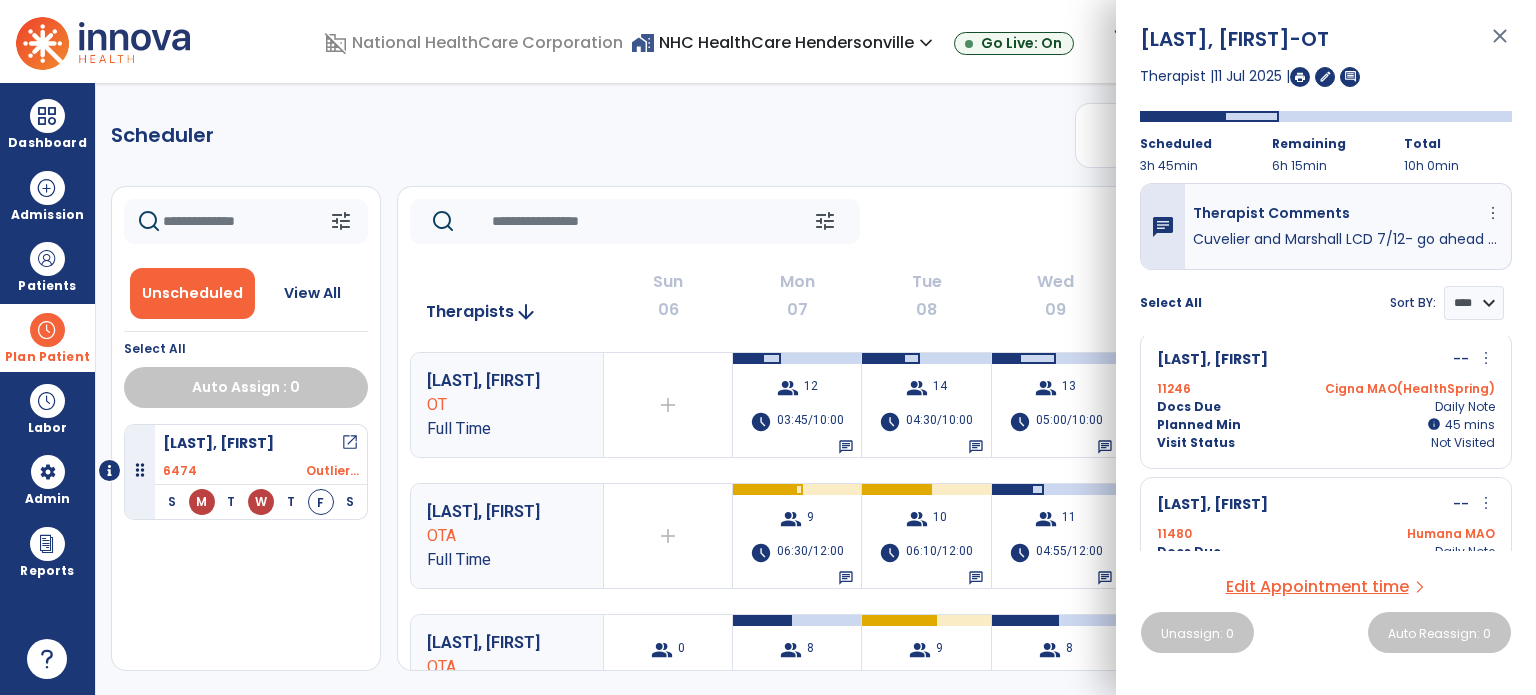 scroll, scrollTop: 101, scrollLeft: 0, axis: vertical 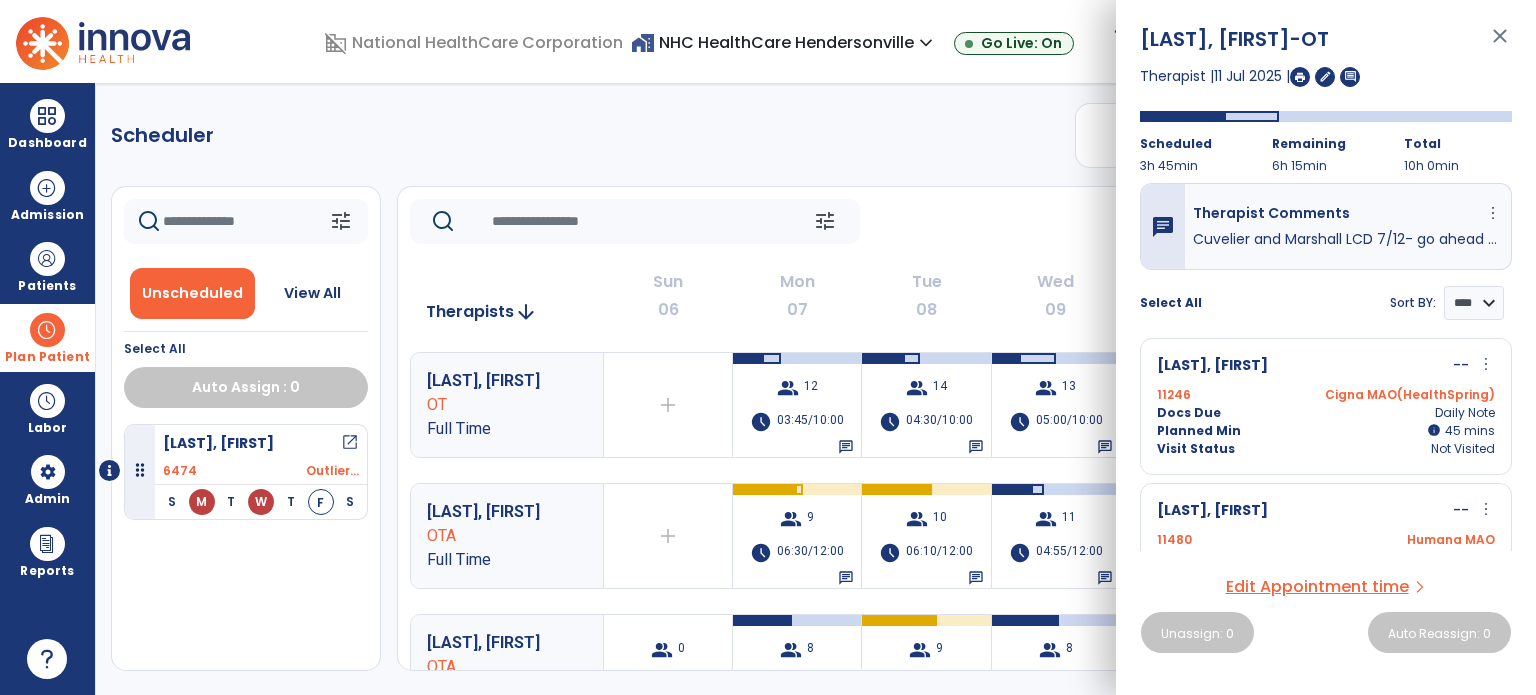 click on "more_vert" at bounding box center (1486, 364) 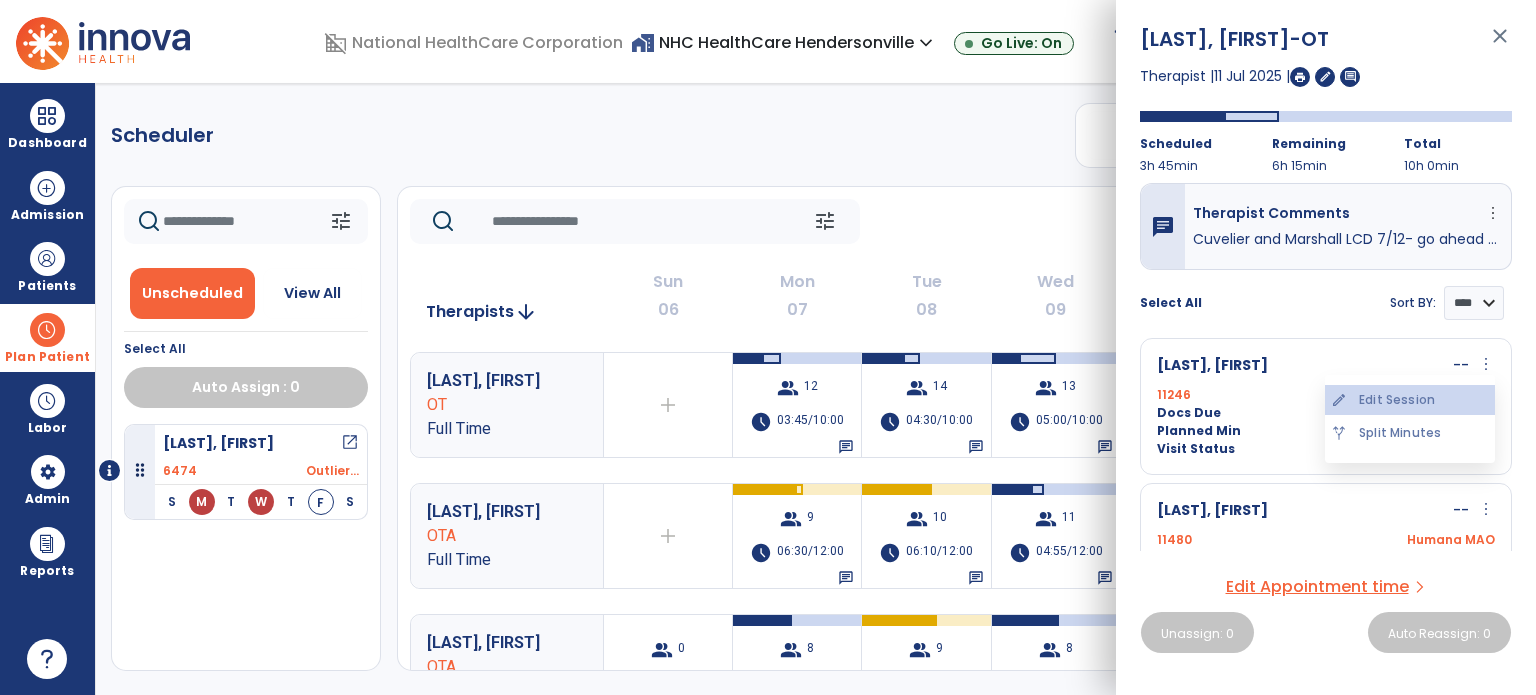 click on "edit   Edit Session" at bounding box center [1410, 400] 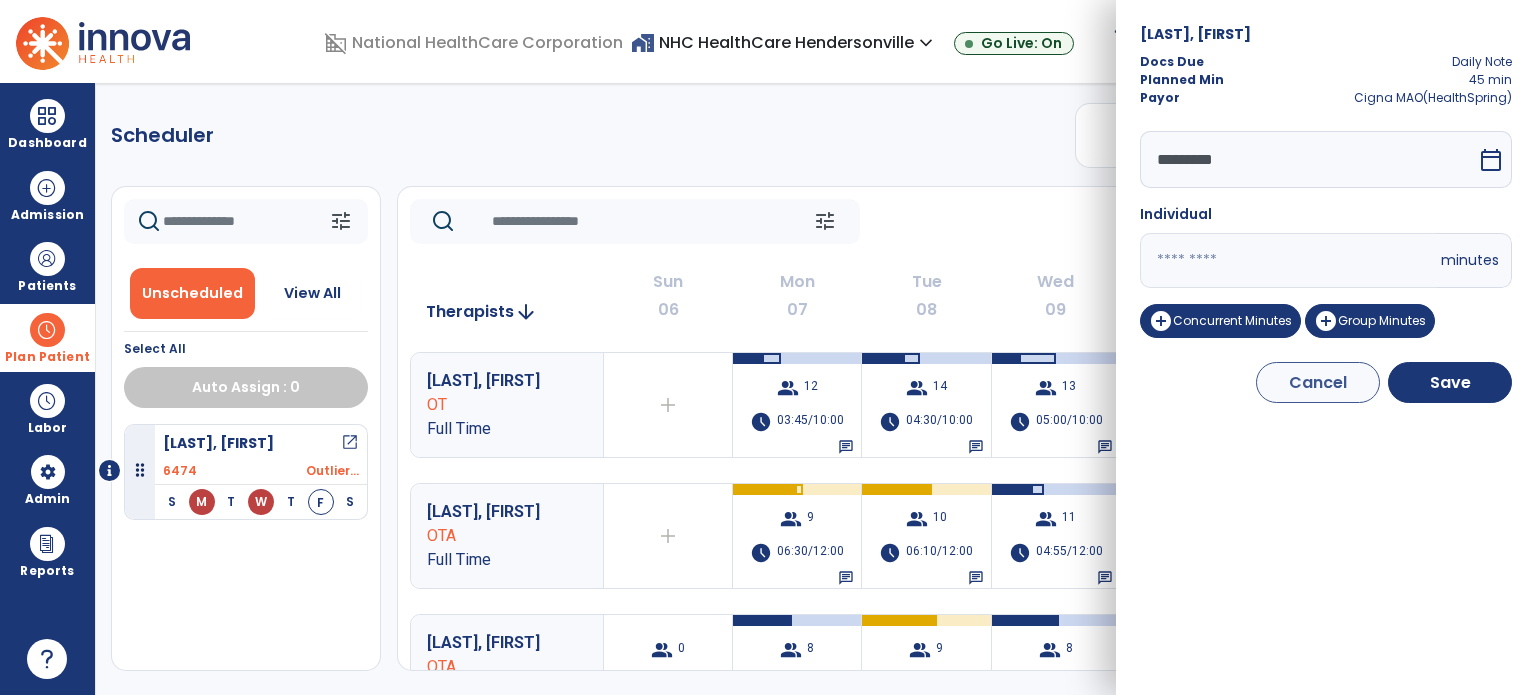 click on "**" at bounding box center (1288, 260) 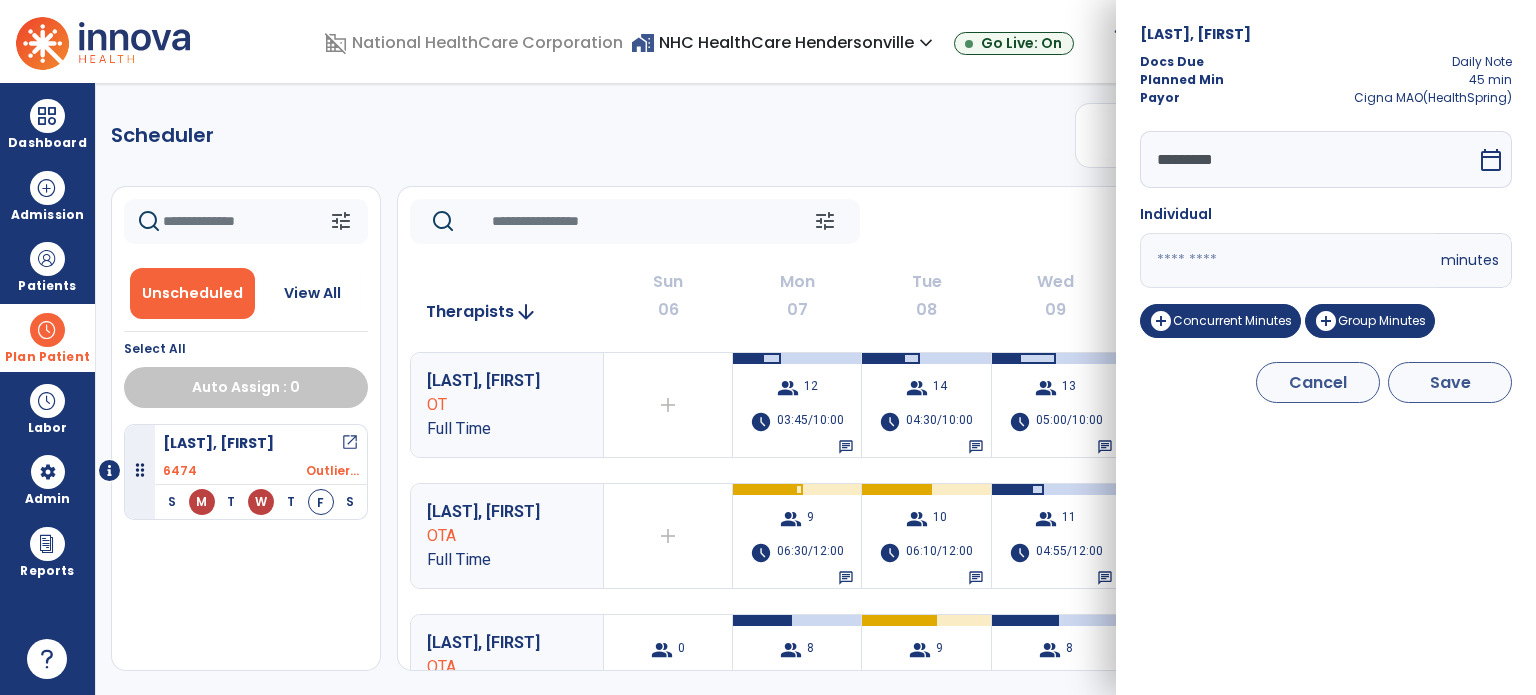 type on "**" 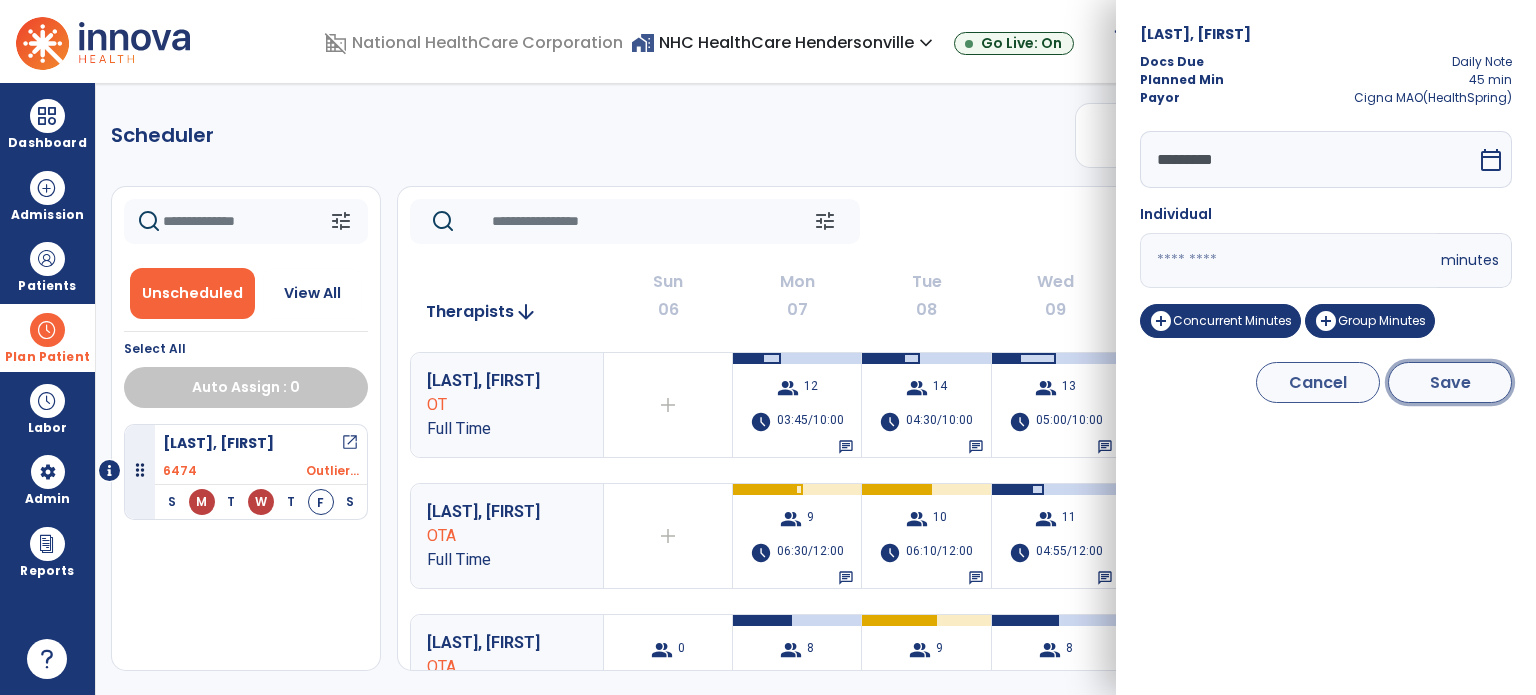 click on "Save" at bounding box center (1450, 382) 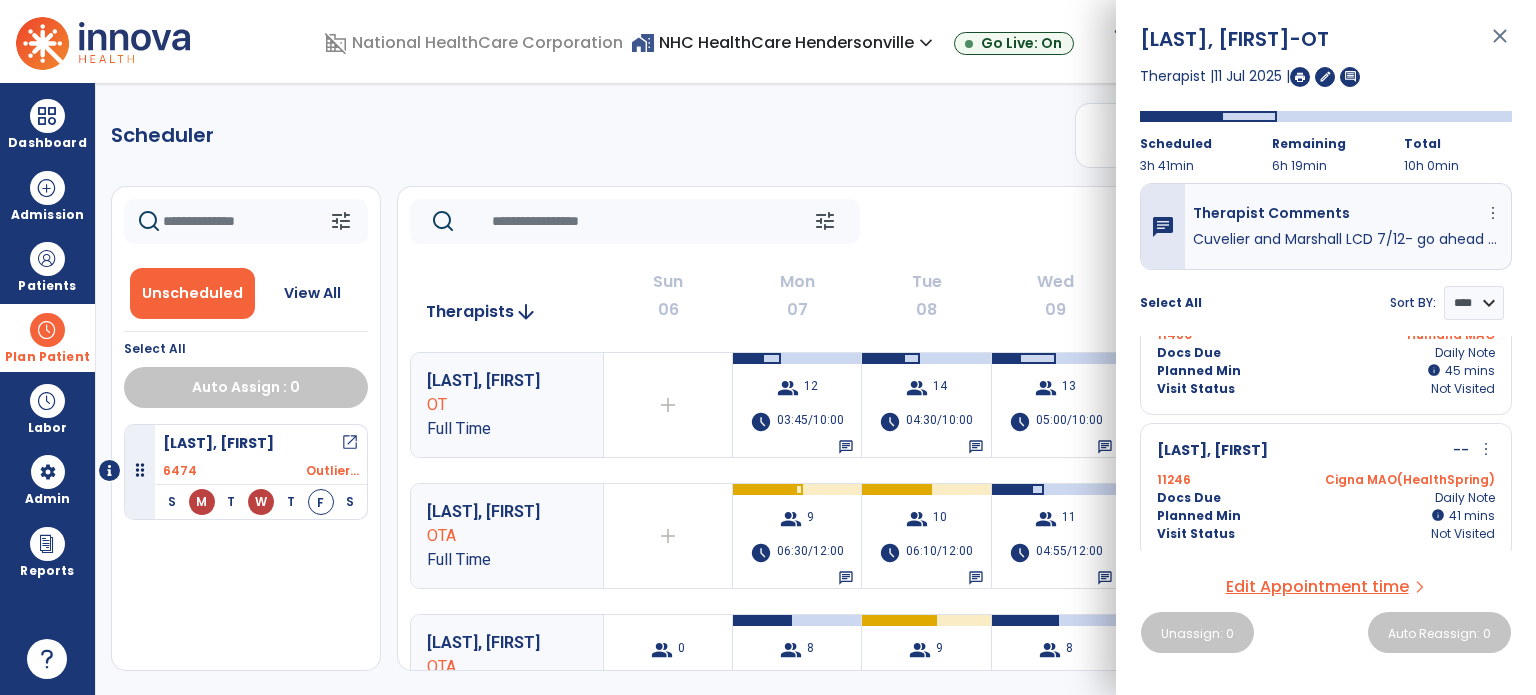 scroll, scrollTop: 312, scrollLeft: 0, axis: vertical 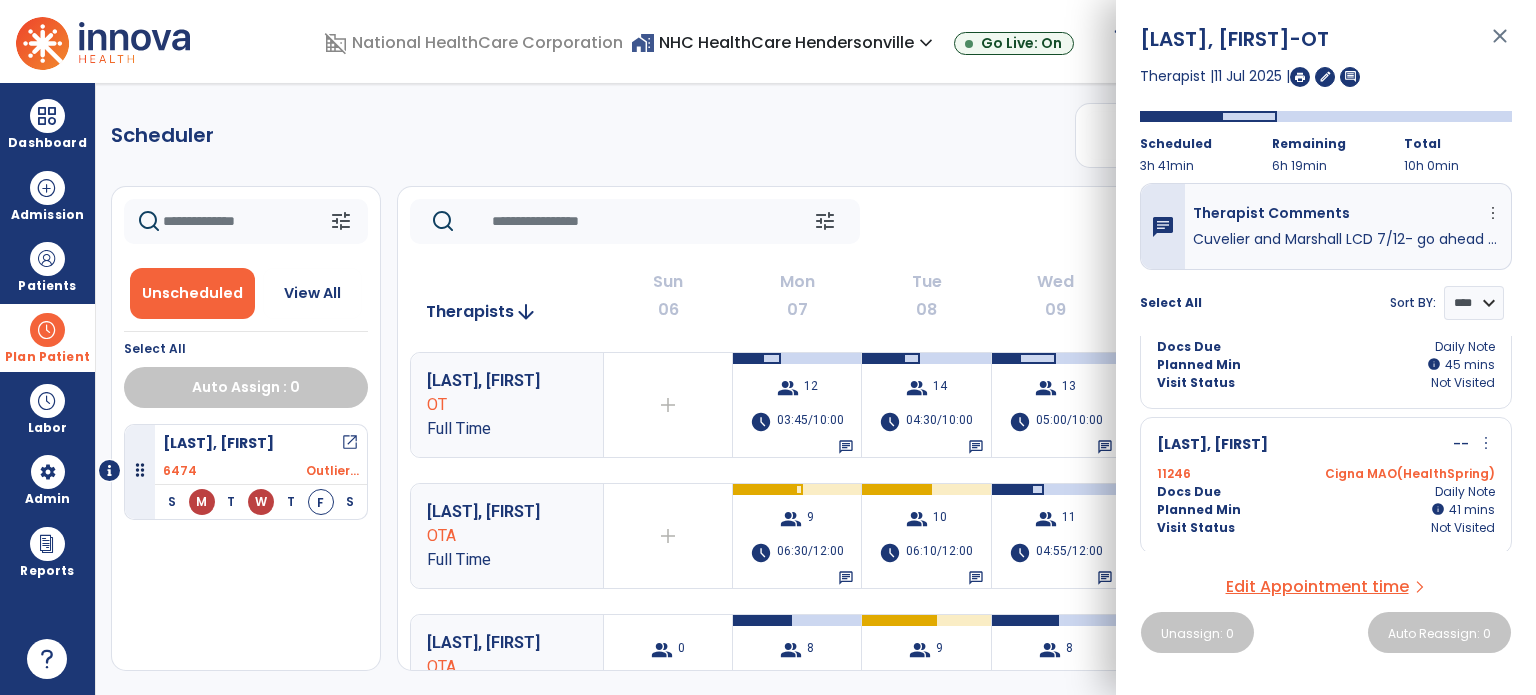 click on "more_vert" at bounding box center [1486, 443] 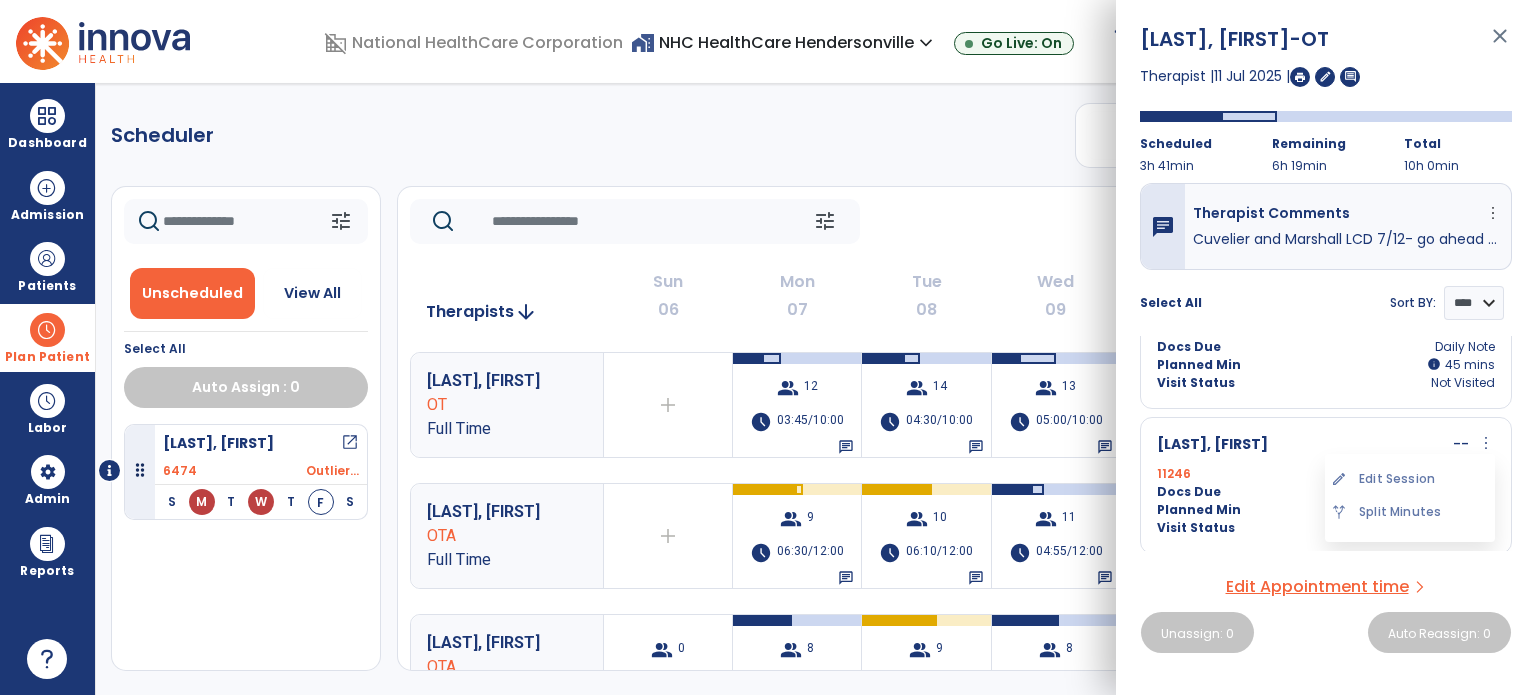 click on "Docs Due Daily Note" at bounding box center [1326, 347] 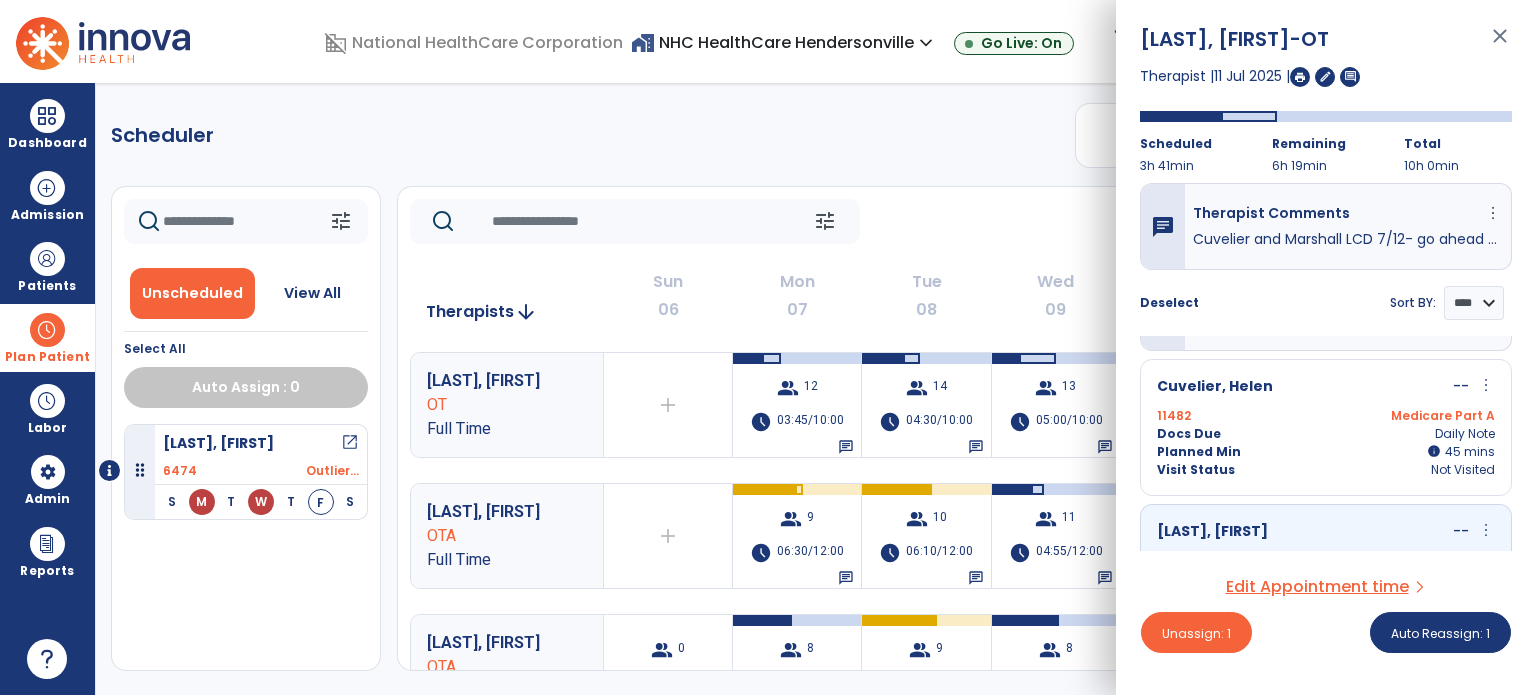scroll, scrollTop: 76, scrollLeft: 0, axis: vertical 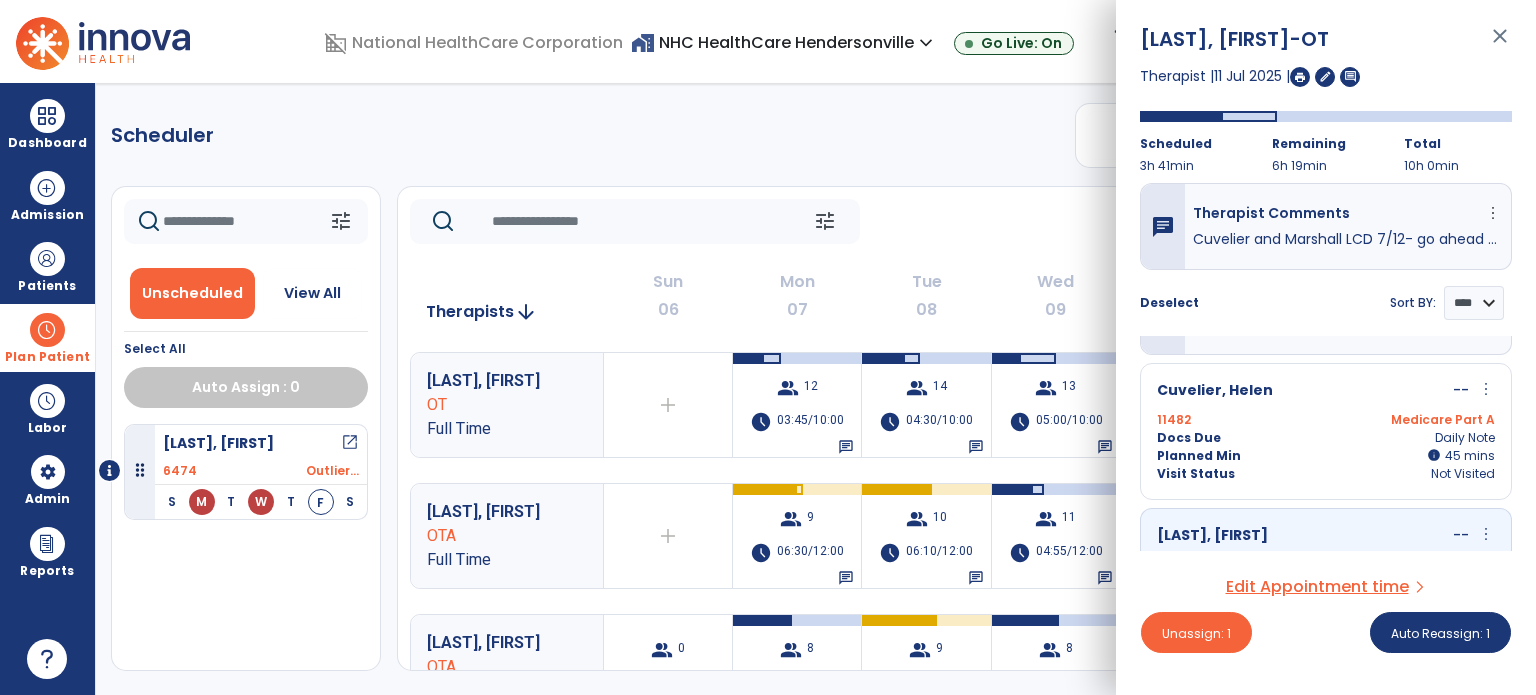 click on "more_vert" at bounding box center (1486, 389) 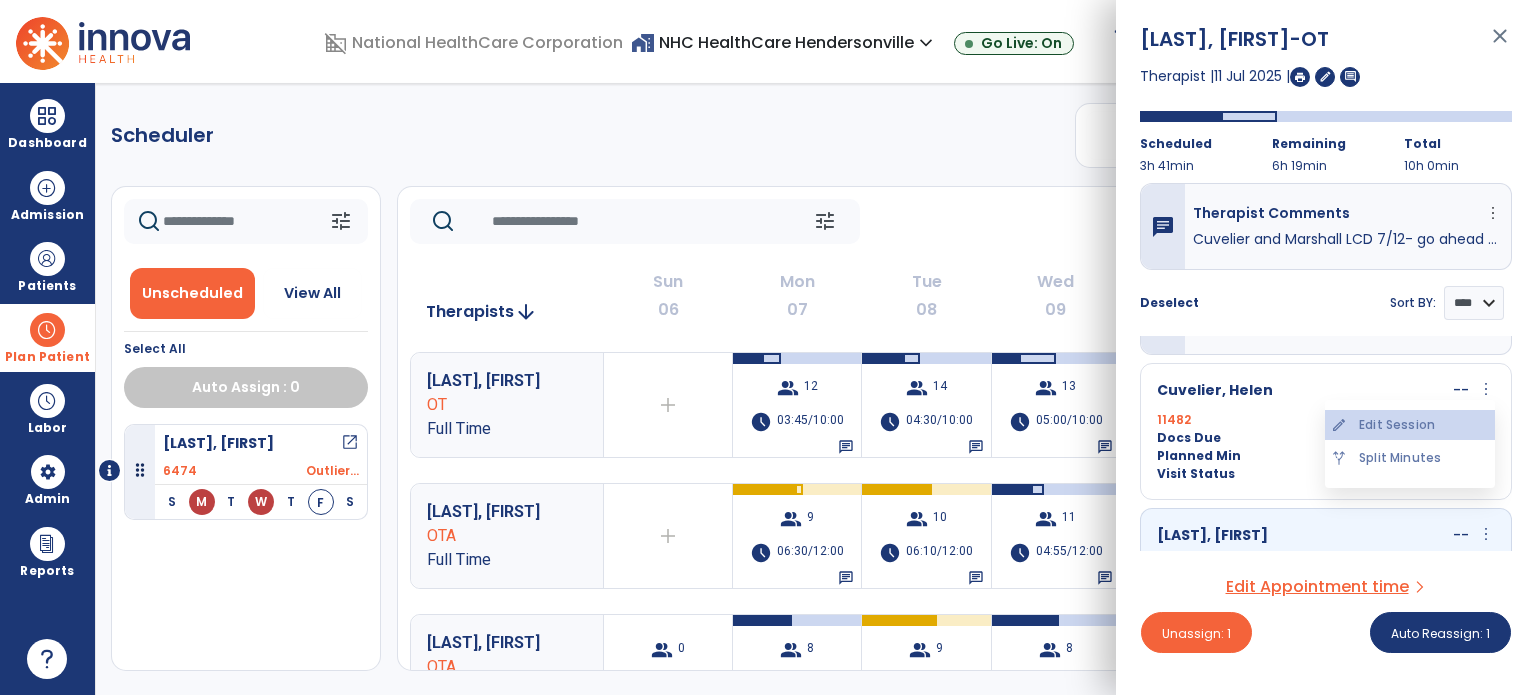 click on "edit   Edit Session" at bounding box center (1410, 425) 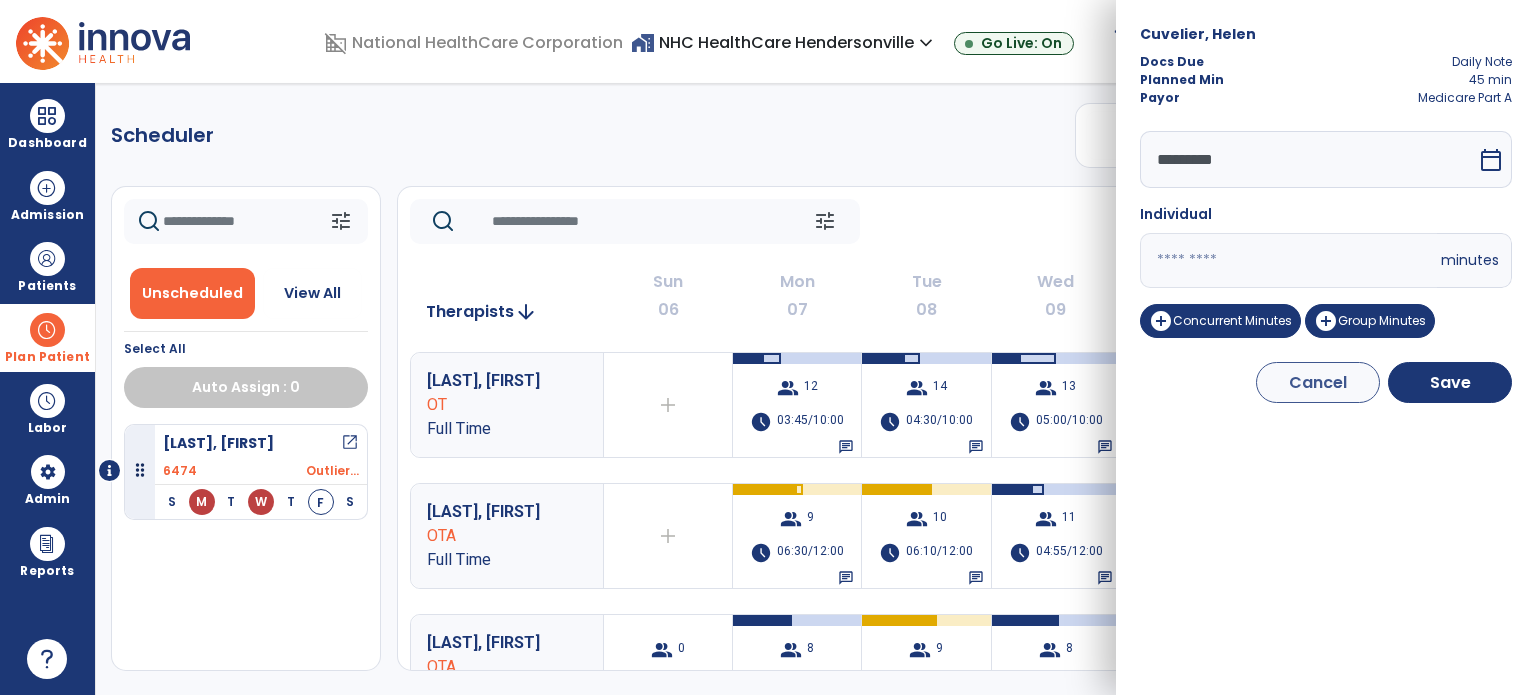 click on "**" at bounding box center (1288, 260) 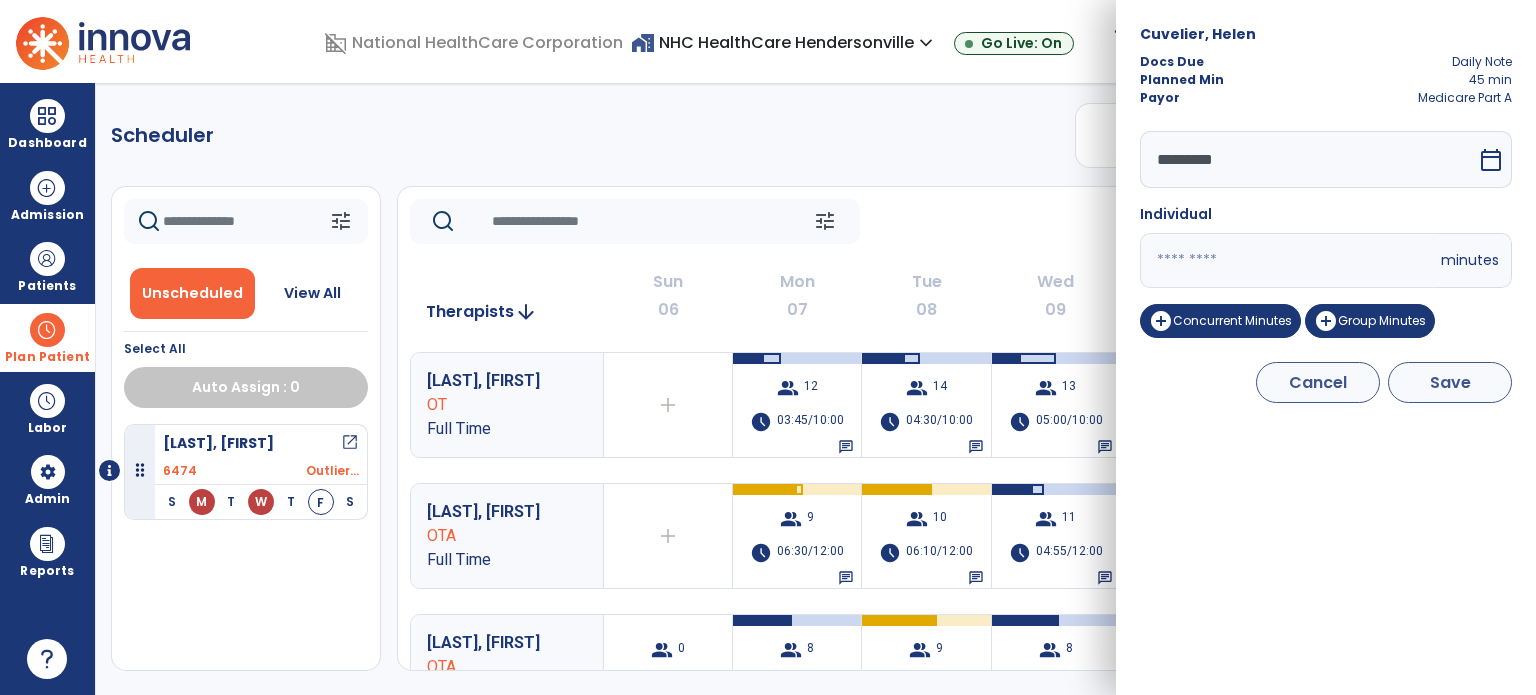 type on "**" 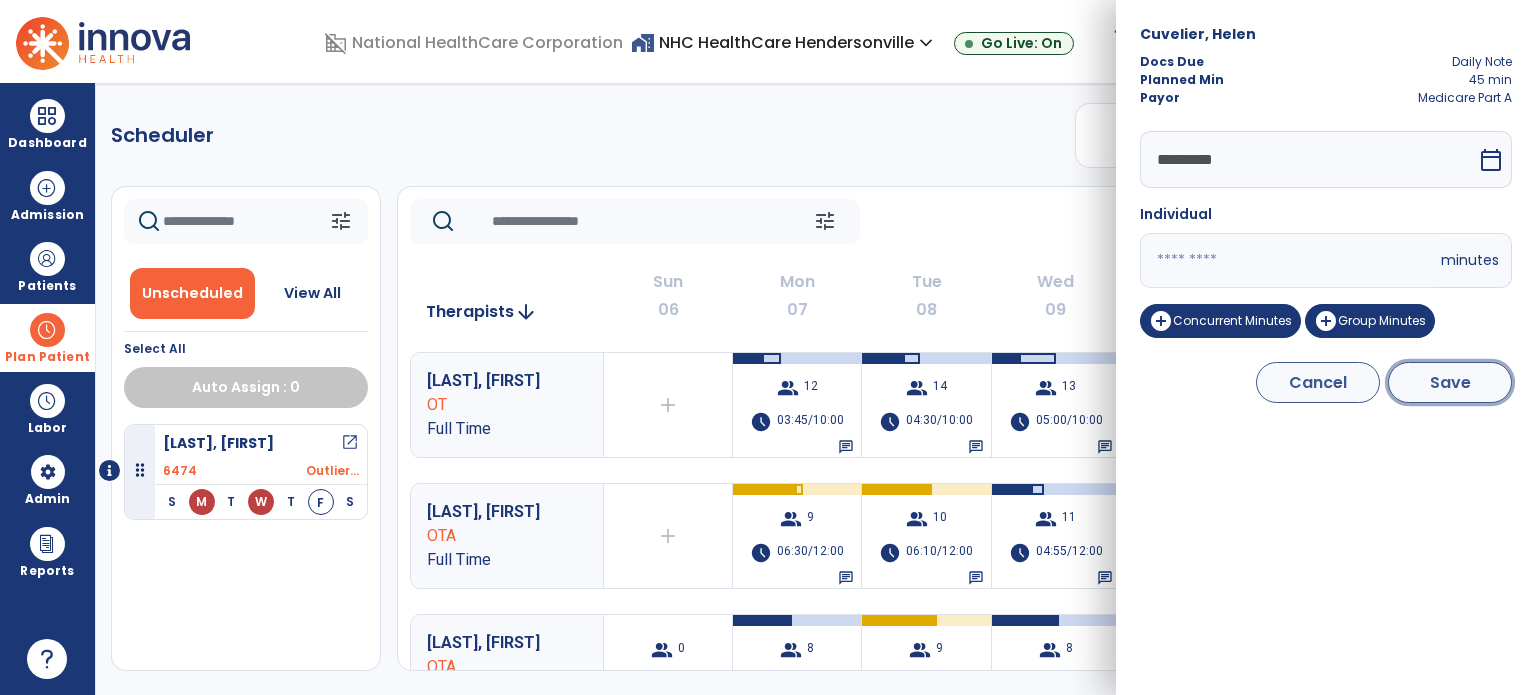 click on "Save" at bounding box center [1450, 382] 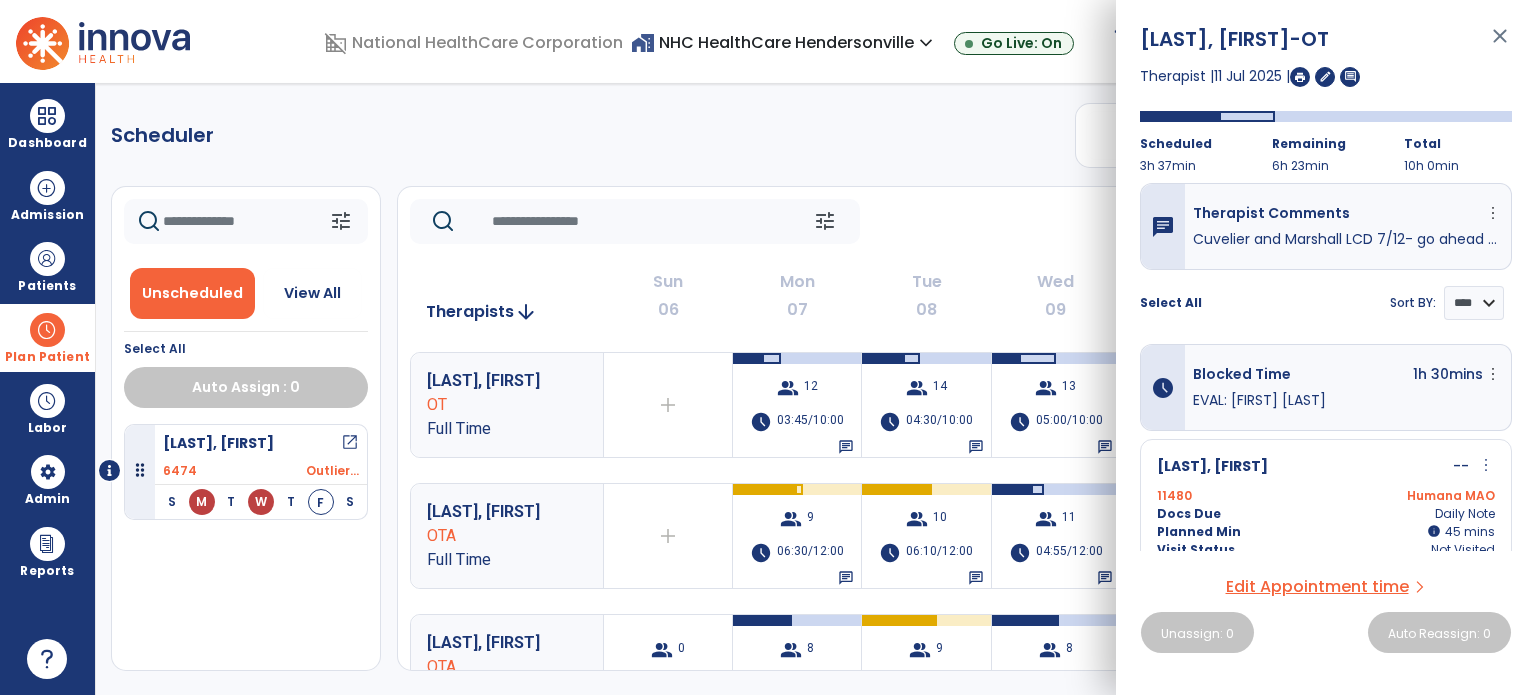click on "close" at bounding box center (1500, 45) 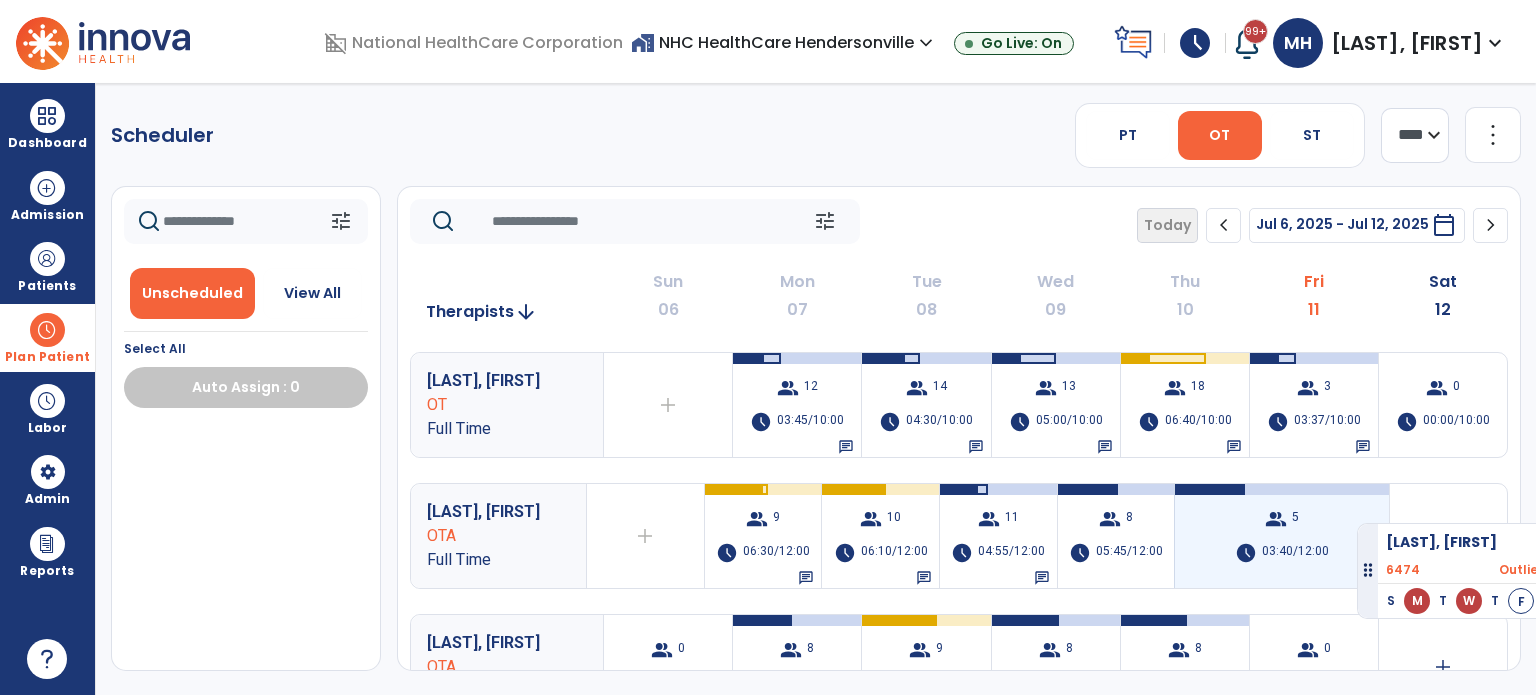 drag, startPoint x: 136, startPoint y: 470, endPoint x: 1357, endPoint y: 515, distance: 1221.829 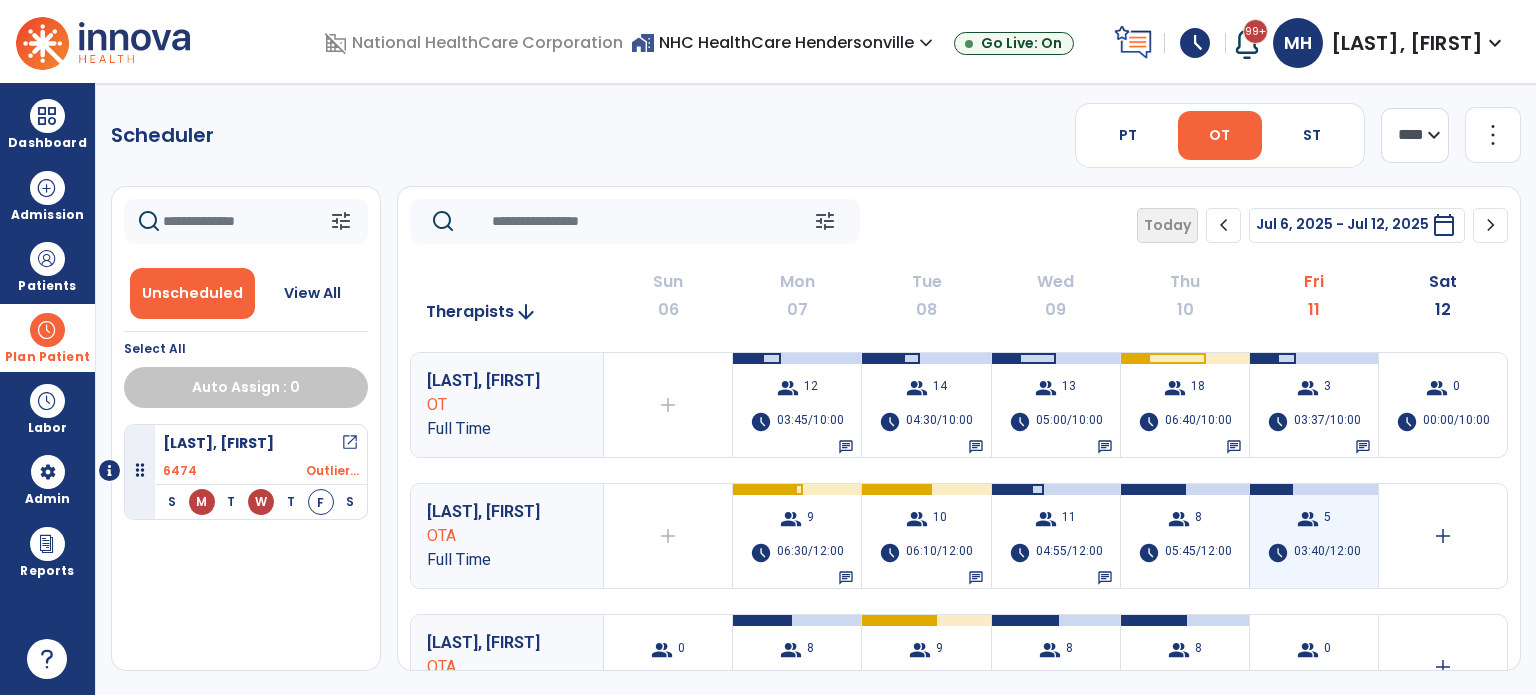 click on "group  5  schedule  03:40/12:00" at bounding box center [1314, 536] 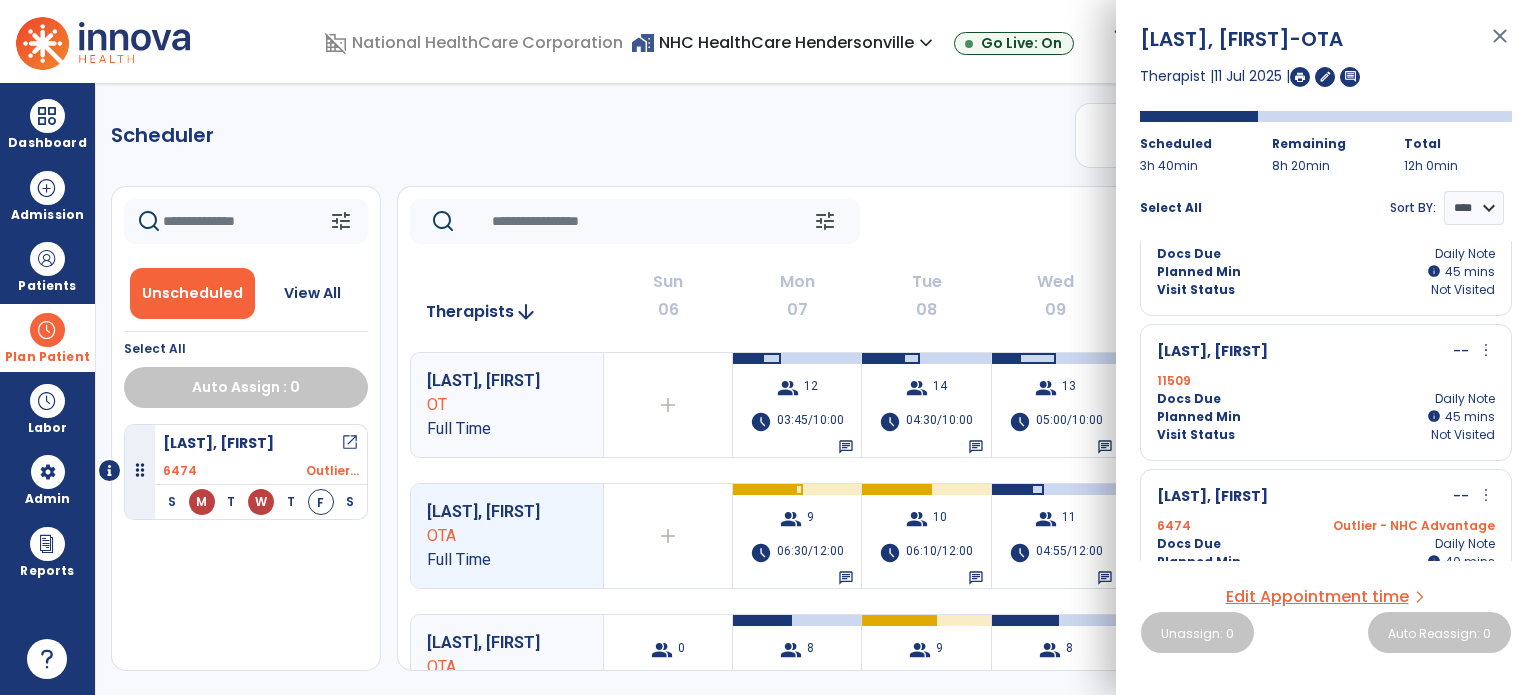 scroll, scrollTop: 401, scrollLeft: 0, axis: vertical 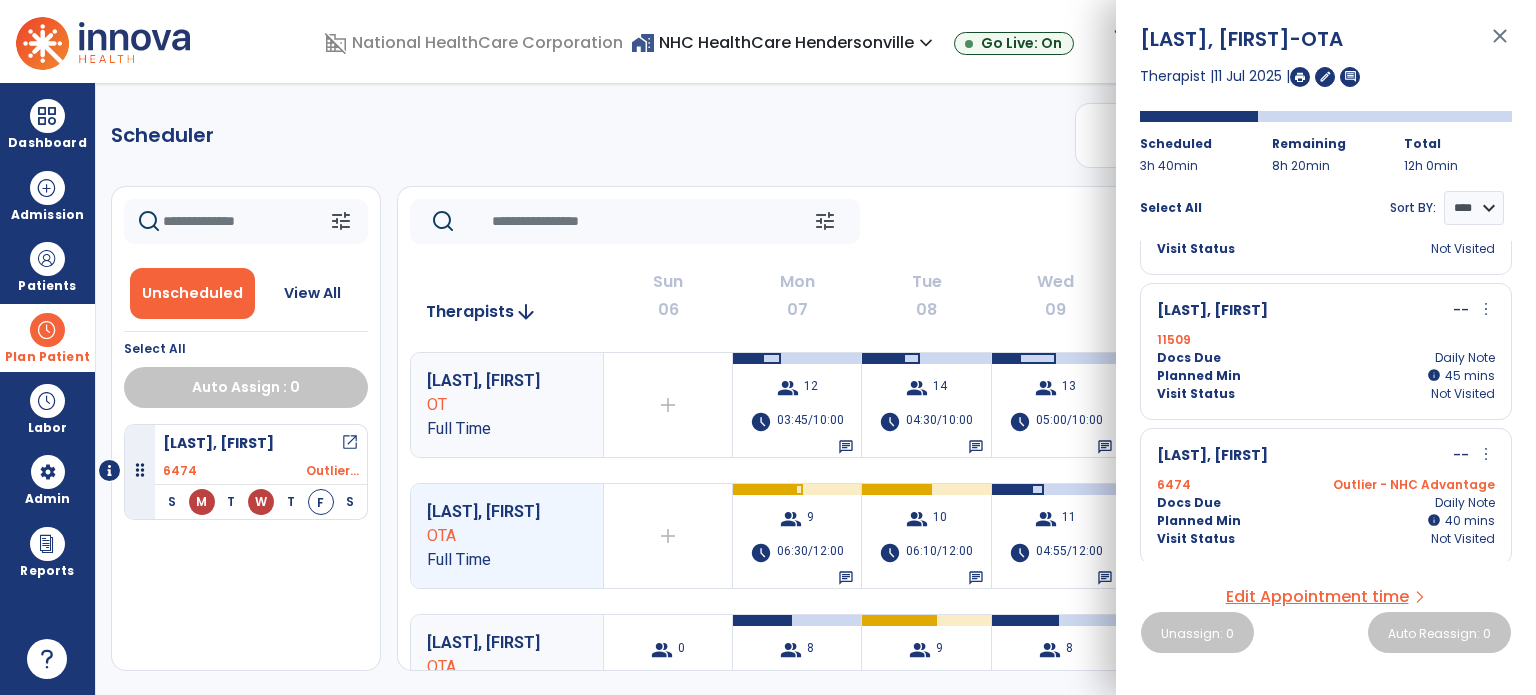 click on "Scheduler   PT   OT   ST  **** *** more_vert  Manage Labor   View All Therapists   Print" 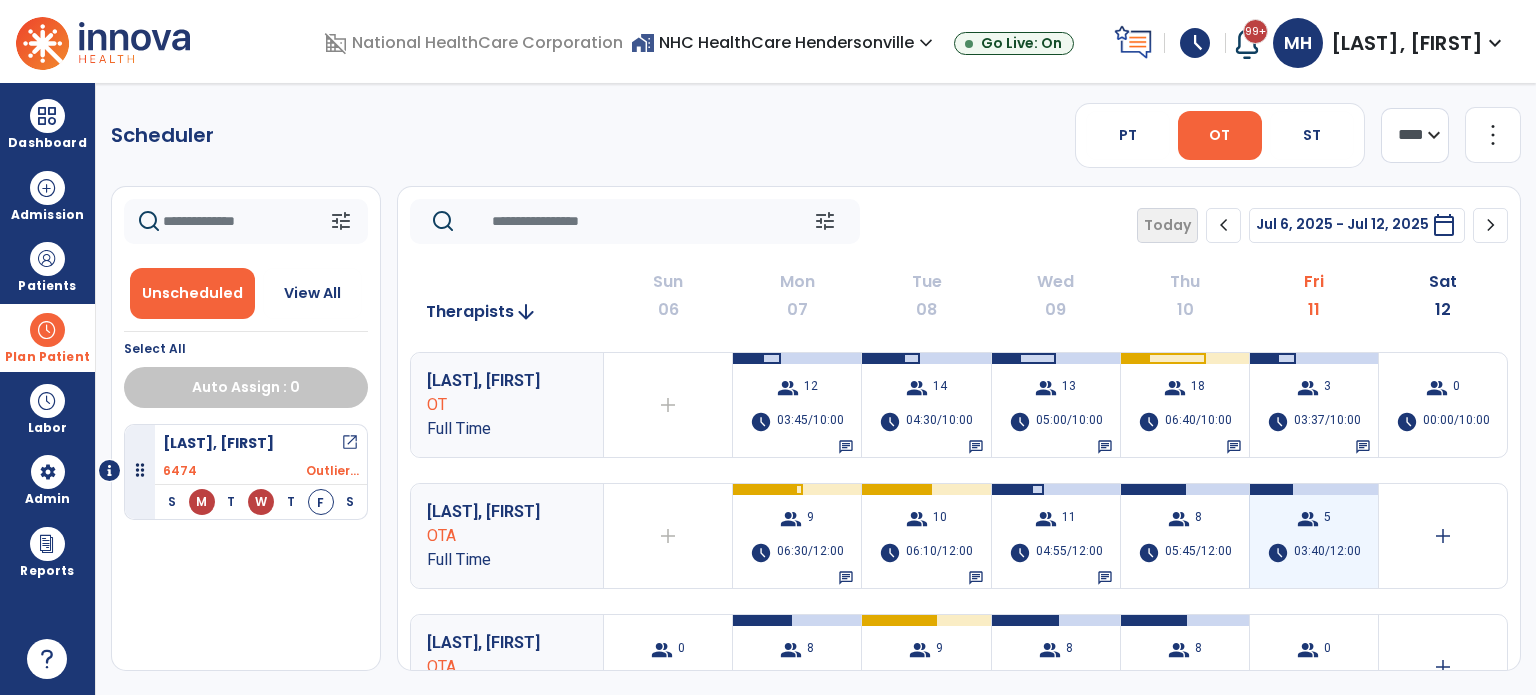 click on "group  5  schedule  03:40/12:00" at bounding box center (1314, 536) 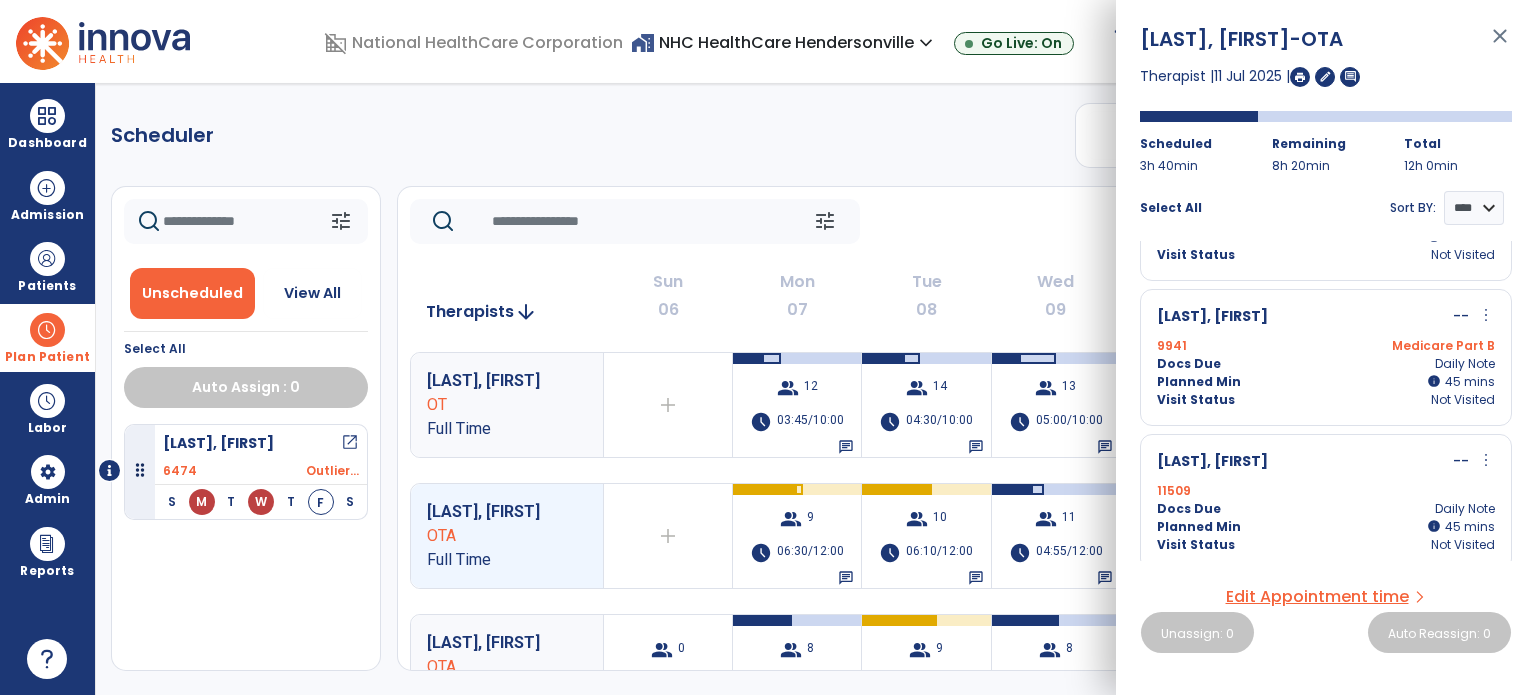 scroll, scrollTop: 401, scrollLeft: 0, axis: vertical 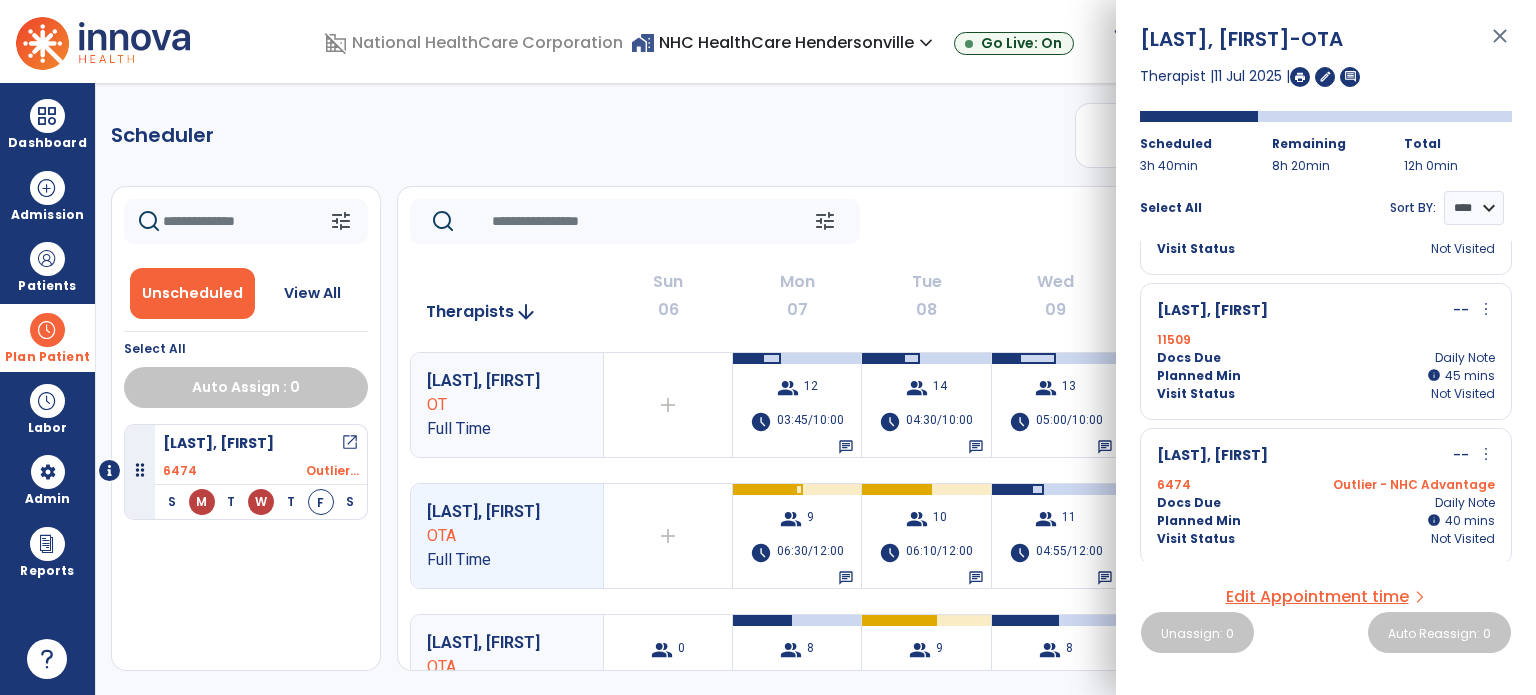 click on "6474 Outlier - NHC Advantage" at bounding box center [1326, 485] 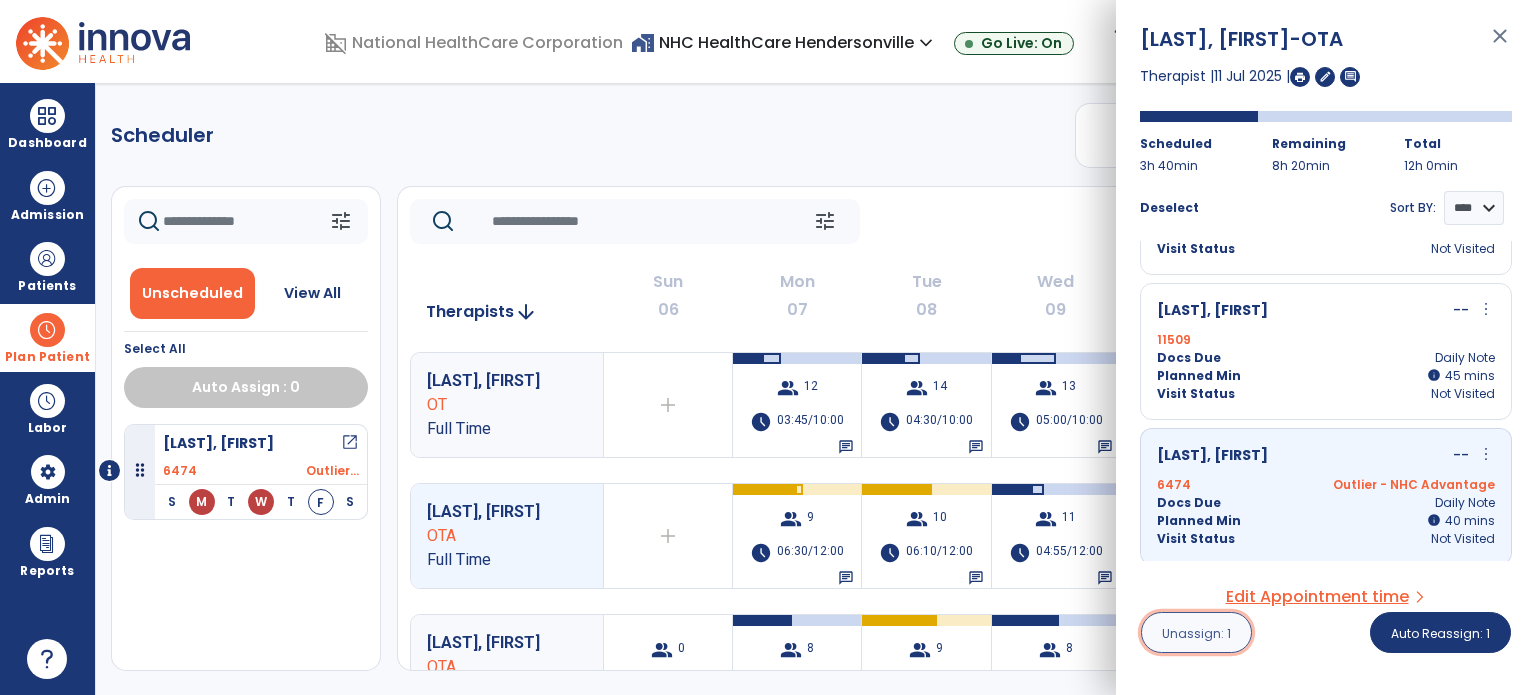 click on "Unassign: 1" at bounding box center (1196, 632) 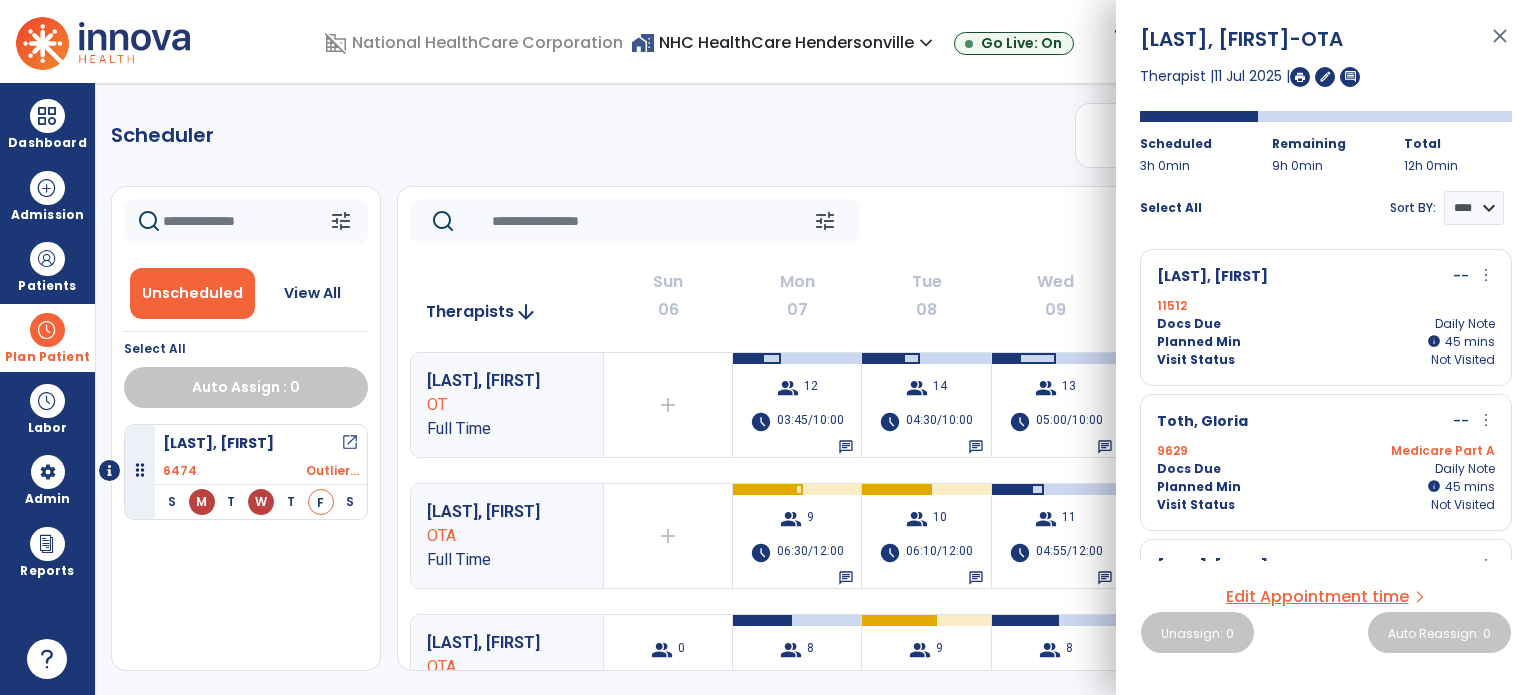 click on "open_in_new" at bounding box center (350, 443) 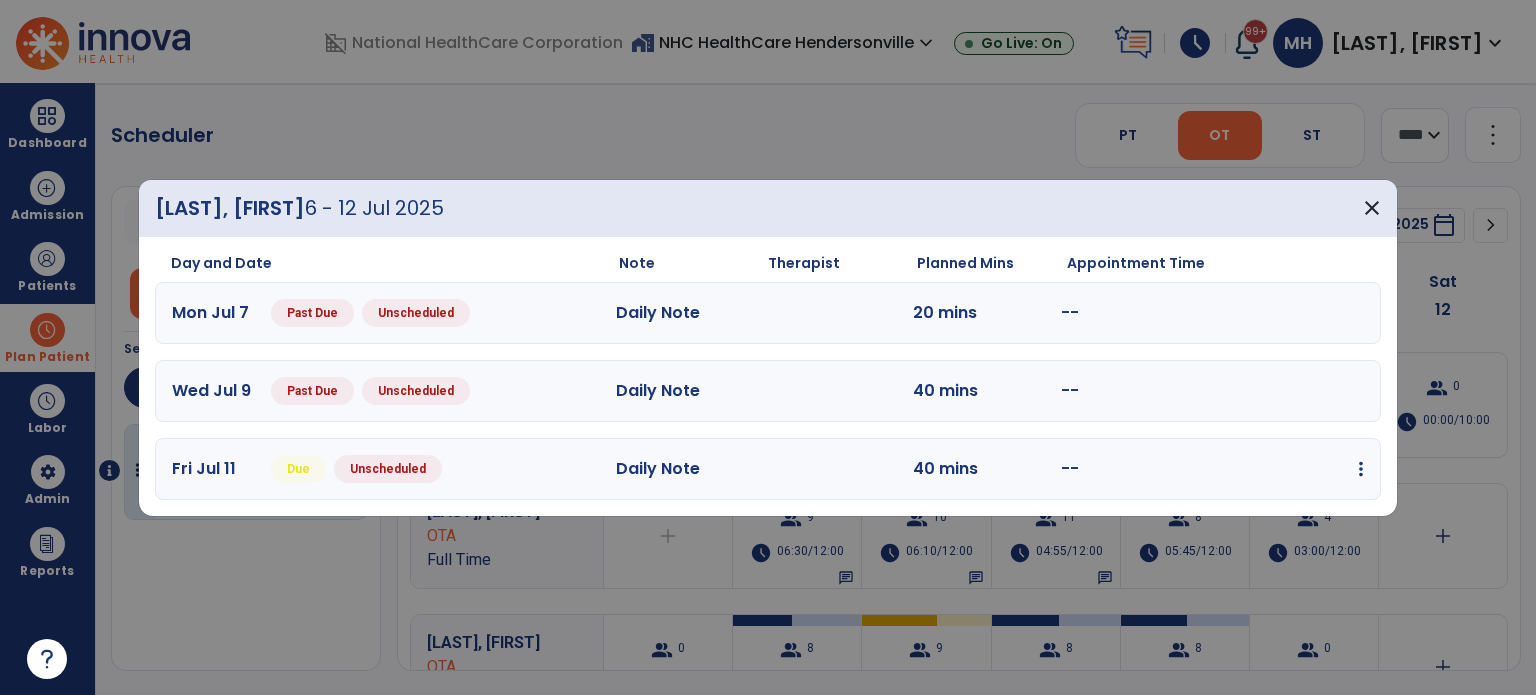 click on "Fri [DATE] Due Unscheduled Daily Note     40 mins   --   edit   Edit Session   alt_route   Split Minutes  add_comment  Add Note" at bounding box center [768, 469] 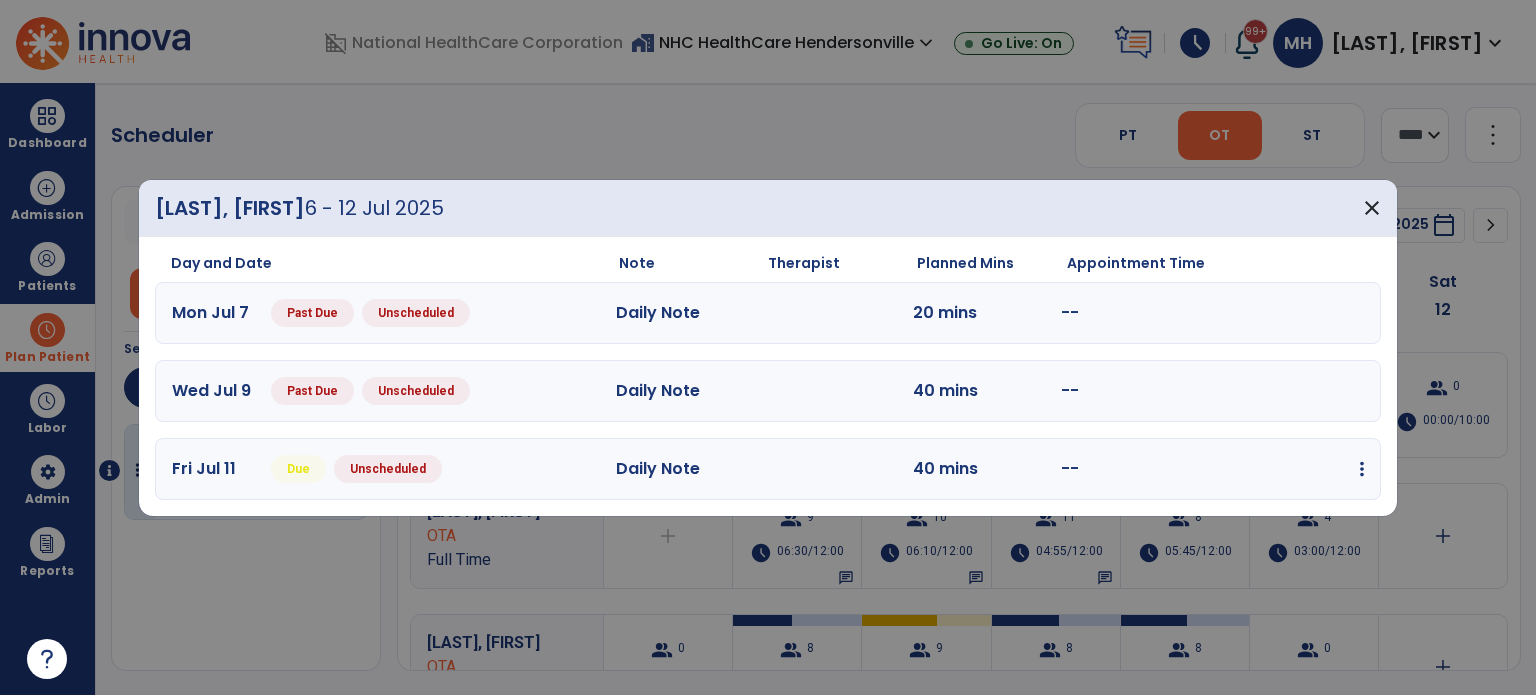 click at bounding box center [1362, 469] 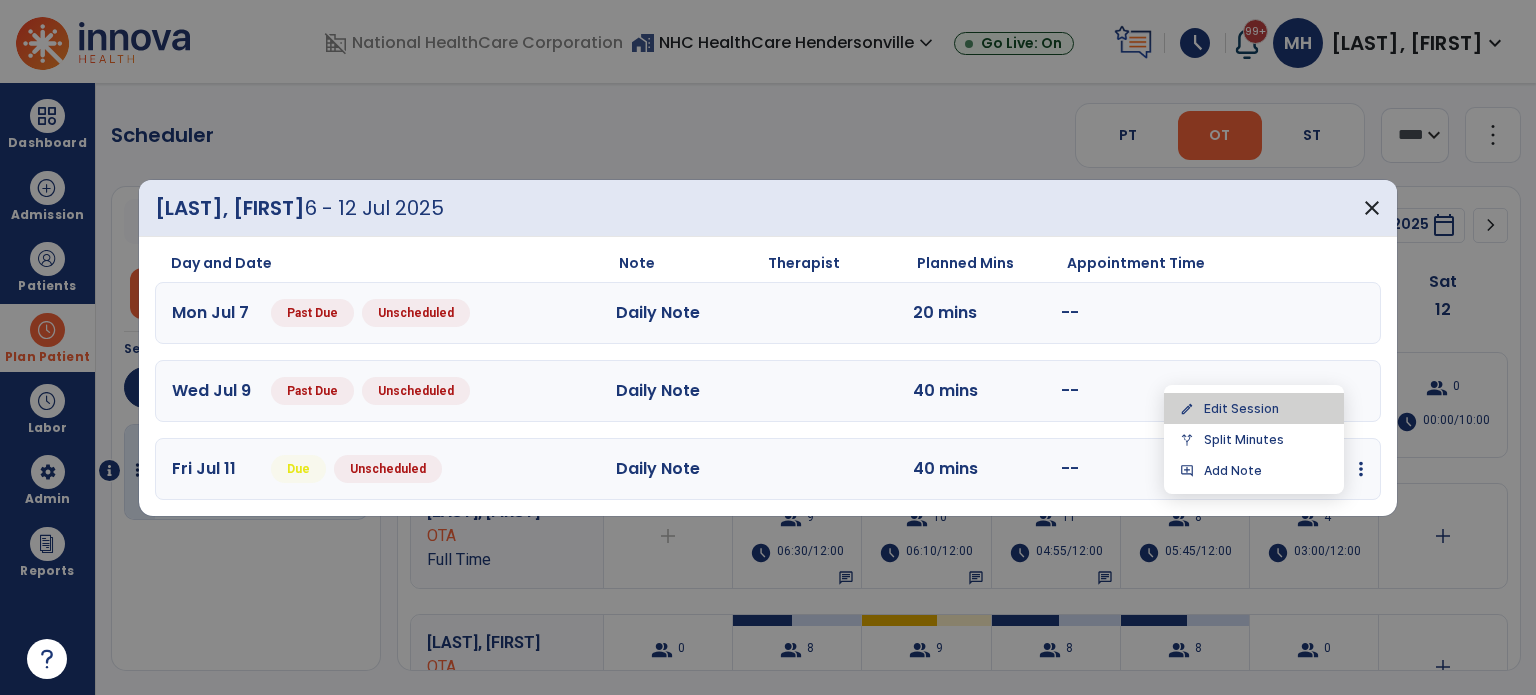 click on "edit   Edit Session" at bounding box center (1254, 408) 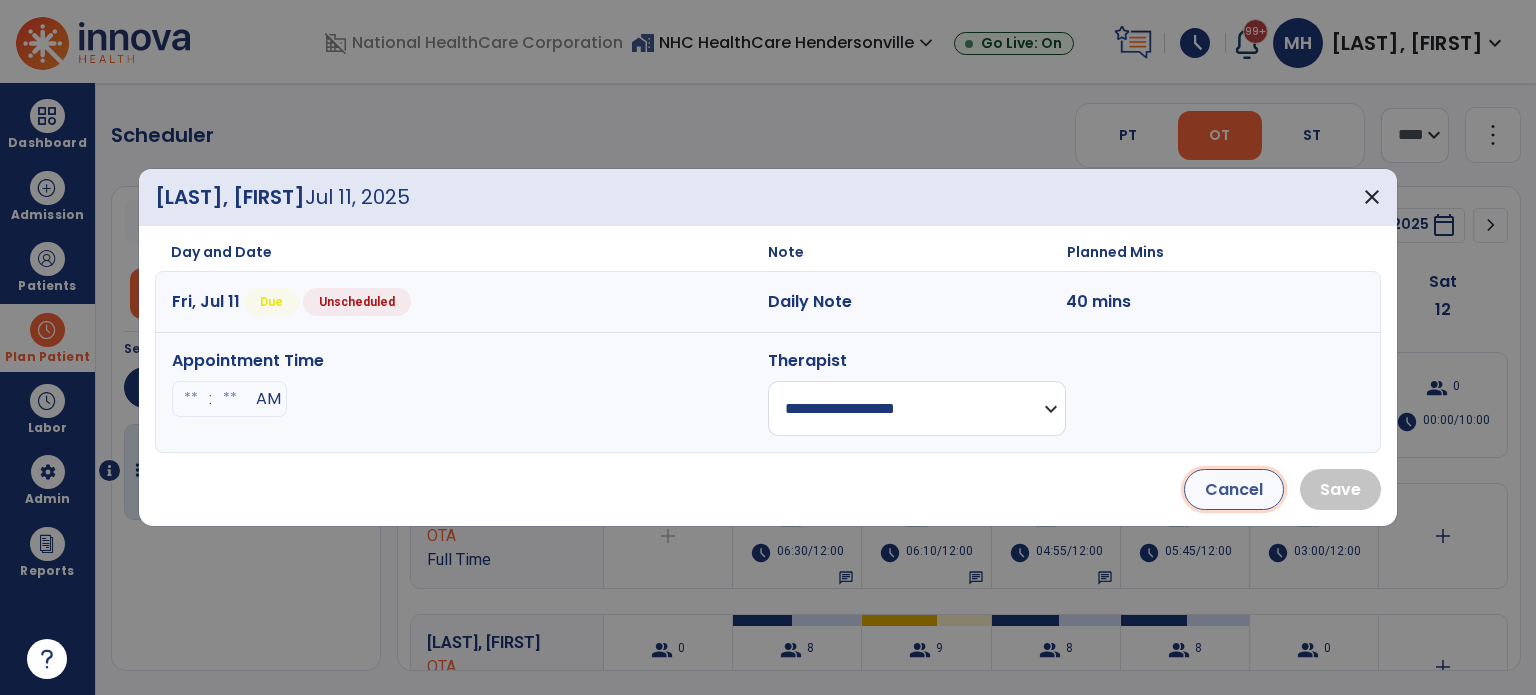 click on "Cancel" at bounding box center [1234, 489] 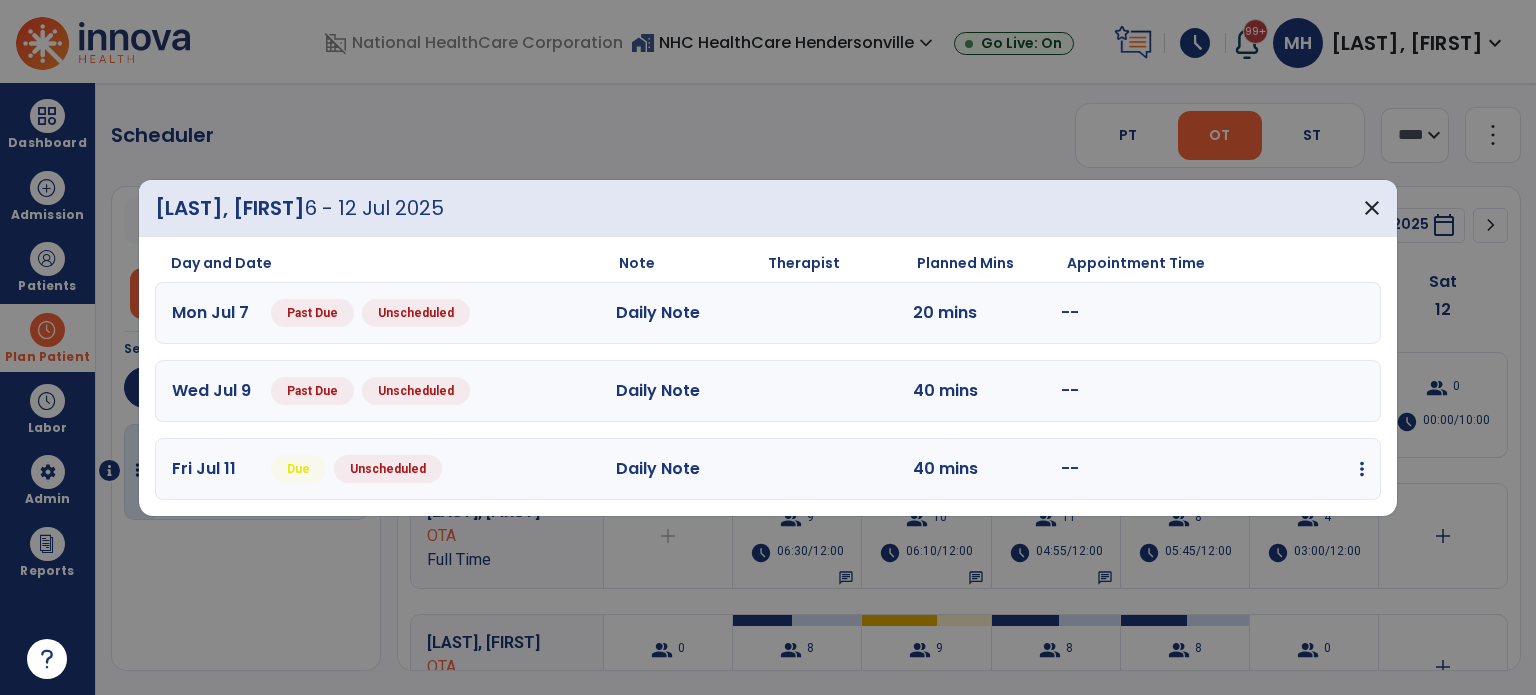 click at bounding box center (1362, 469) 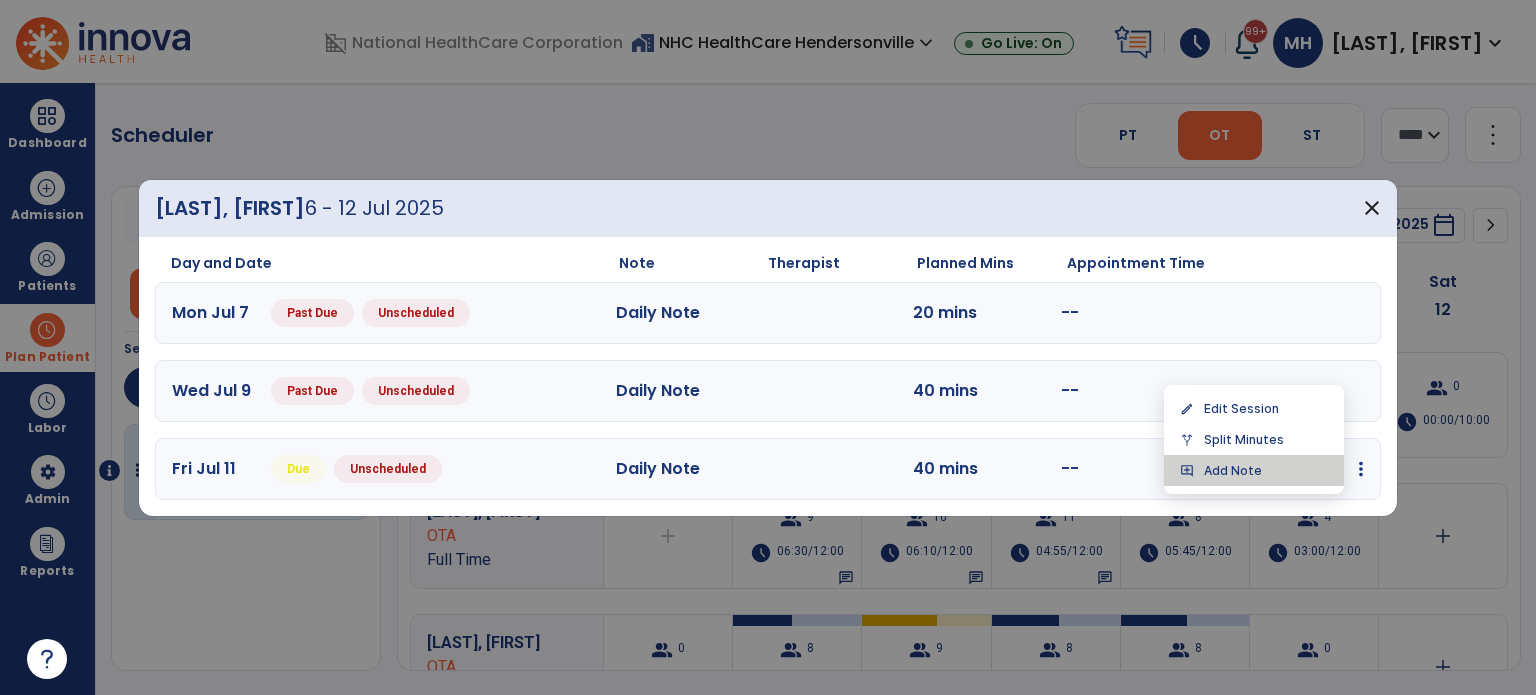 click on "add_comment  Add Note" at bounding box center [1254, 470] 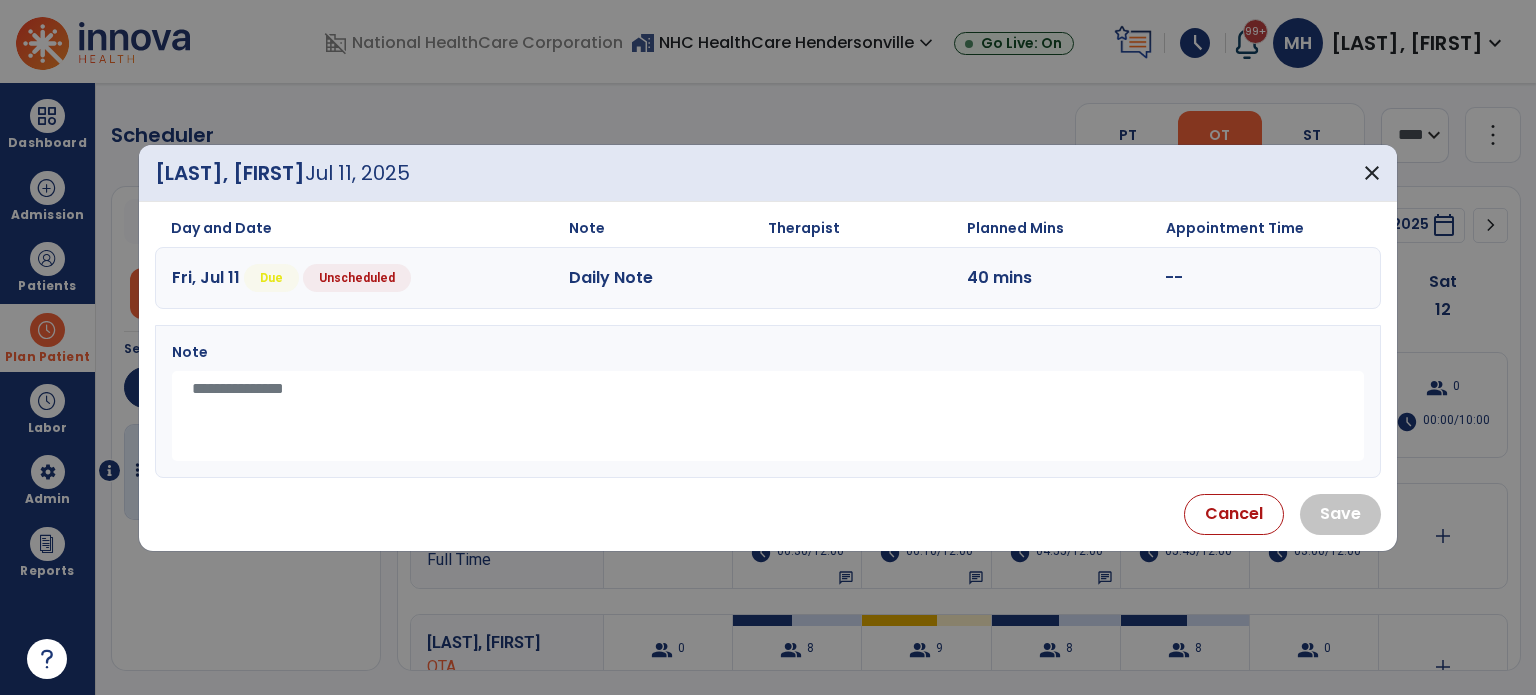 click at bounding box center (768, 416) 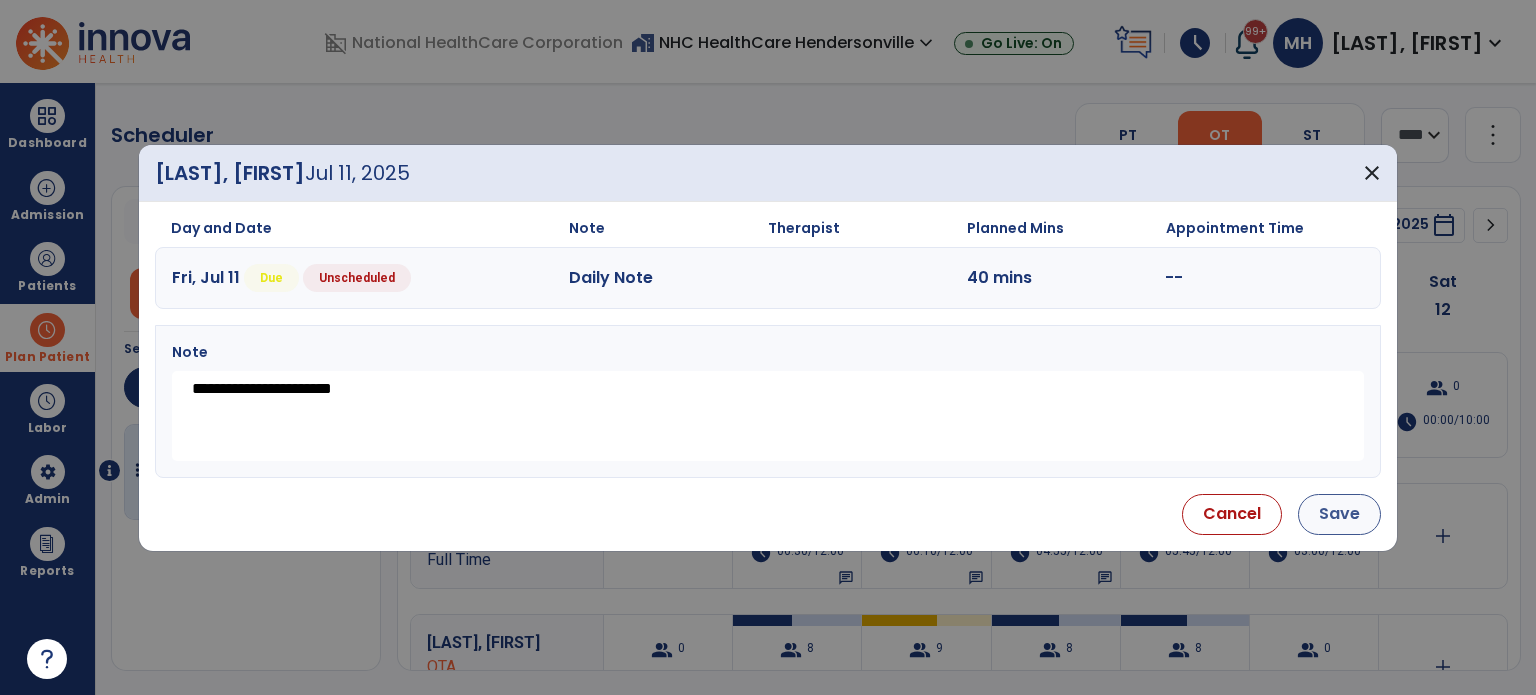 type on "**********" 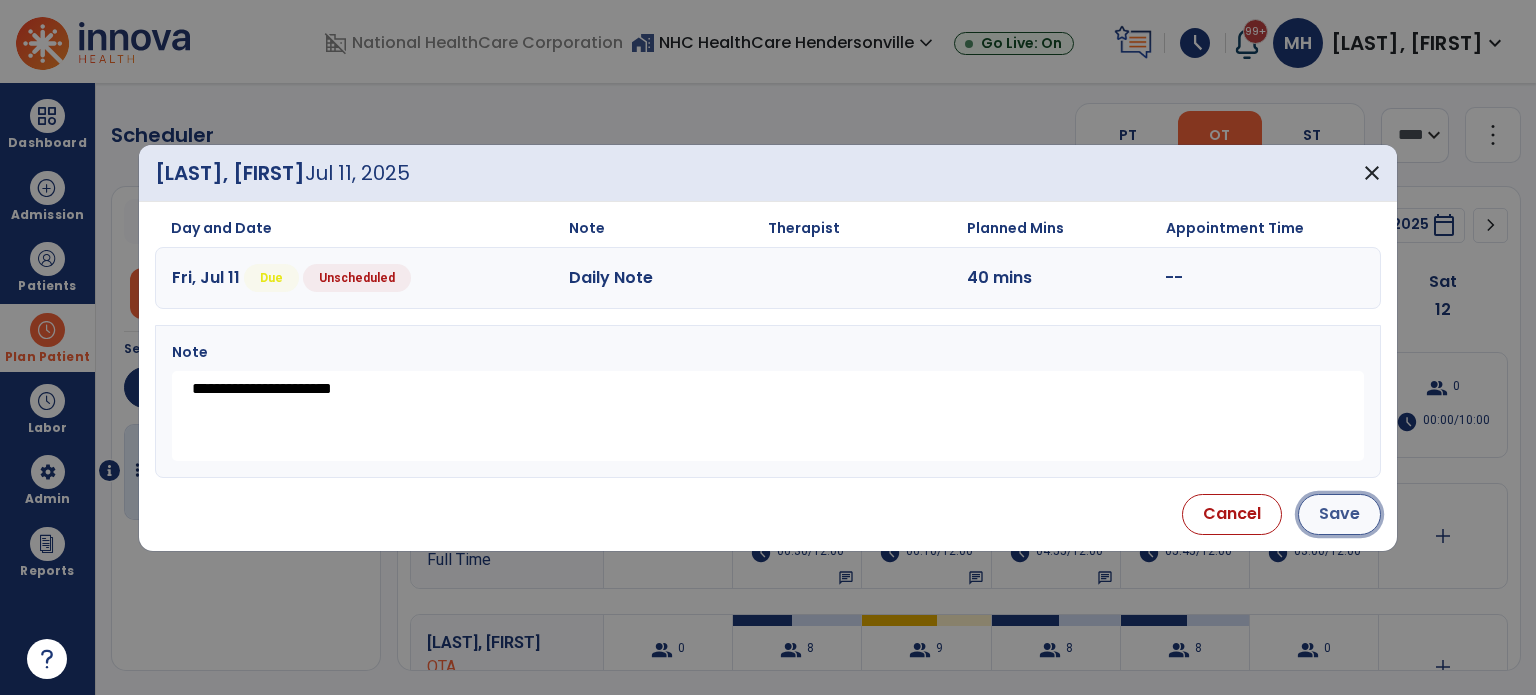 click on "Save" at bounding box center [1339, 514] 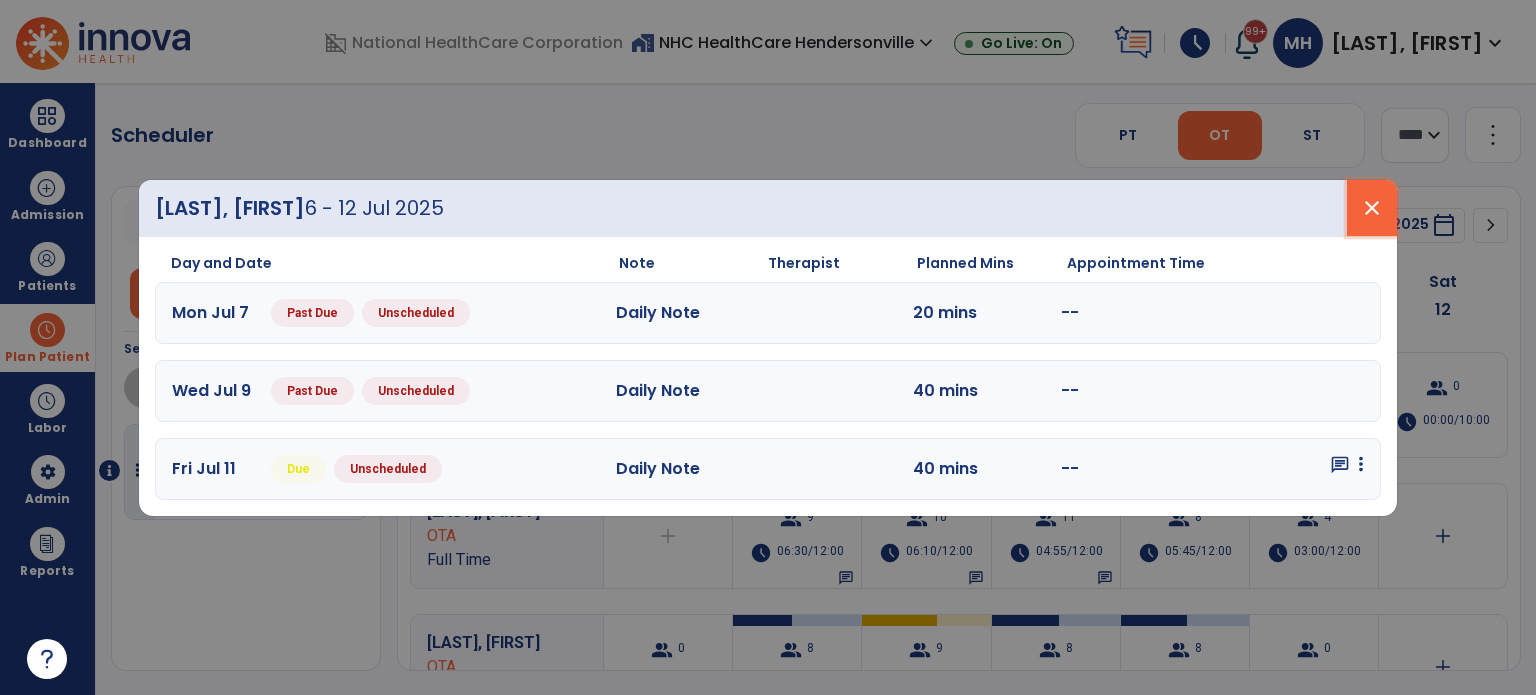 click on "close" at bounding box center [1372, 208] 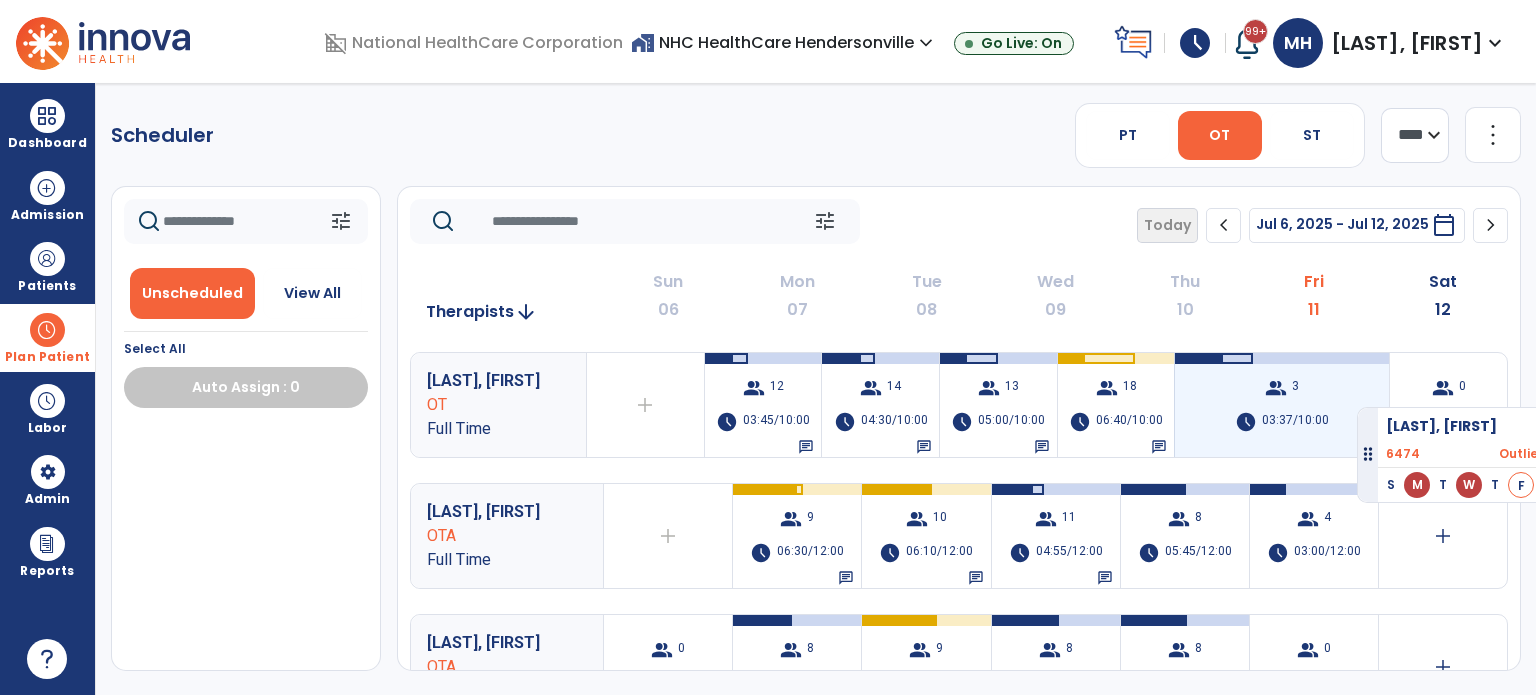 drag, startPoint x: 142, startPoint y: 464, endPoint x: 1360, endPoint y: 401, distance: 1219.6282 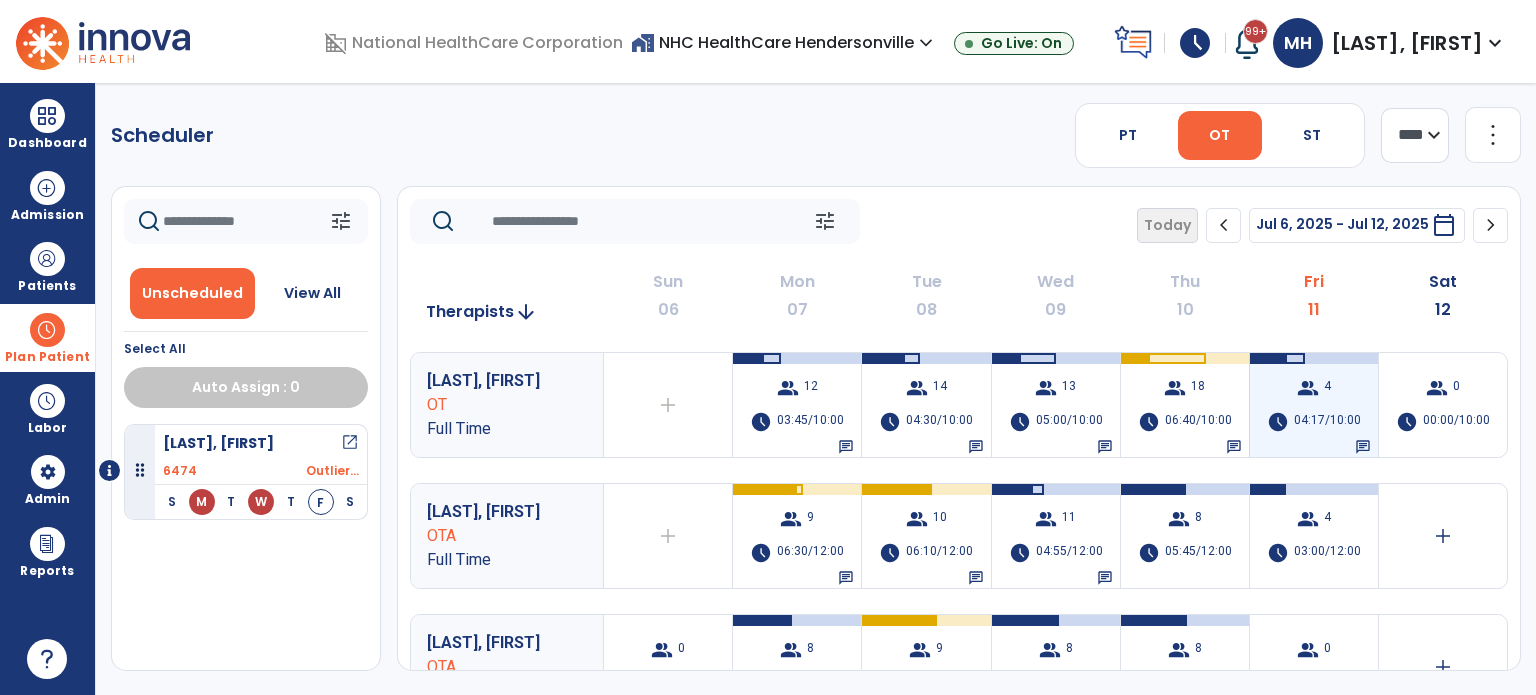 click on "group  4  schedule  04:17/10:00   chat" at bounding box center (1314, 405) 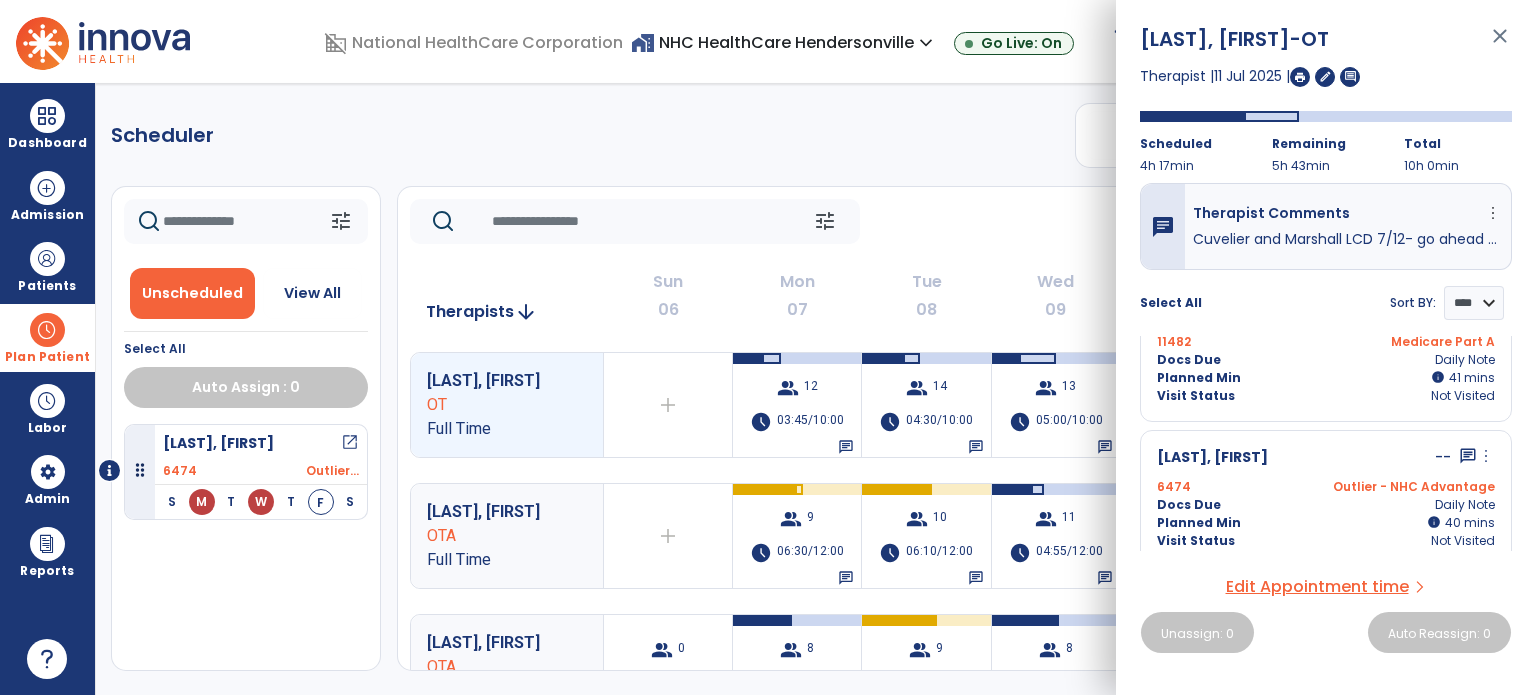 scroll, scrollTop: 456, scrollLeft: 0, axis: vertical 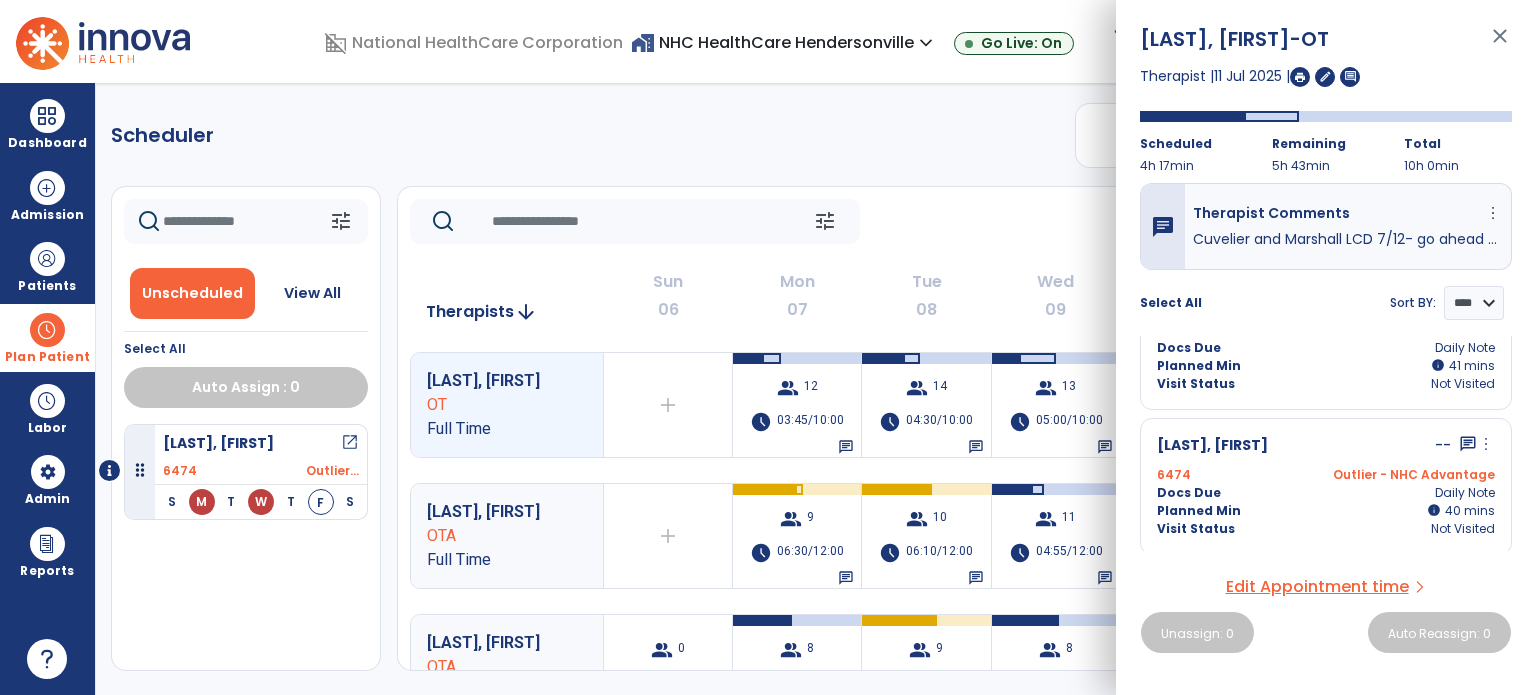 click on "more_vert" at bounding box center [1486, 444] 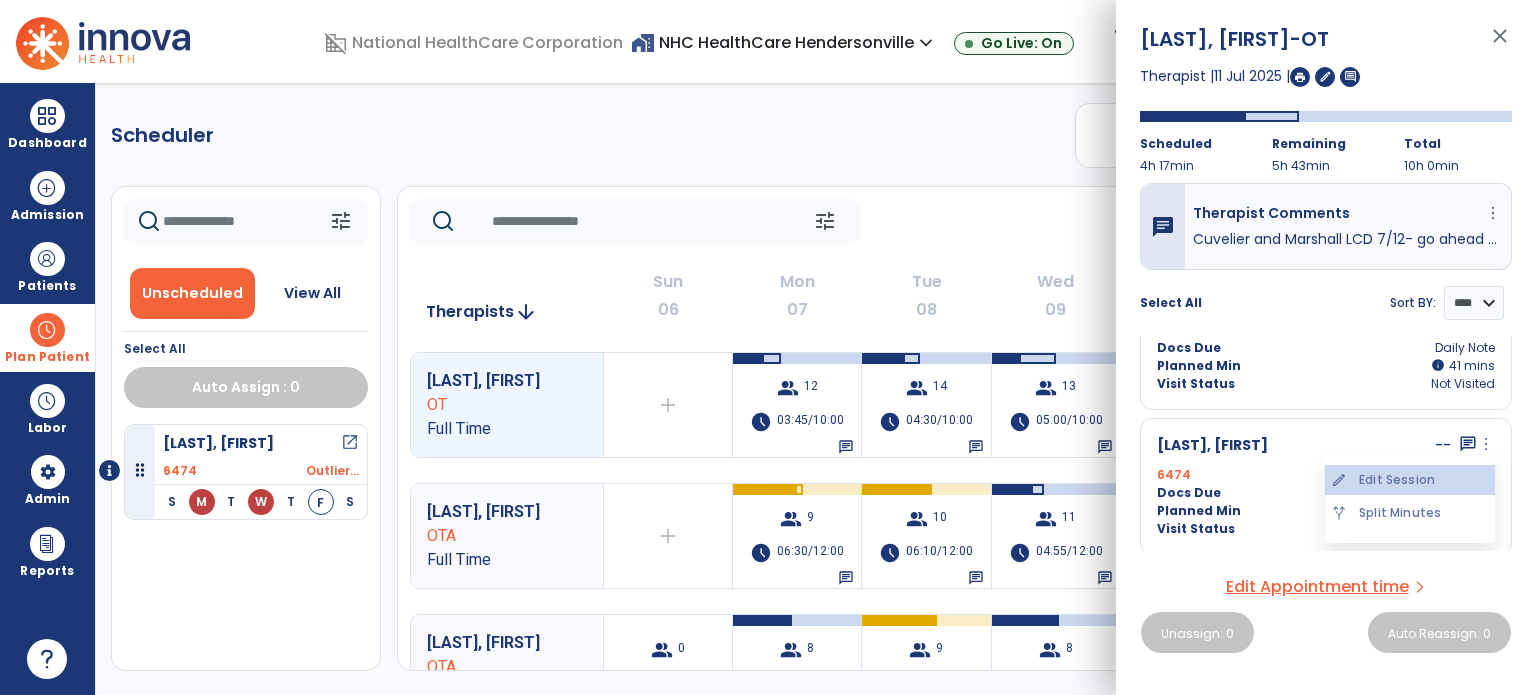 click on "edit   Edit Session" at bounding box center [1410, 480] 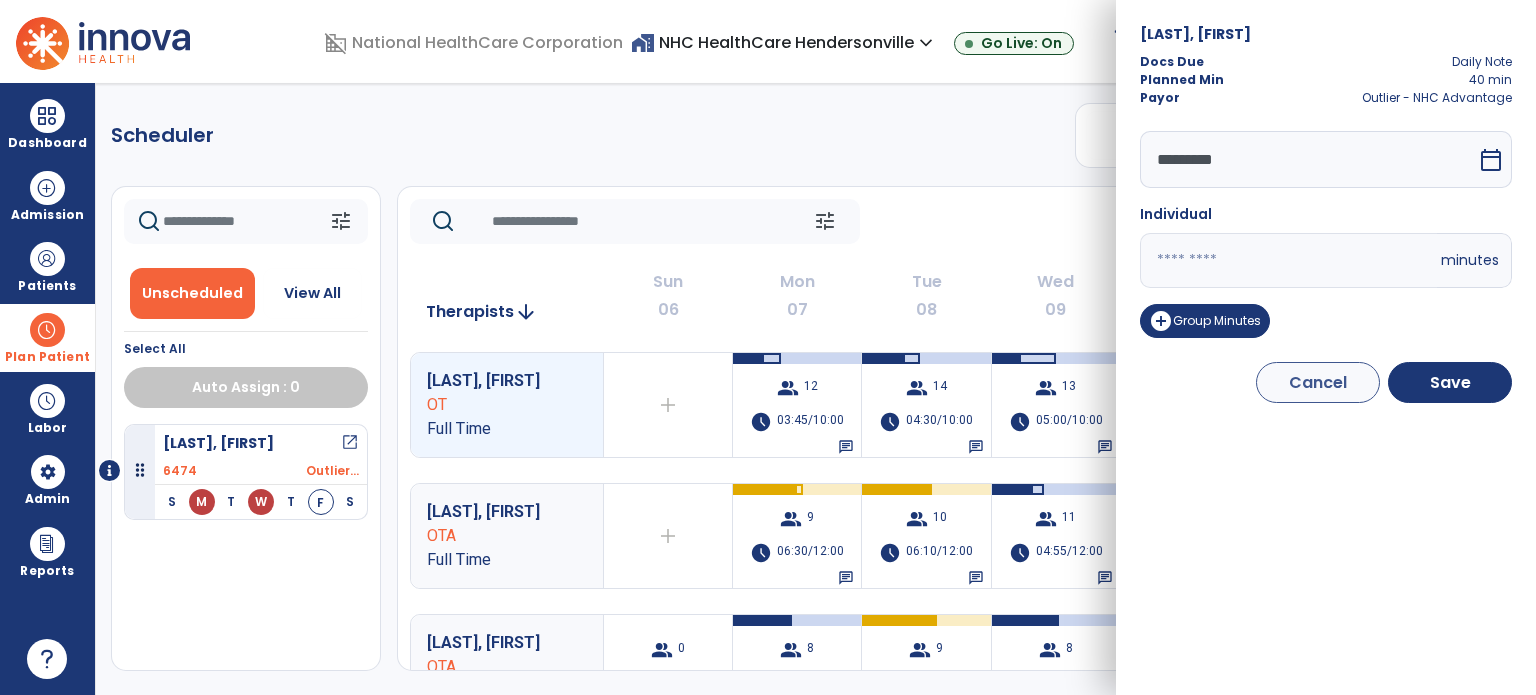 click on "**" at bounding box center (1288, 260) 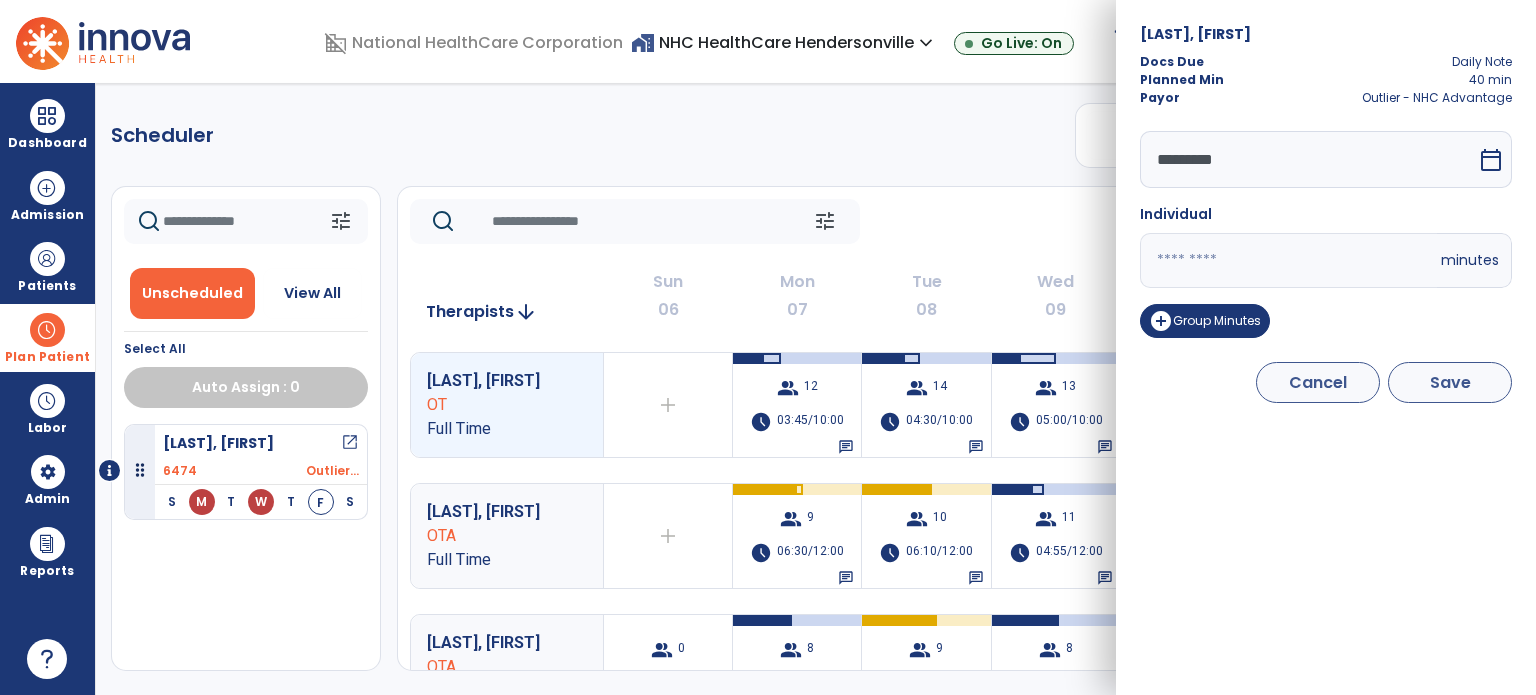 type on "*" 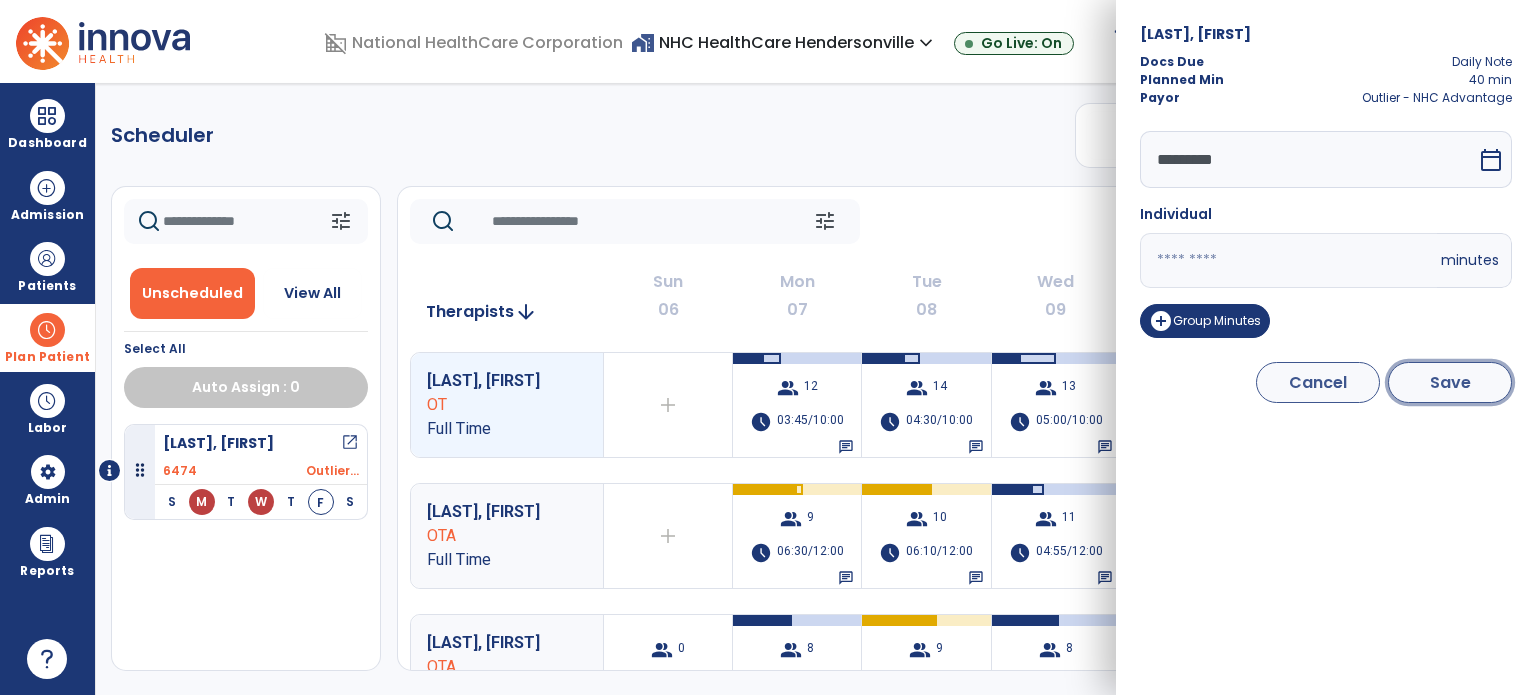 click on "Save" at bounding box center (1450, 382) 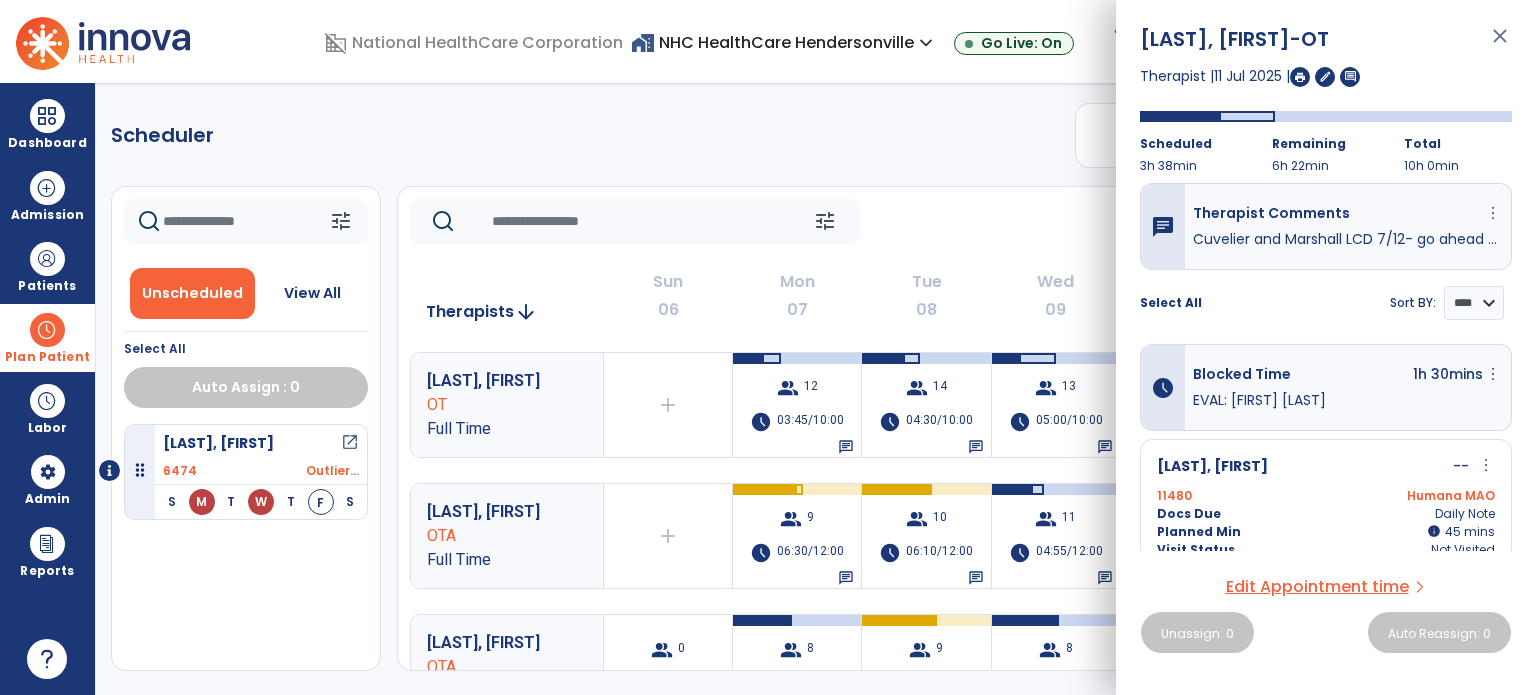 click on "tune   Today  chevron_left Jul 6, 2025 - Jul 12, 2025  *********  calendar_today  chevron_right" 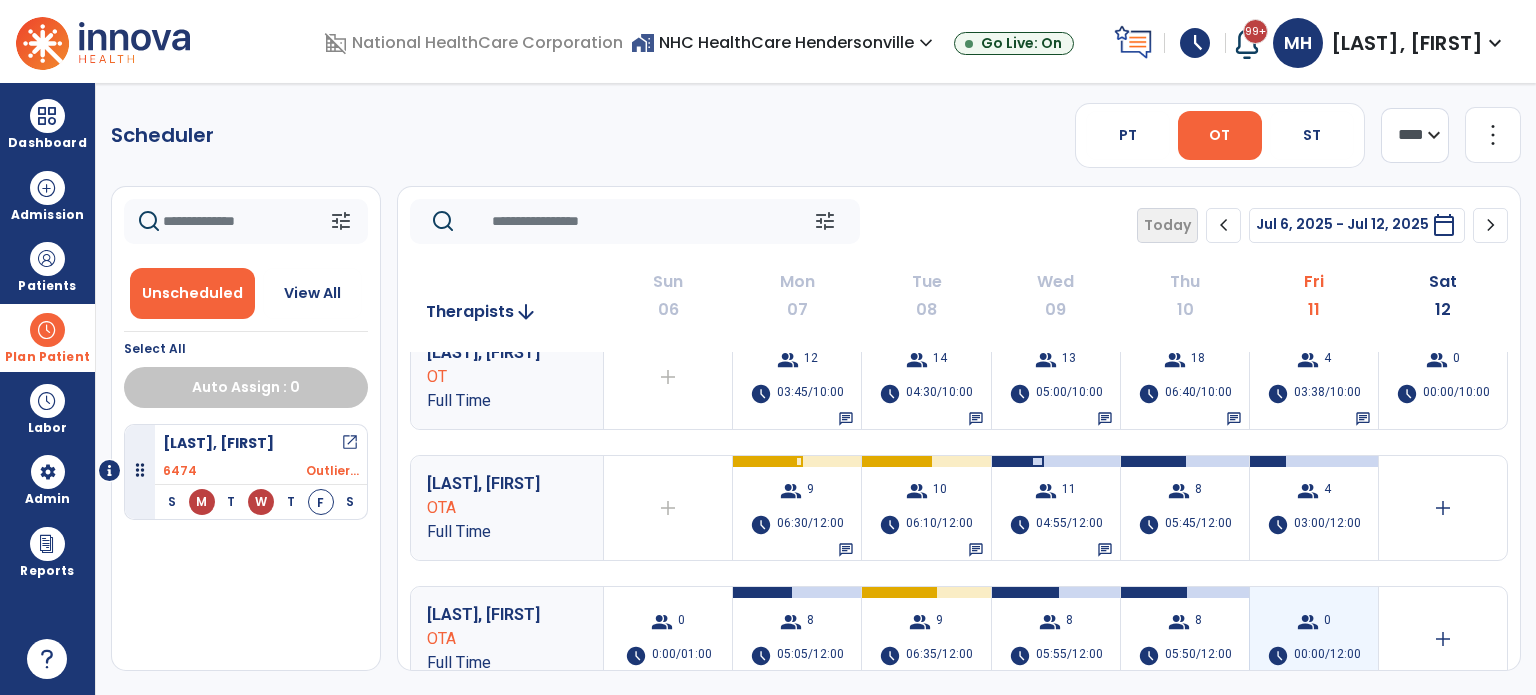 scroll, scrollTop: 0, scrollLeft: 0, axis: both 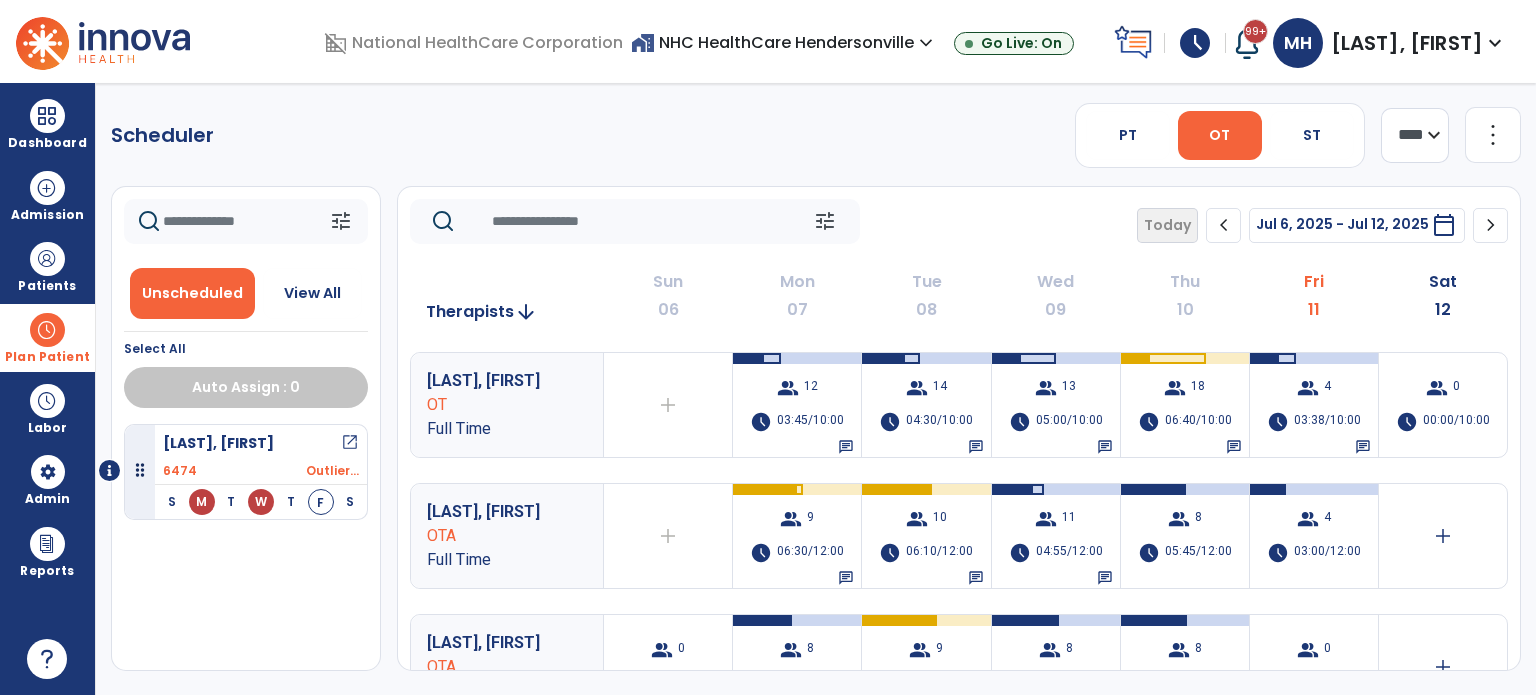 click on "Scheduler   PT   OT   ST  **** *** more_vert  Manage Labor   View All Therapists   Print   tune   Unscheduled   View All  Select All  Auto Assign : 0   [LAST], [FIRST]   open_in_new  6474 Outlier...  S M T W T F S Wednesday Visit Status:  Missed  Docs Due: Daily Note Planned min 00:40     tune   Today  chevron_left [DATE] - [DATE]  *********  calendar_today  chevron_right   Therapists  arrow_downward Sun  06  Mon  07  Tue  08  Wed  09  Thu  10  Fri  11  Sat  12  [LAST], [FIRST] OT Full Time  add  Therapist not available for the day  group  12  schedule  03:45/10:00   chat   group  14  schedule  04:30/10:00   chat   group  13  schedule  05:00/10:00   chat   group  18  schedule  06:40/10:00   chat   group  4  schedule  03:38/10:00   chat   group  0  schedule  00:00/10:00  [LAST], [FIRST] OTA Full Time  add  Therapist not available for the day  group  9  schedule  06:30/12:00   chat   group  10  schedule  06:10/12:00   chat   group  11  schedule  04:55/12:00   chat   group  8  schedule  05:45/12:00  4" at bounding box center (816, 389) 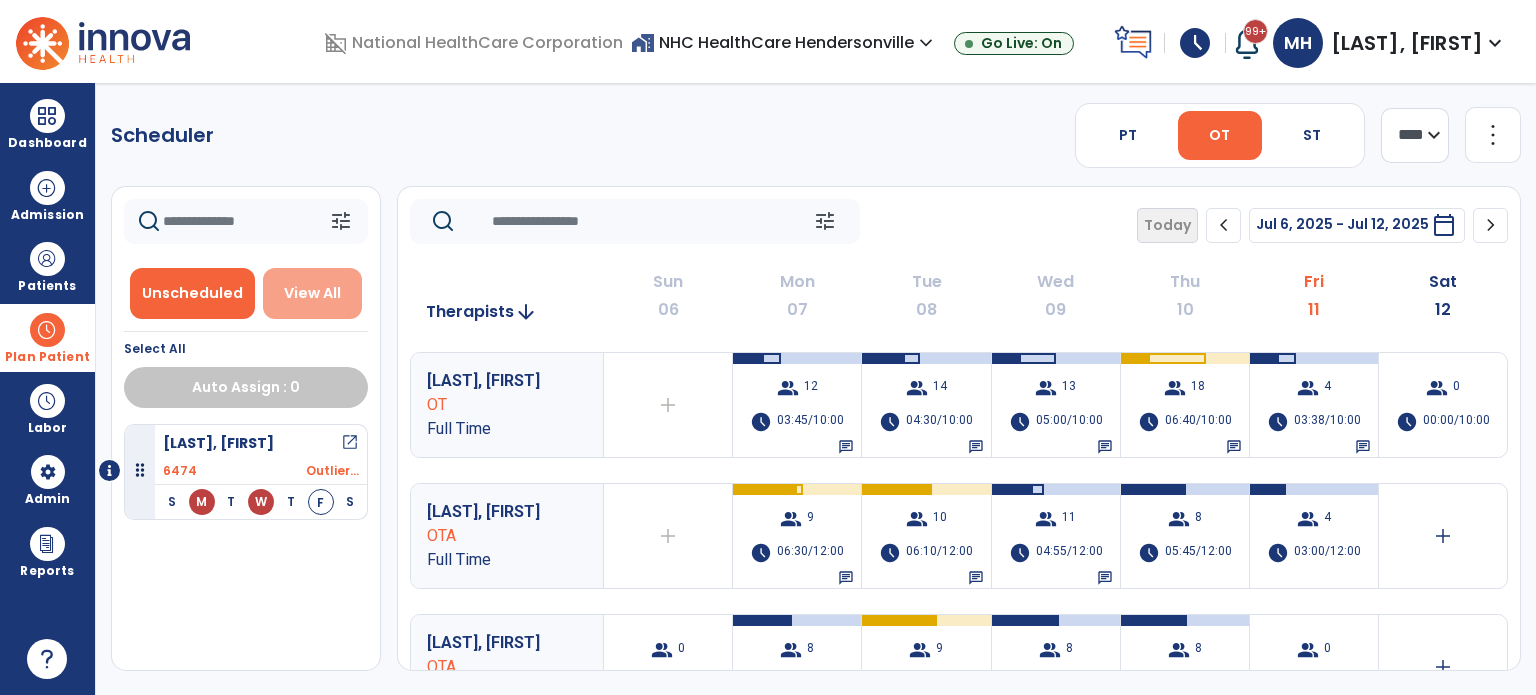 click on "View All" at bounding box center (313, 293) 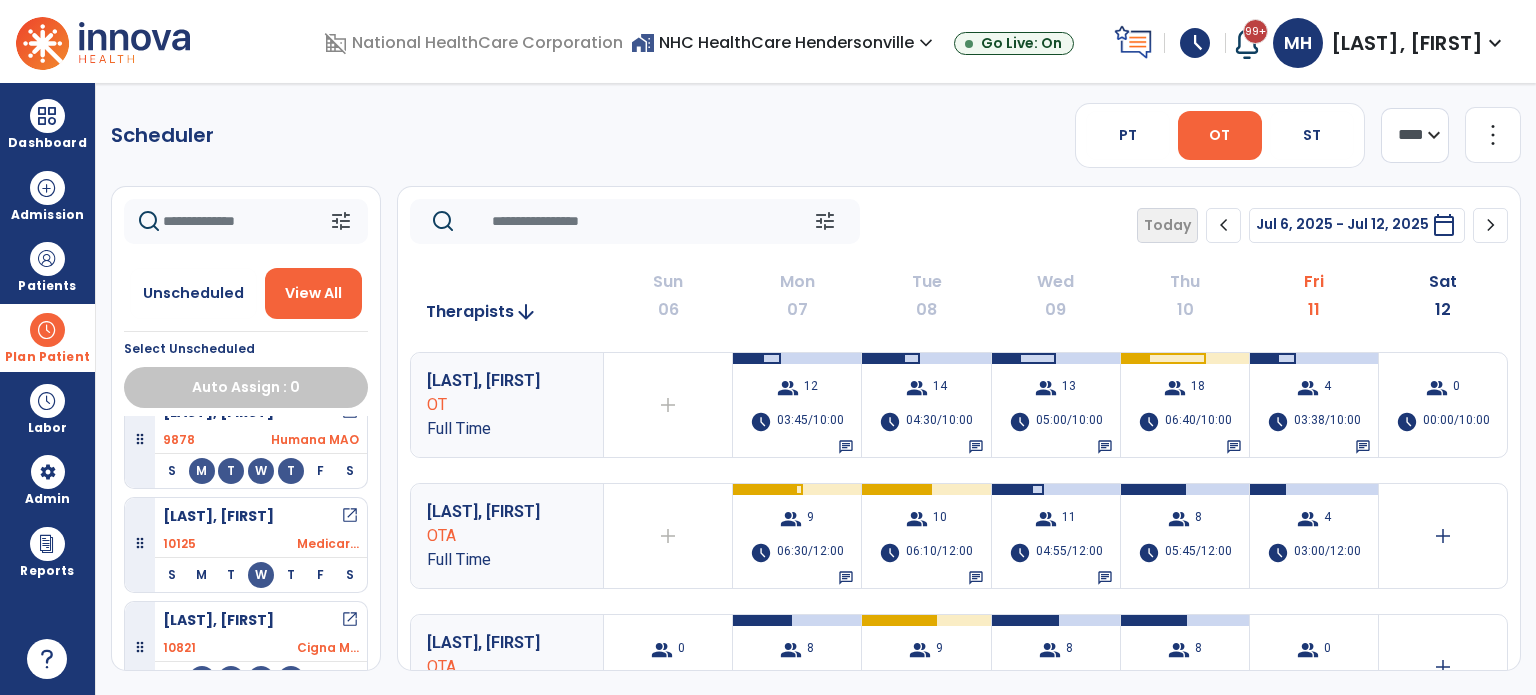 scroll, scrollTop: 0, scrollLeft: 0, axis: both 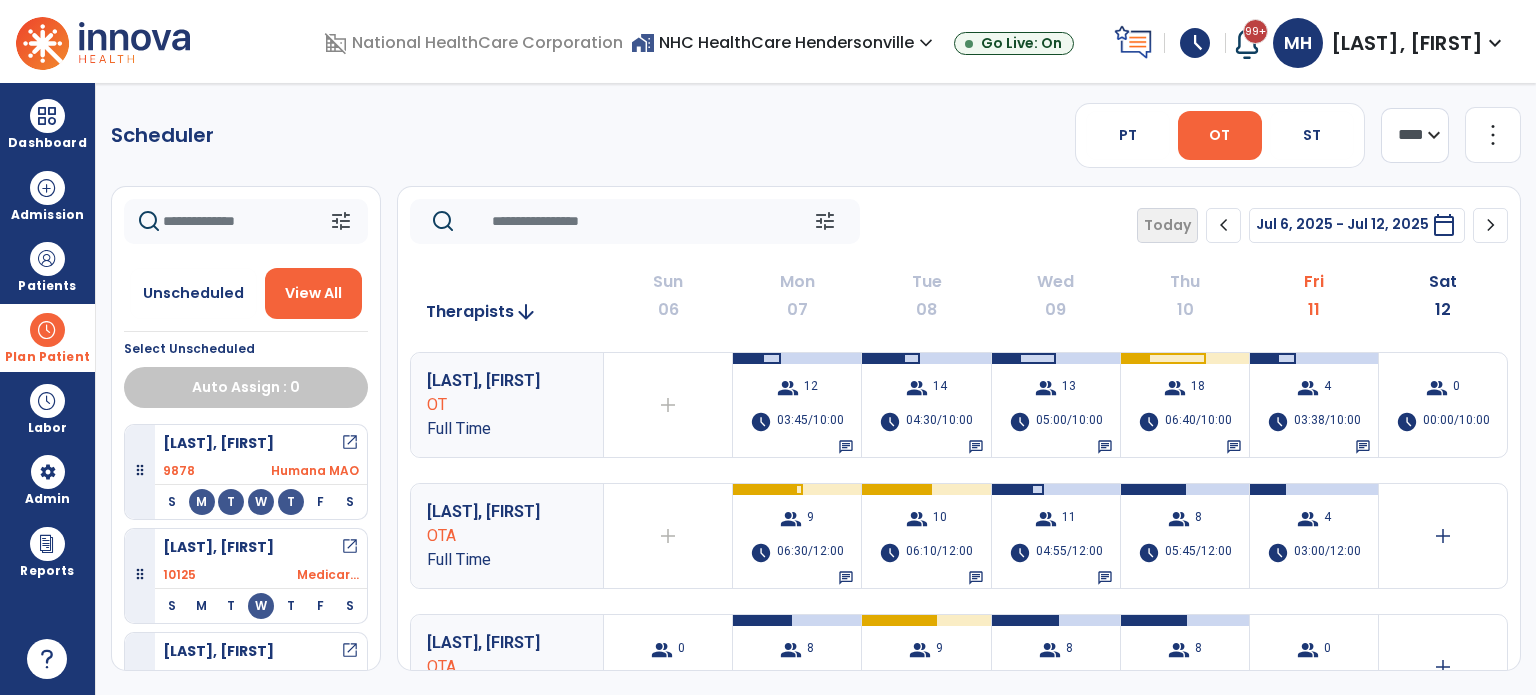 click 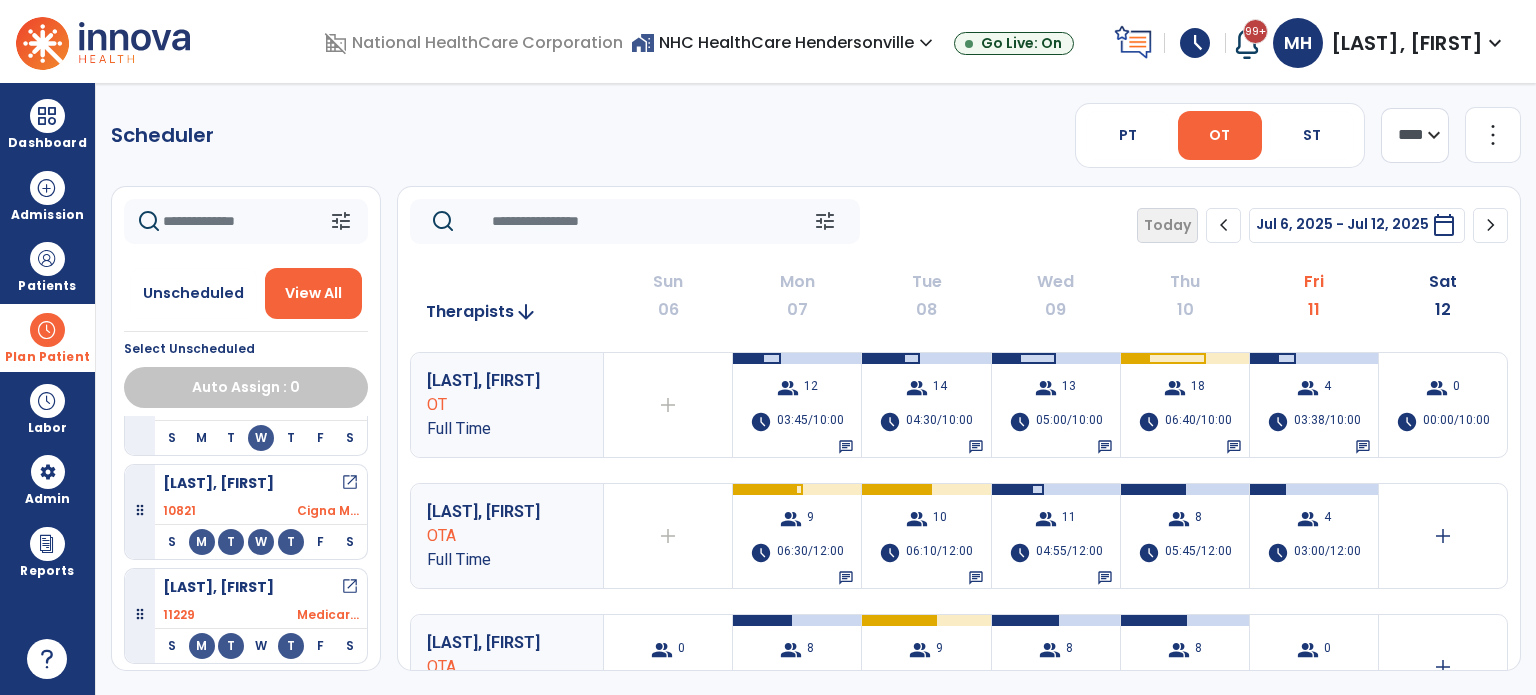 scroll, scrollTop: 0, scrollLeft: 0, axis: both 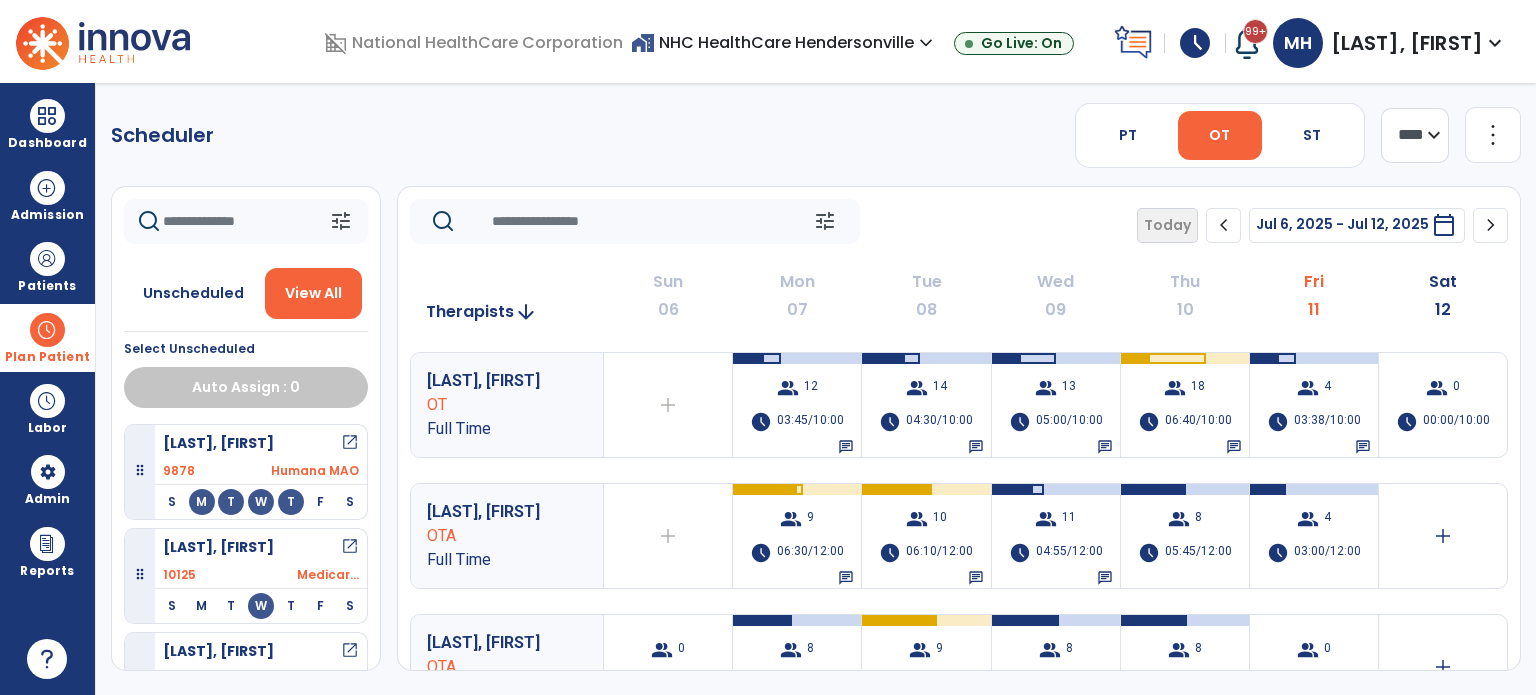 click on "tune   Unscheduled   View All  Select Unscheduled  Auto Assign : 0   [LAST], [FIRST]   open_in_new  9878 Humana MAO  S M T W T F S Wednesday Visit Status:  Completed  Docs Due: Daily Note Planned min 00:45 Therapist  [LAST], [FIRST]   OTA      [LAST], [FIRST]   open_in_new  10125 Medicar...  S M T W T F S  [LAST], [FIRST]   open_in_new  10821 Cigna M...  S M T W T F S  [LAST], [FIRST]   open_in_new  11229 Medicar...  S M T W T F S  [LAST], [FIRST]   open_in_new  7414 Outlier...  S M T W T F S  [LAST], [FIRST]   open_in_new  11491 Humana MAO  S M T W T F S  [LAST], [FIRST]   open_in_new  11482 Medicar...  S M T W T F S  [LAST], [FIRST]   open_in_new  6293 Outlier...  S M T W T F S  [LAST], [FIRST]   open_in_new  11454 Medicar...  S M T W T F S  [LAST], [FIRST]   open_in_new  8398 Outlier...  S M T W T F S  [LAST], [FIRST]   open_in_new  7870 Medicar...  S M T W T F S  [LAST], [FIRST]   open_in_new  8157 Medicar...  S M T W T F S  [LAST], [FIRST]   open_in_new  11435 Medicar...  S M T W T F S  [LAST], [FIRST]   open_in_new  11480" 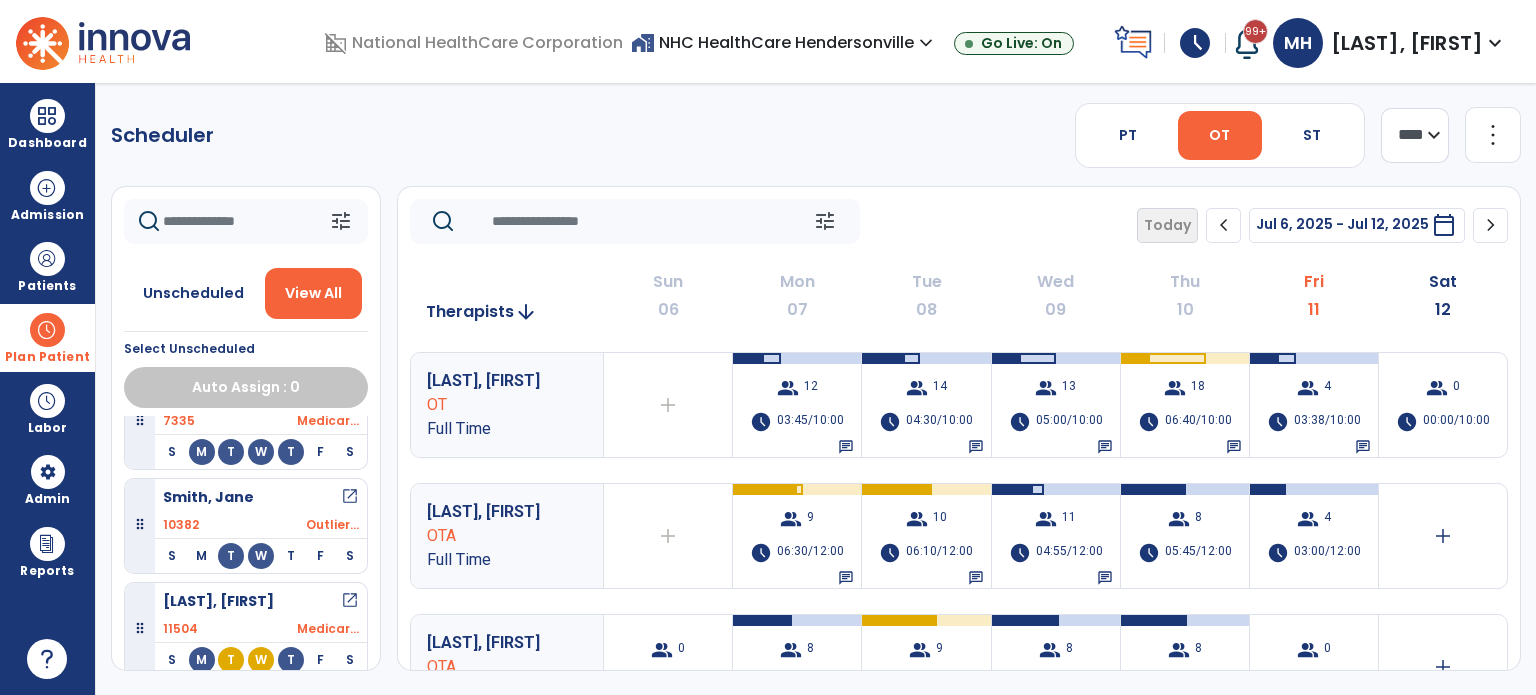 scroll, scrollTop: 2336, scrollLeft: 0, axis: vertical 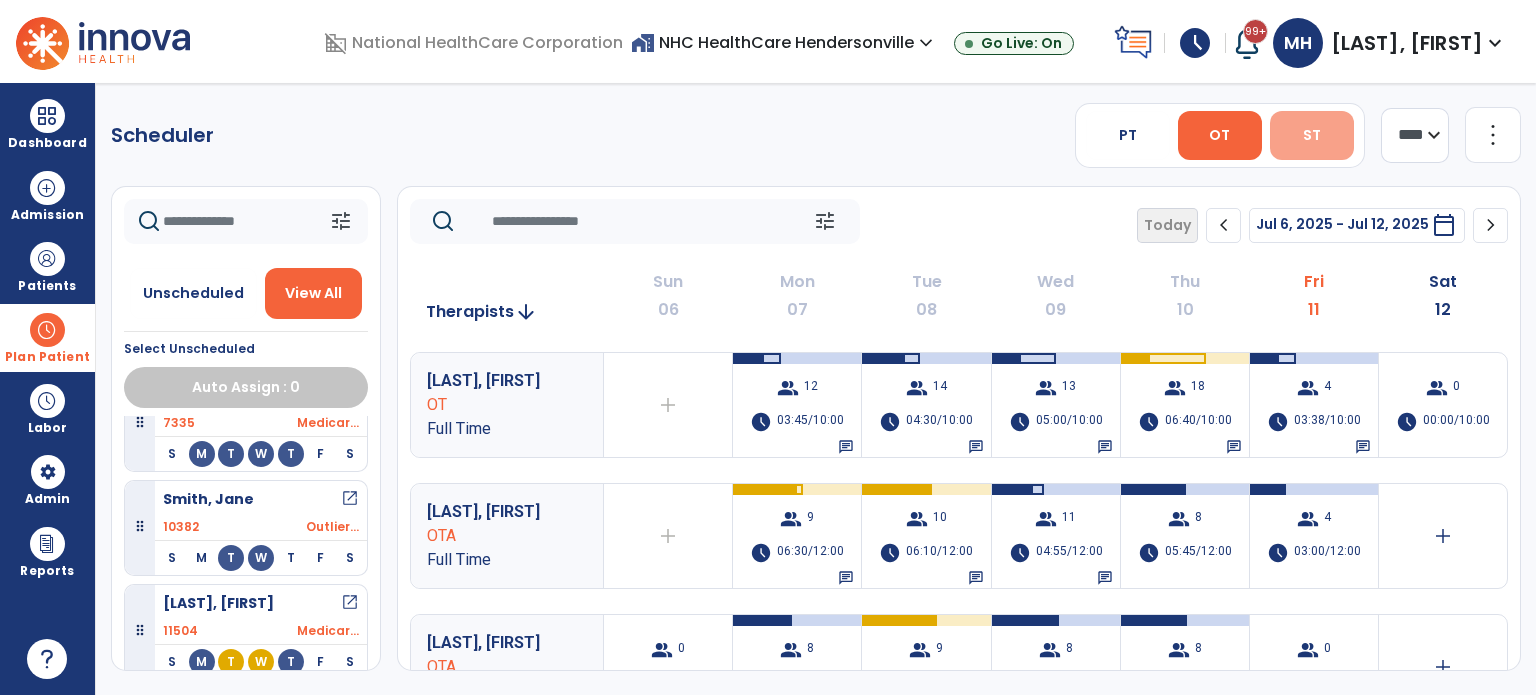 click on "ST" at bounding box center [1312, 135] 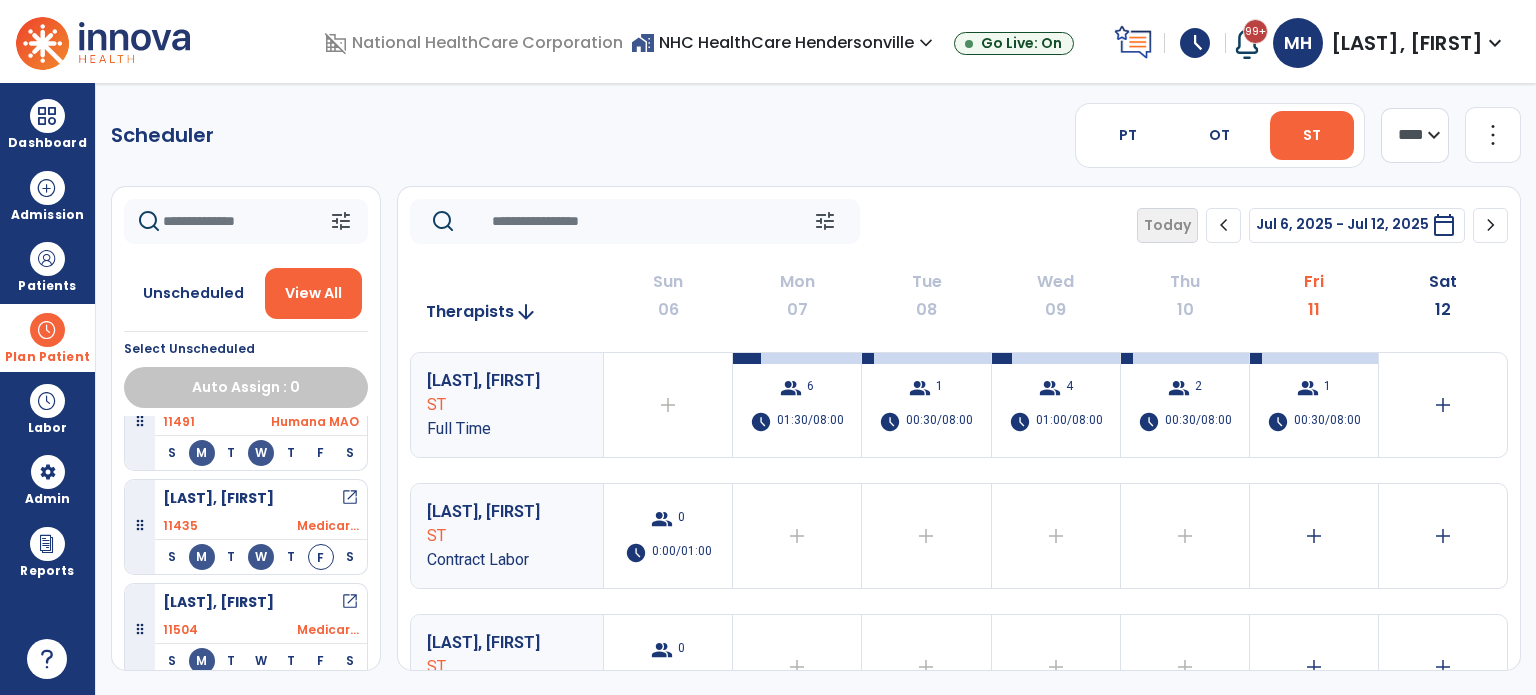 scroll, scrollTop: 149, scrollLeft: 0, axis: vertical 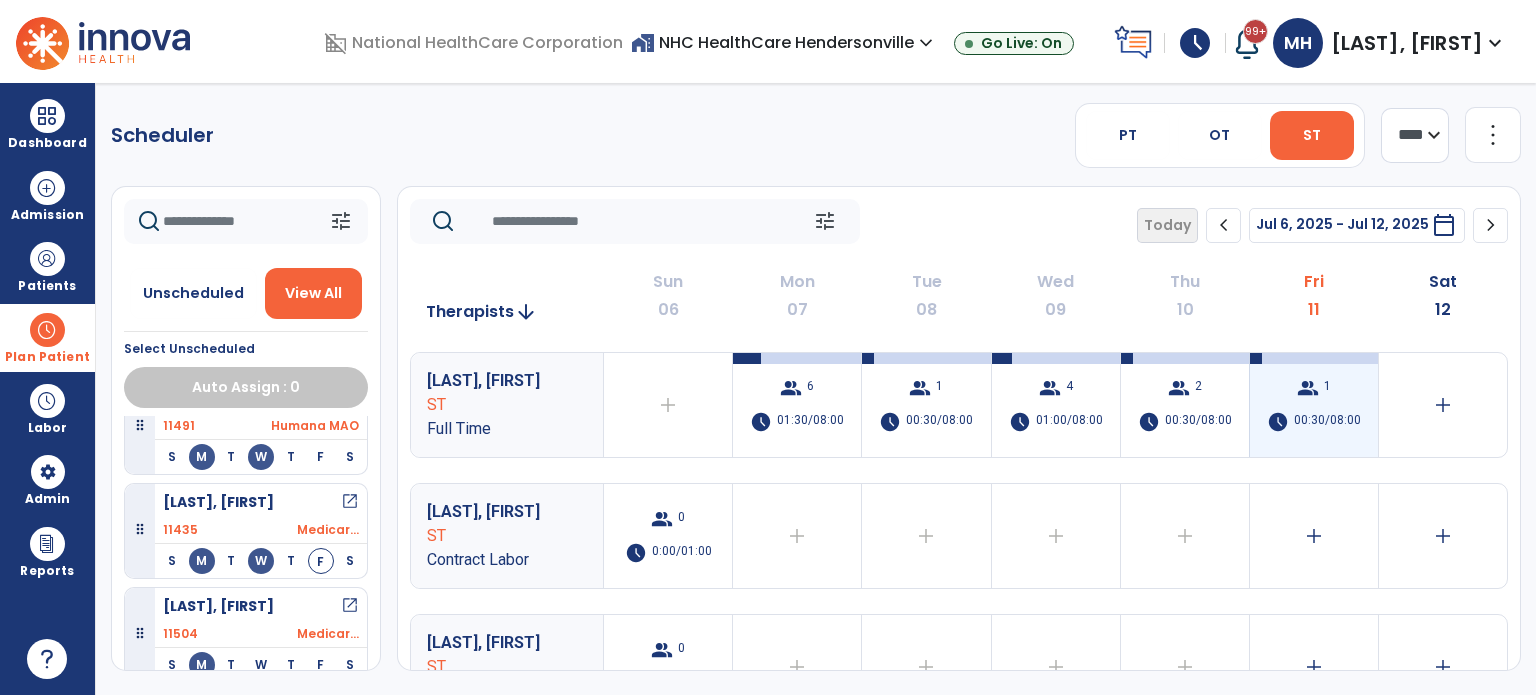 click on "group  1  schedule  00:30/08:00" at bounding box center (1314, 405) 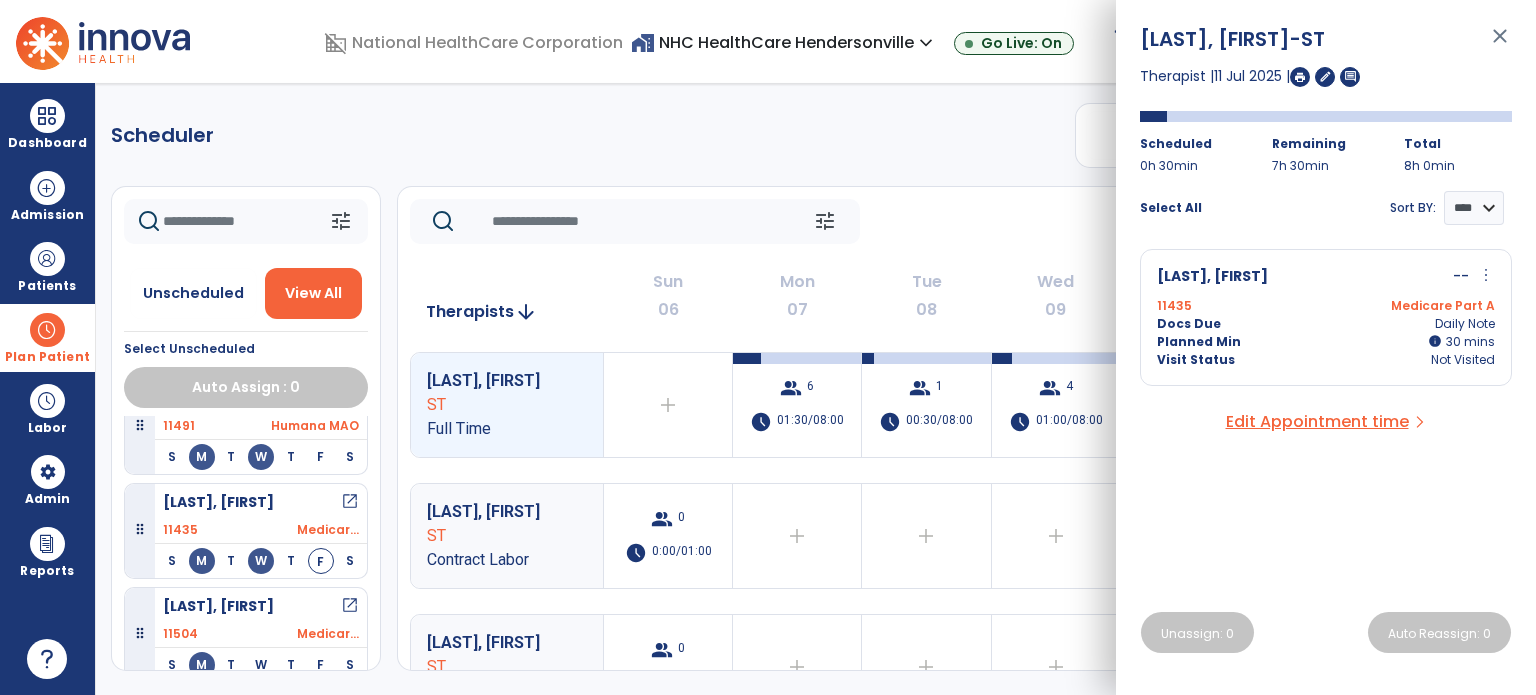 click on "Plan Patient" at bounding box center [47, 337] 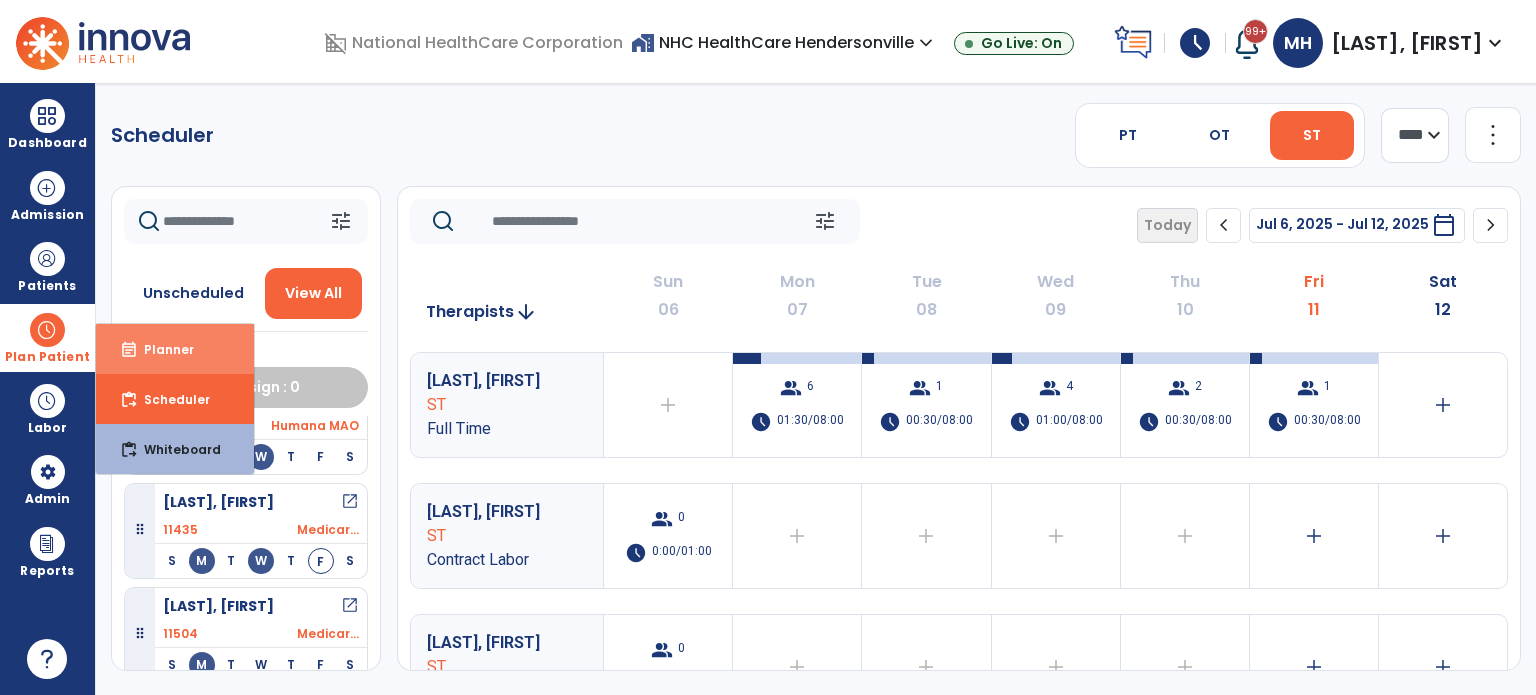 click on "event_note  Planner" at bounding box center [175, 349] 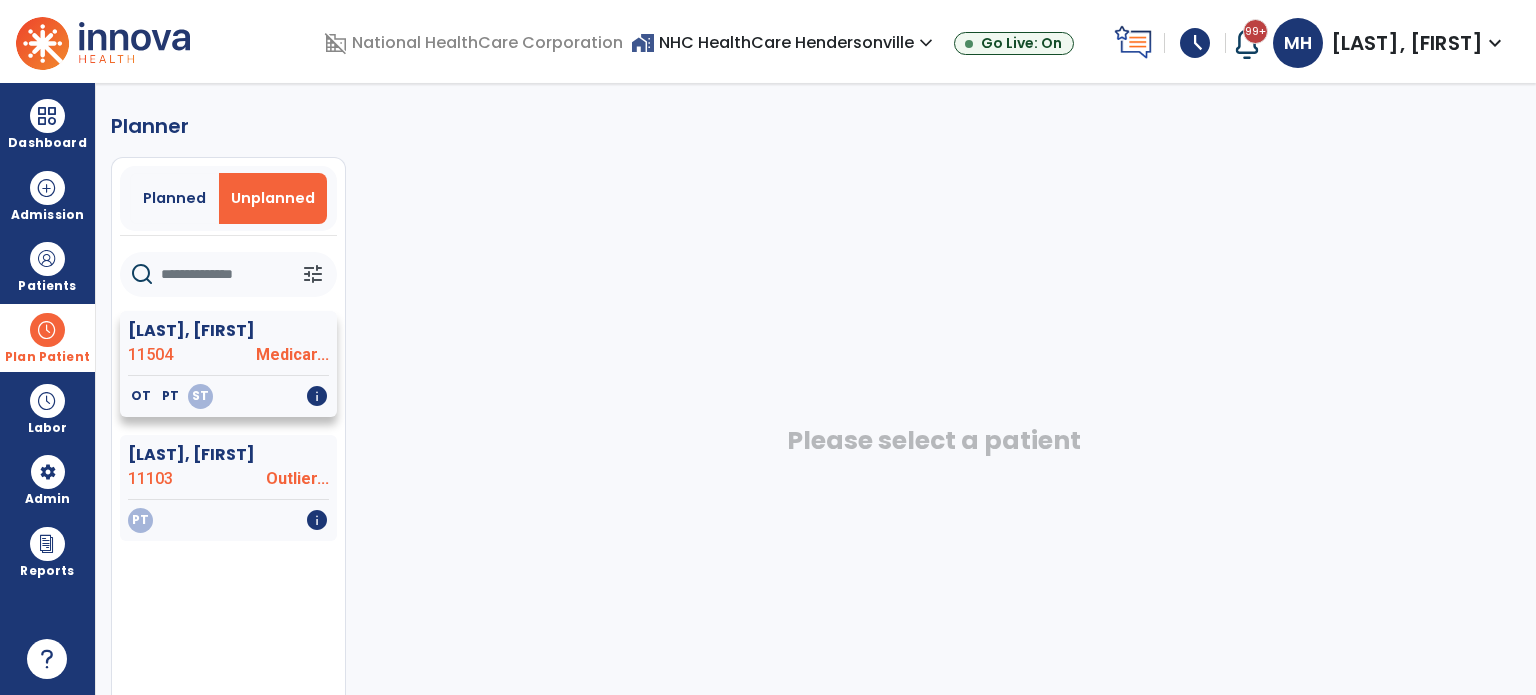 click on "Medicar..." 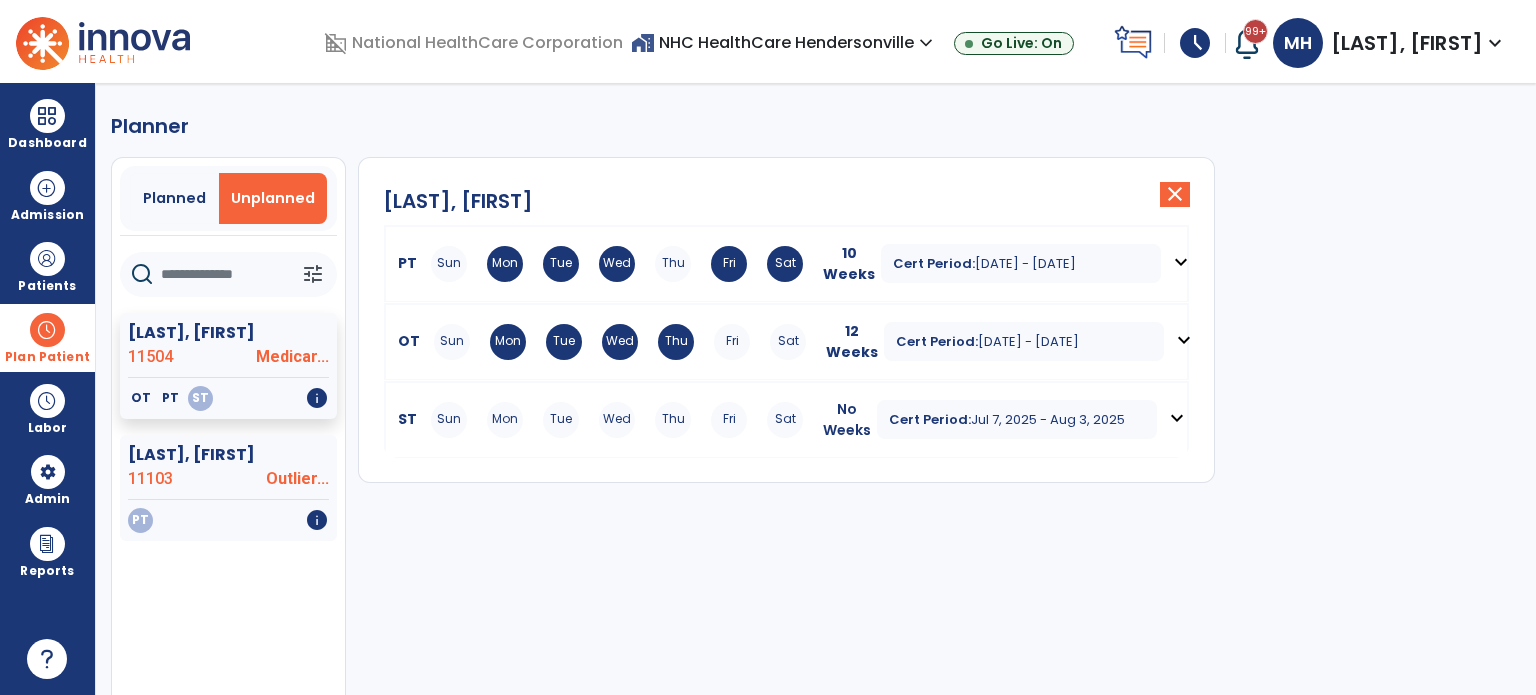 click on "expand_more" at bounding box center [1177, 419] 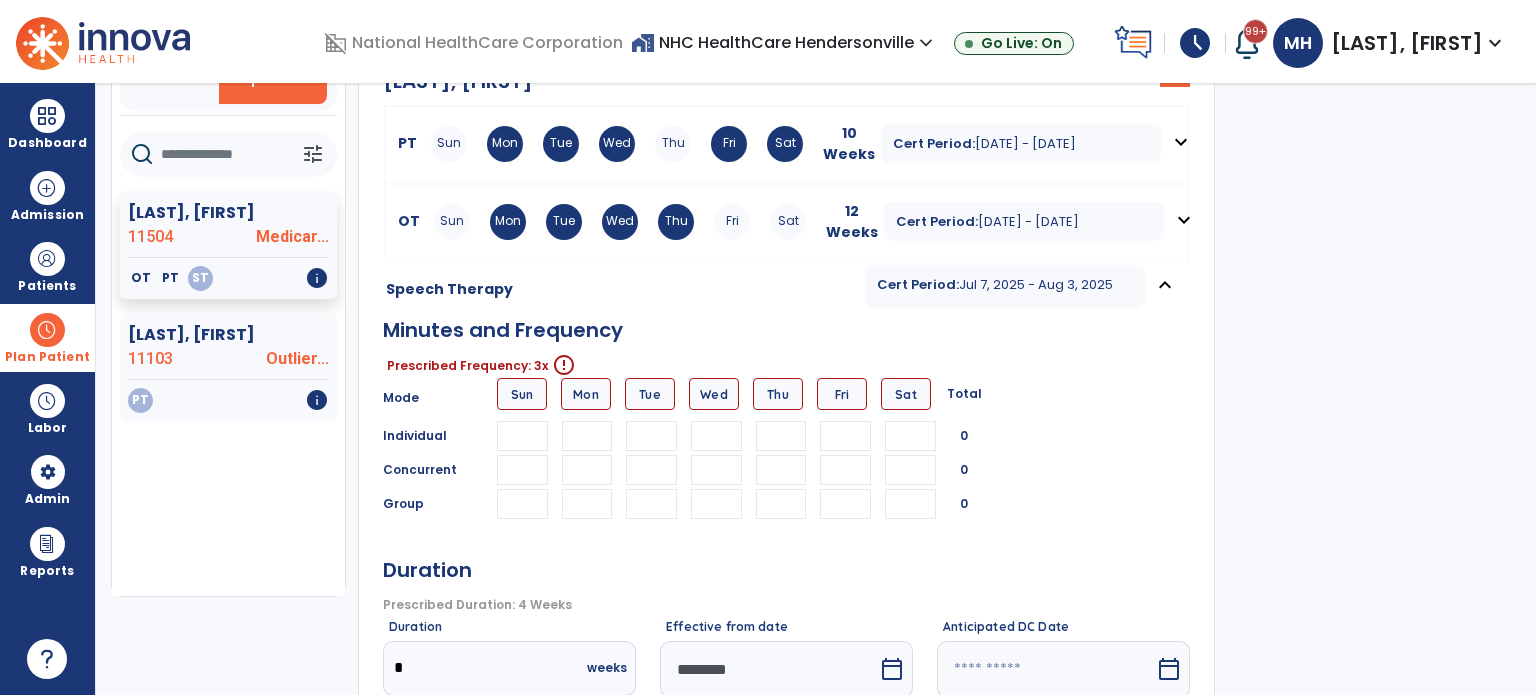 scroll, scrollTop: 123, scrollLeft: 0, axis: vertical 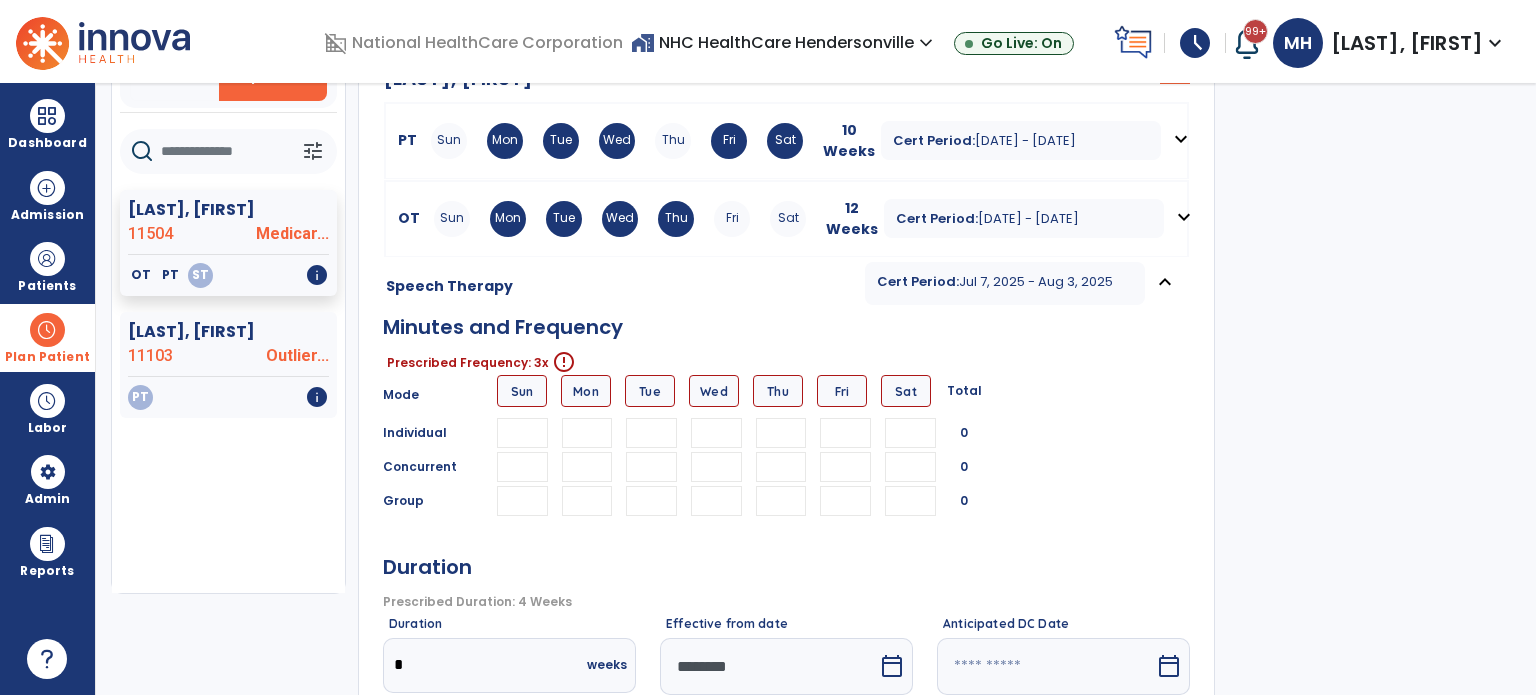 click at bounding box center (587, 433) 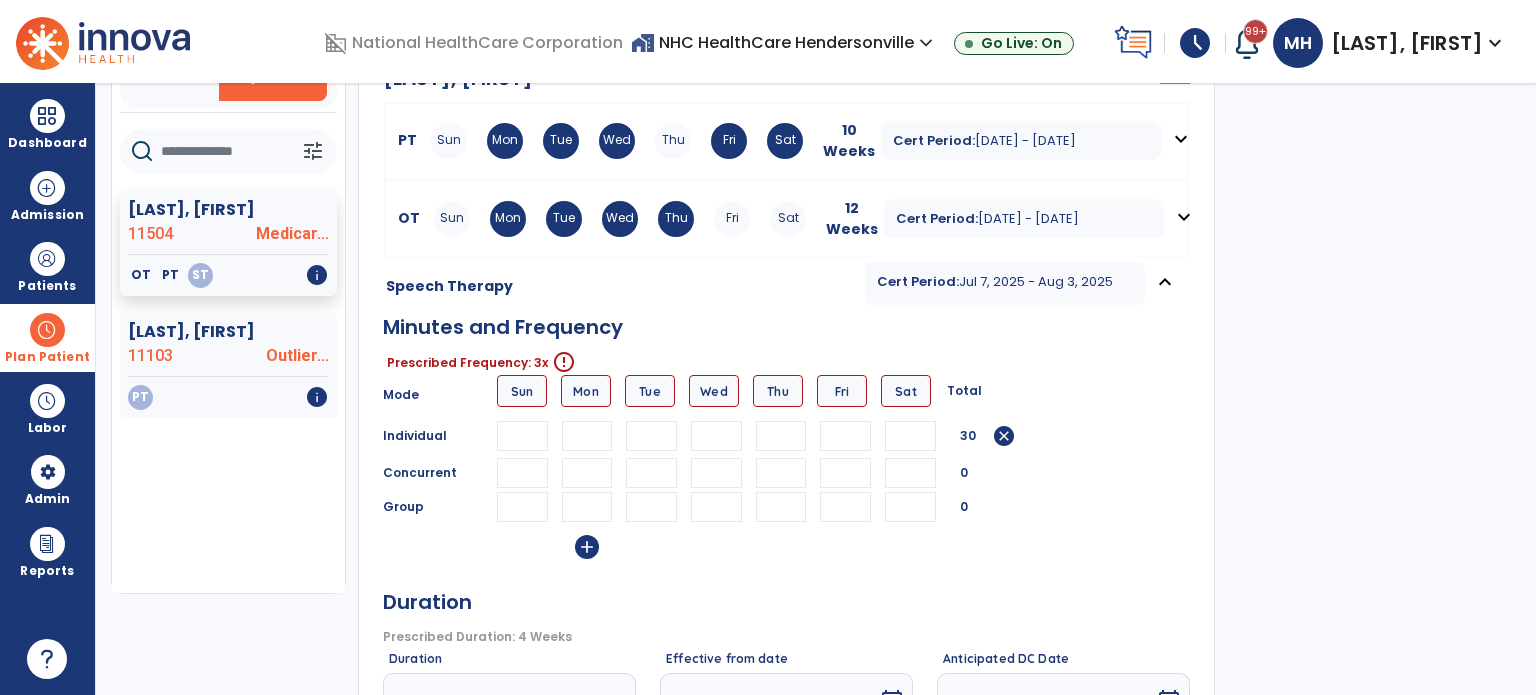 type on "**" 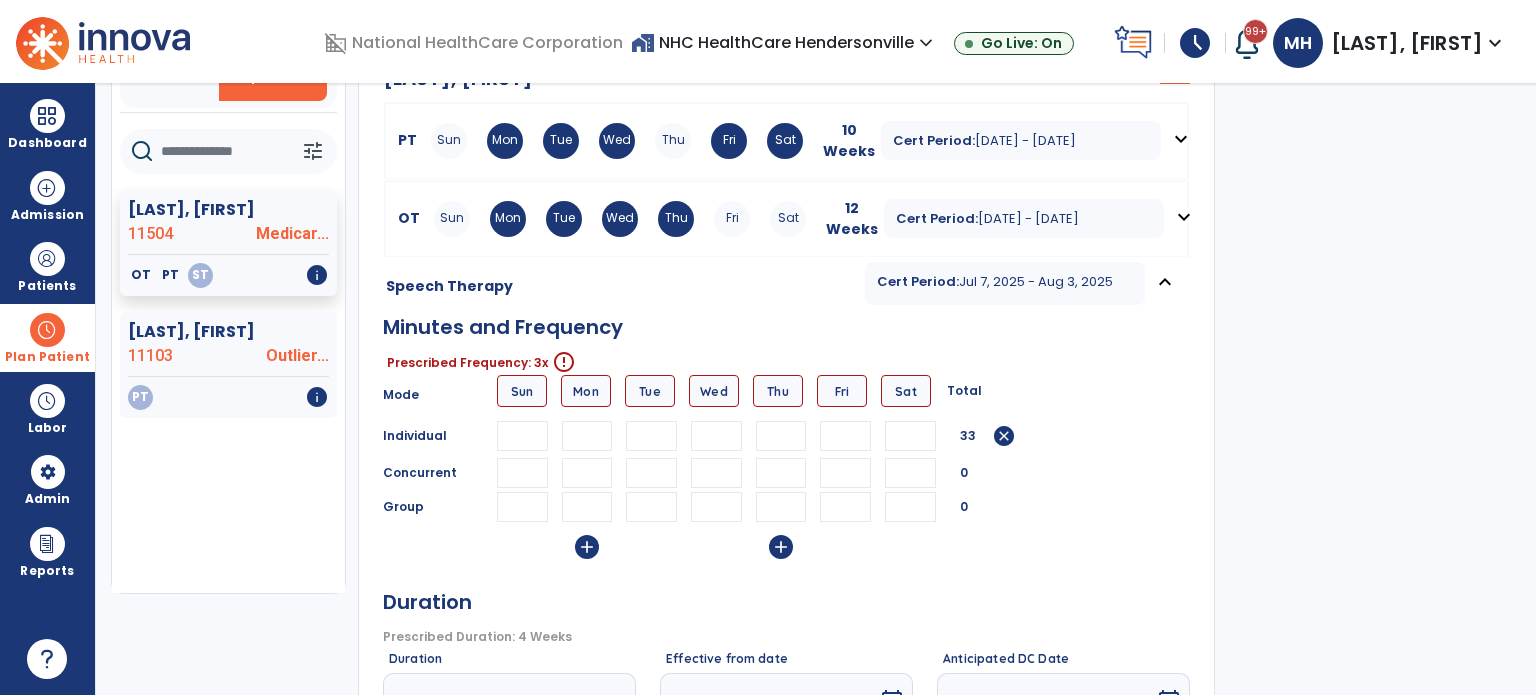 type on "**" 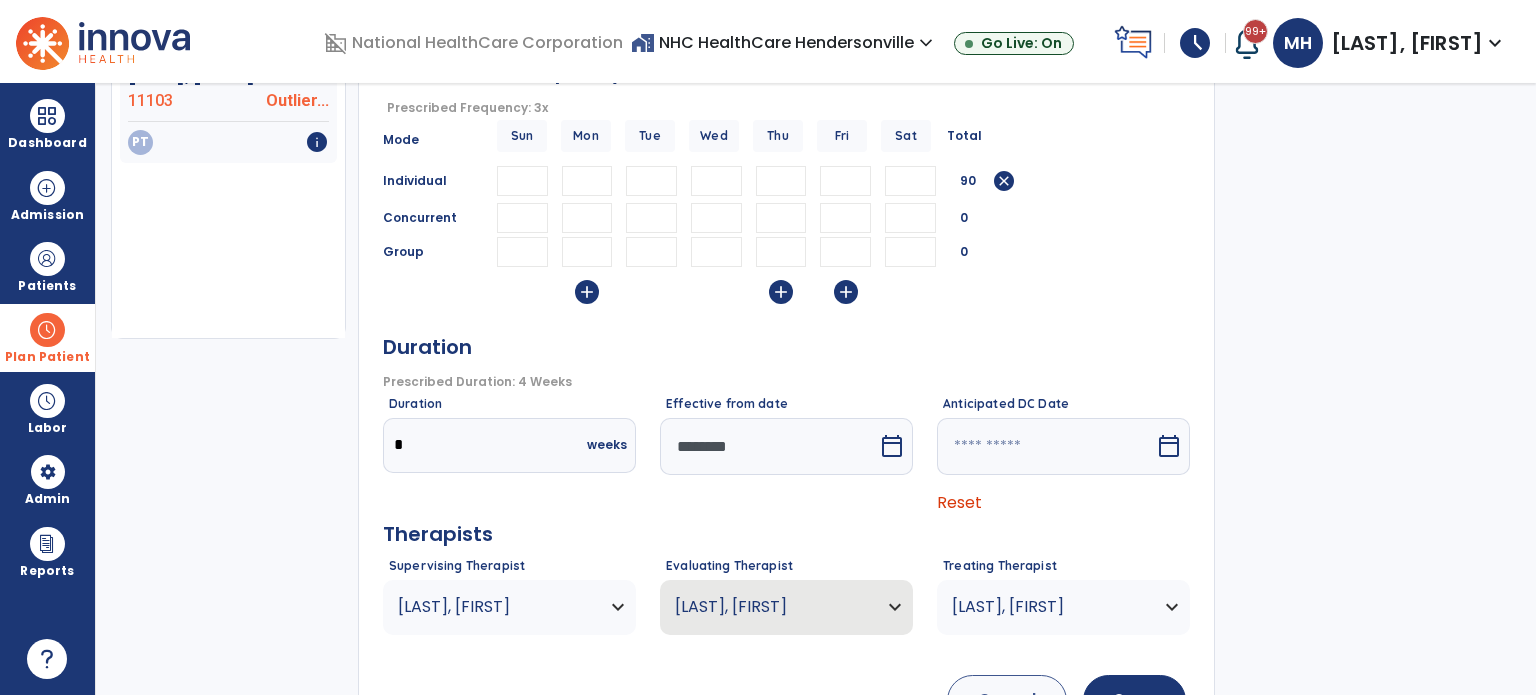 scroll, scrollTop: 453, scrollLeft: 0, axis: vertical 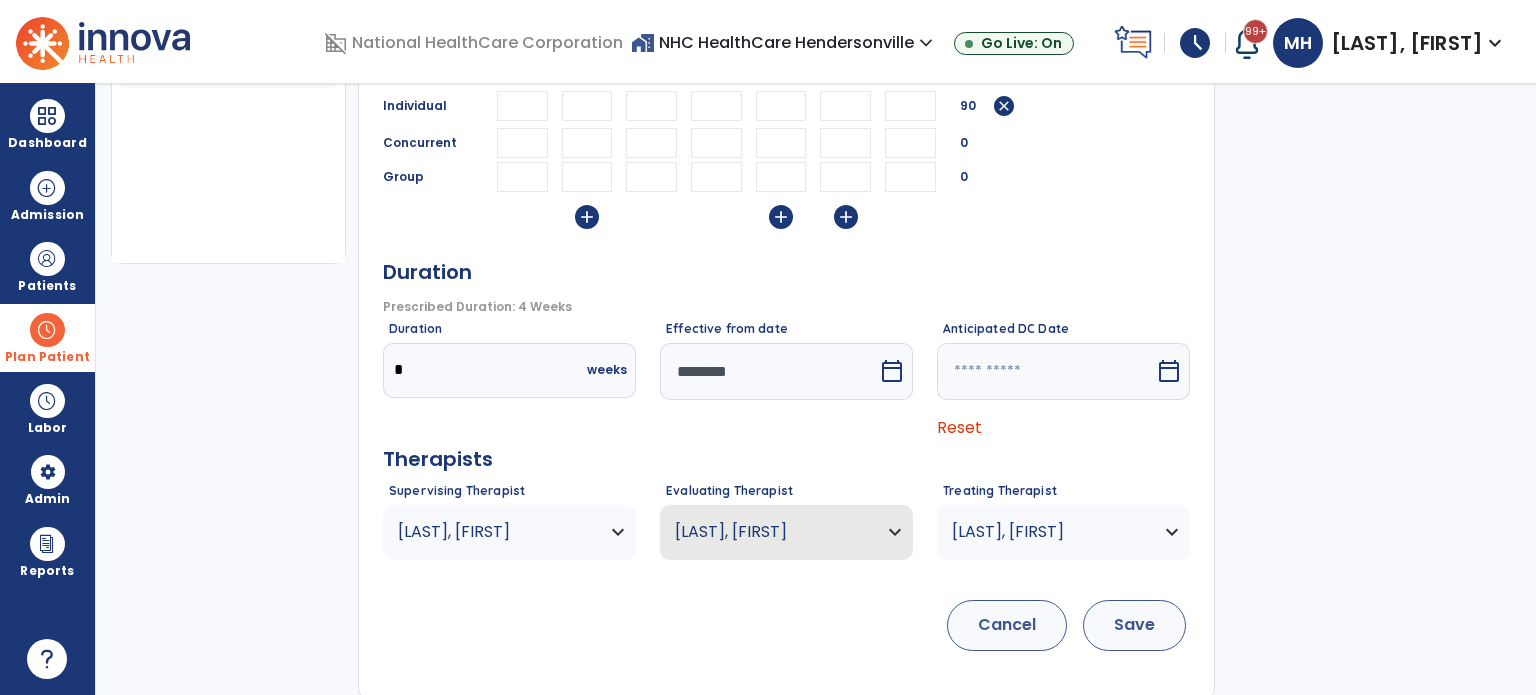 type on "**" 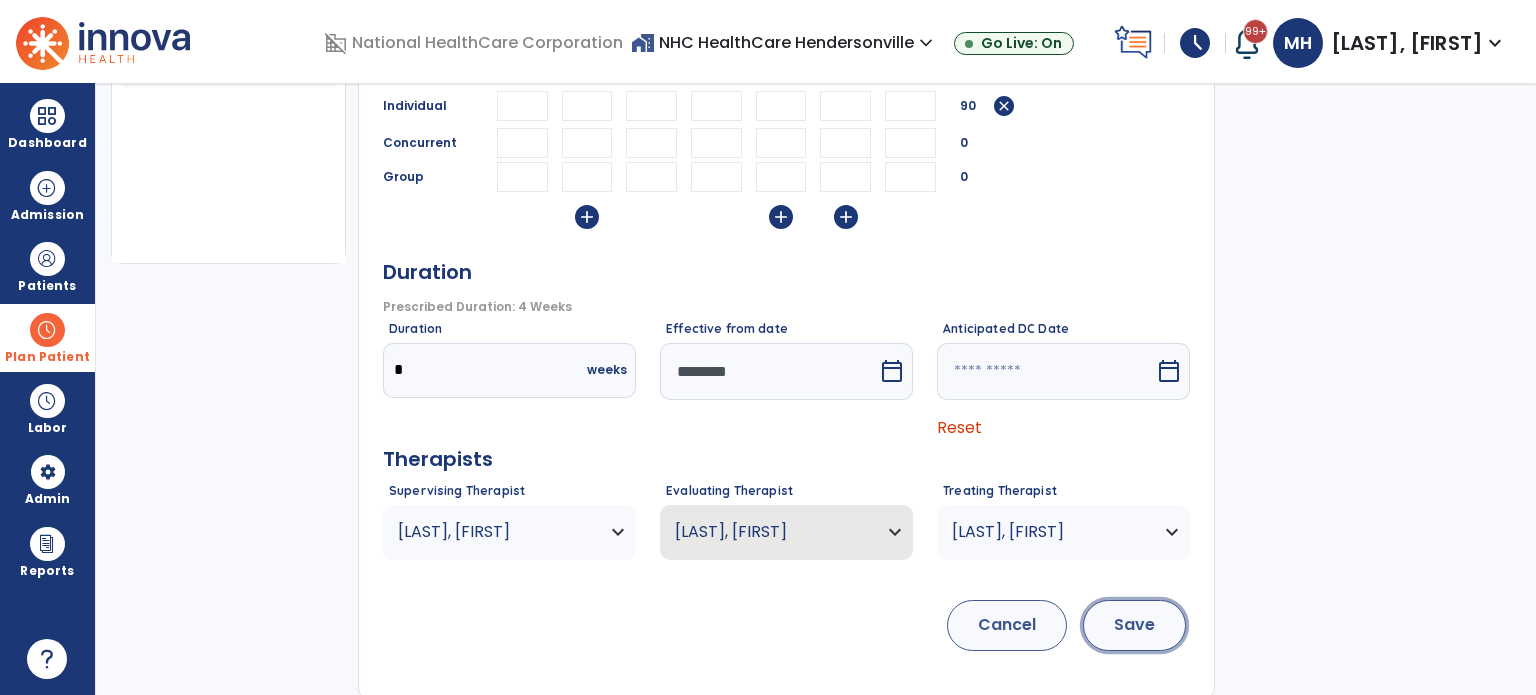 click on "Save" at bounding box center (1134, 625) 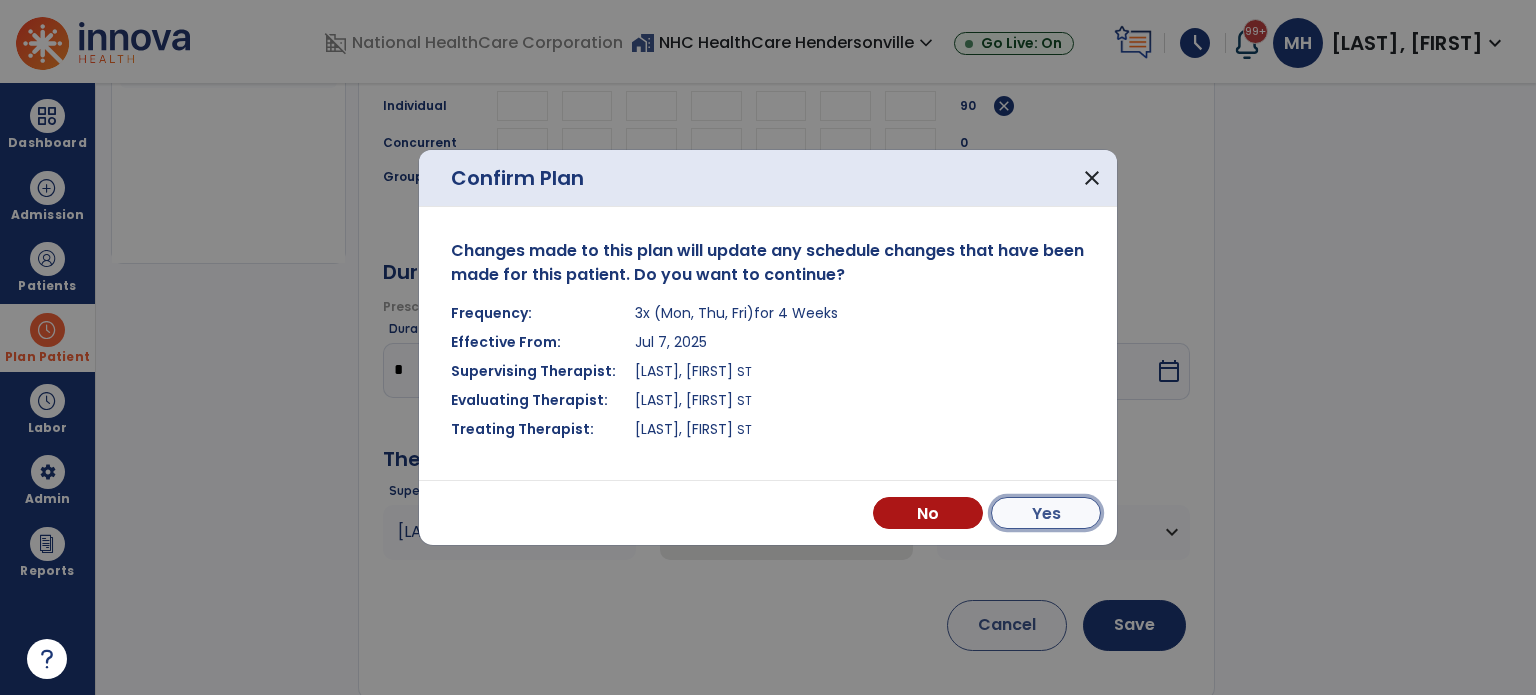 click on "Yes" at bounding box center (1046, 513) 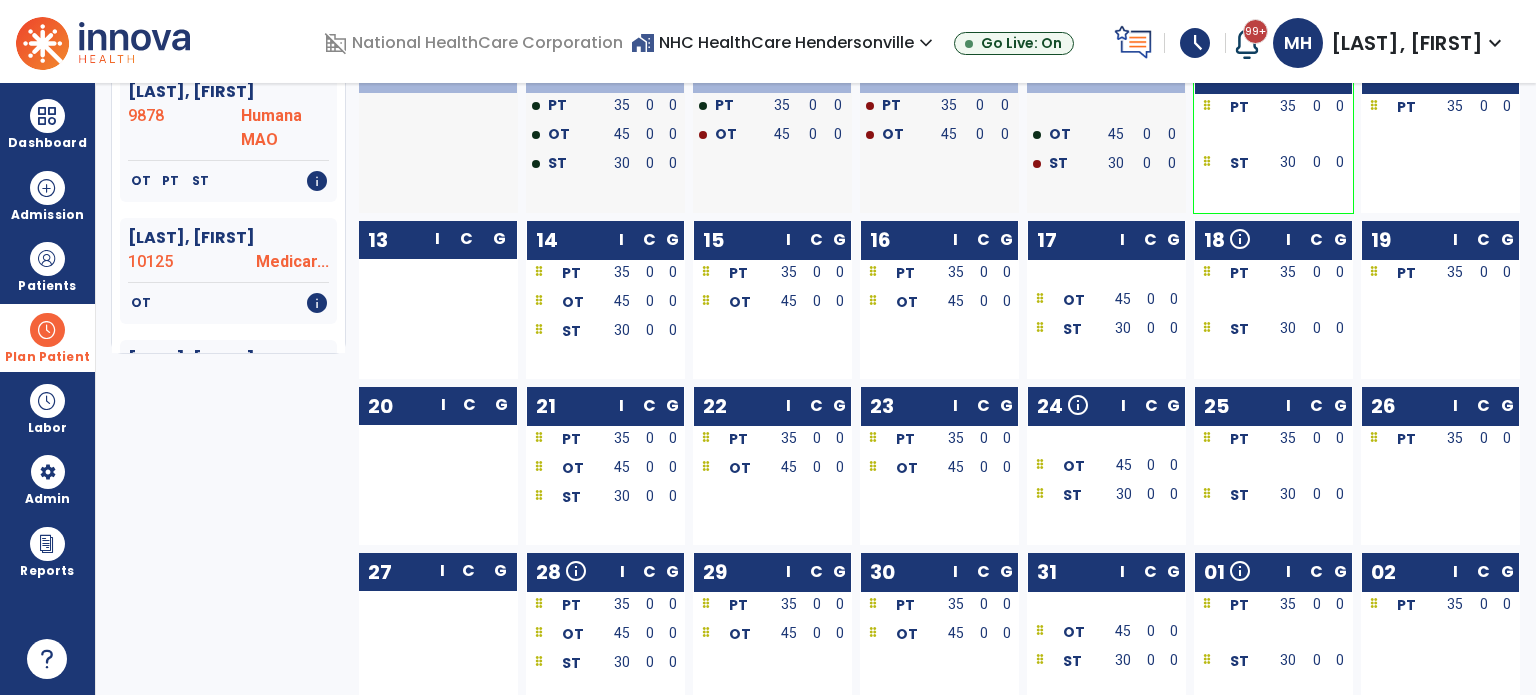 scroll, scrollTop: 0, scrollLeft: 0, axis: both 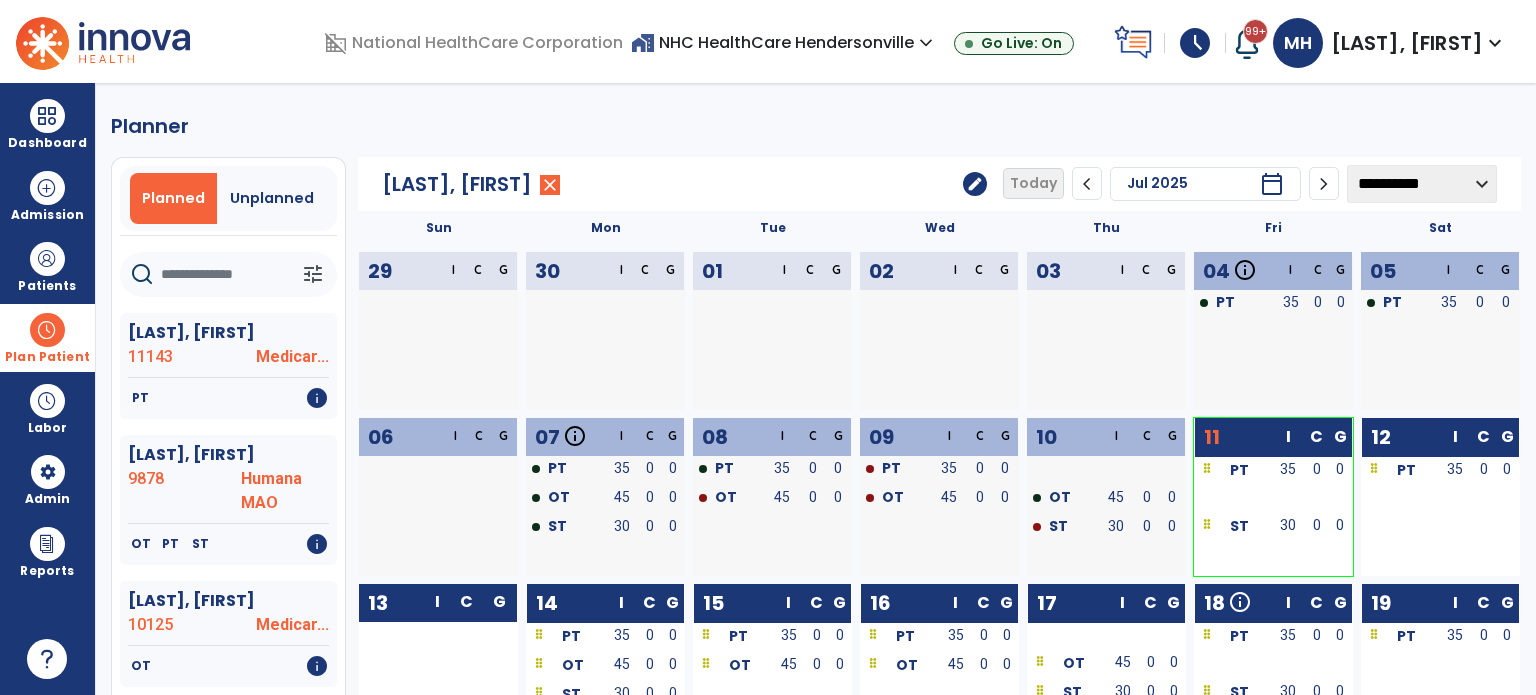 click at bounding box center [47, 330] 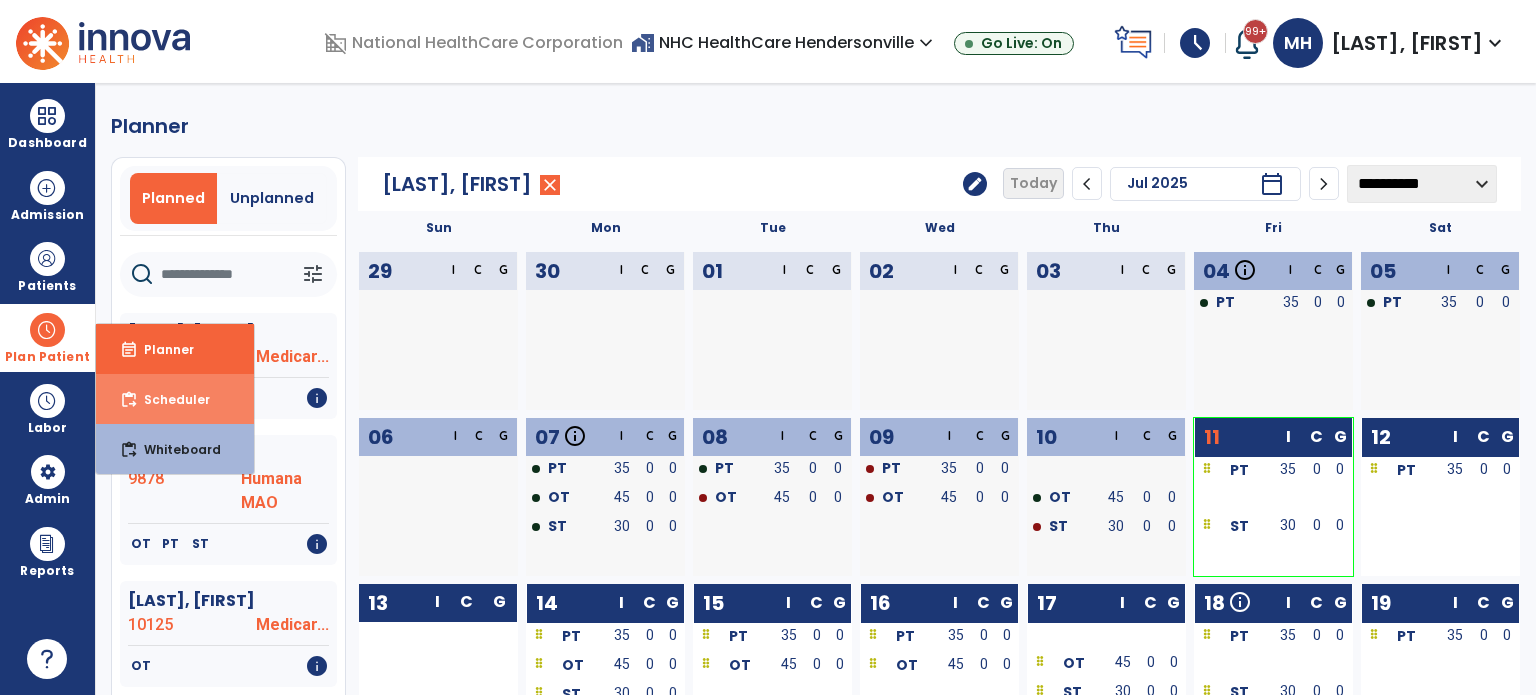 click on "content_paste_go  Scheduler" at bounding box center (175, 399) 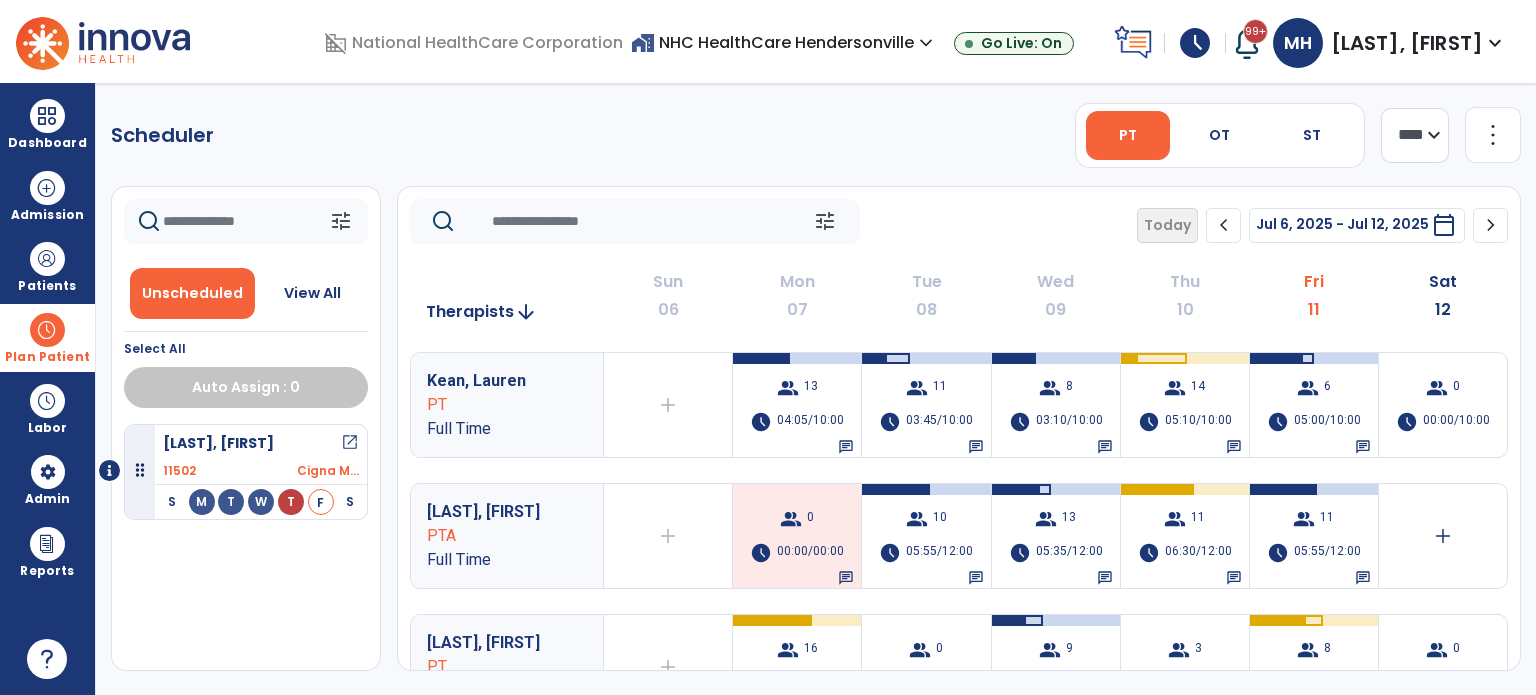 click on "Scheduler   PT   OT   ST  **** *** more_vert  Manage Labor   View All Therapists   Print   tune   Unscheduled   View All  Select All  Auto Assign : 0   [LAST], [FIRST]   open_in_new  11502 Cigna M...  S M T W T F S  tune   Today  chevron_left [DATE] - [DATE]  *********  calendar_today  chevron_right   Therapists  arrow_downward Sun  06  Mon  07  Tue  08  Wed  09  Thu  10  Fri  11  Sat  12  [LAST], [FIRST] PT Full Time  add  Therapist not available for the day  group  13  schedule  04:05/10:00   chat   group  11  schedule  03:45/10:00   chat   group  8  schedule  03:10/10:00   chat   group  14  schedule  05:10/10:00   chat   group  6  schedule  05:00/10:00   chat   group  0  schedule  00:00/10:00  [LAST], [FIRST] PTA Full Time  add  Therapist not available for the day  group  0  schedule  00:00/00:00   chat   group  10  schedule  05:55/12:00   chat   group  13  schedule  05:35/12:00   chat   group  11  schedule  06:30/12:00   chat   group  11  schedule  05:55/12:00   chat   add  [LAST], [FIRST] PT  add" at bounding box center [816, 389] 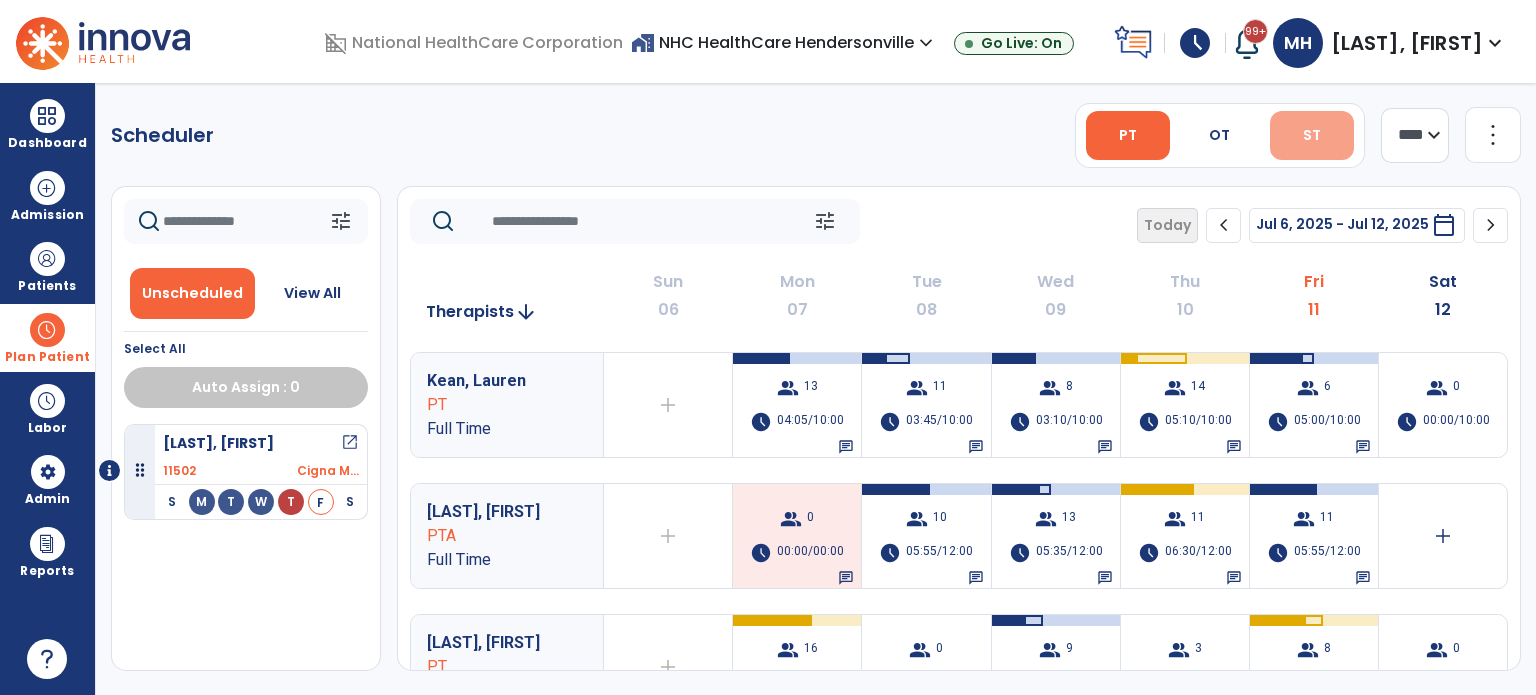 click on "ST" at bounding box center (1312, 135) 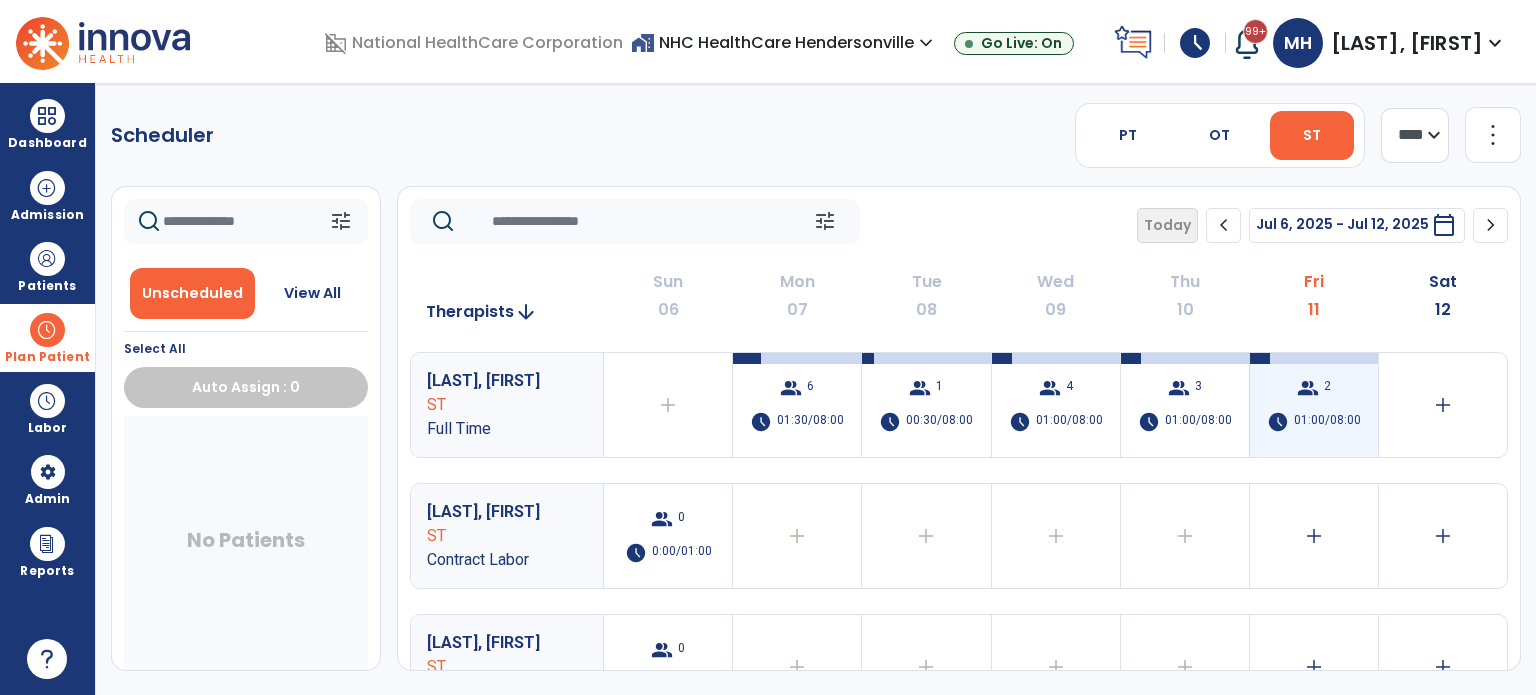 click on "group  2  schedule  01:00/08:00" at bounding box center [1314, 405] 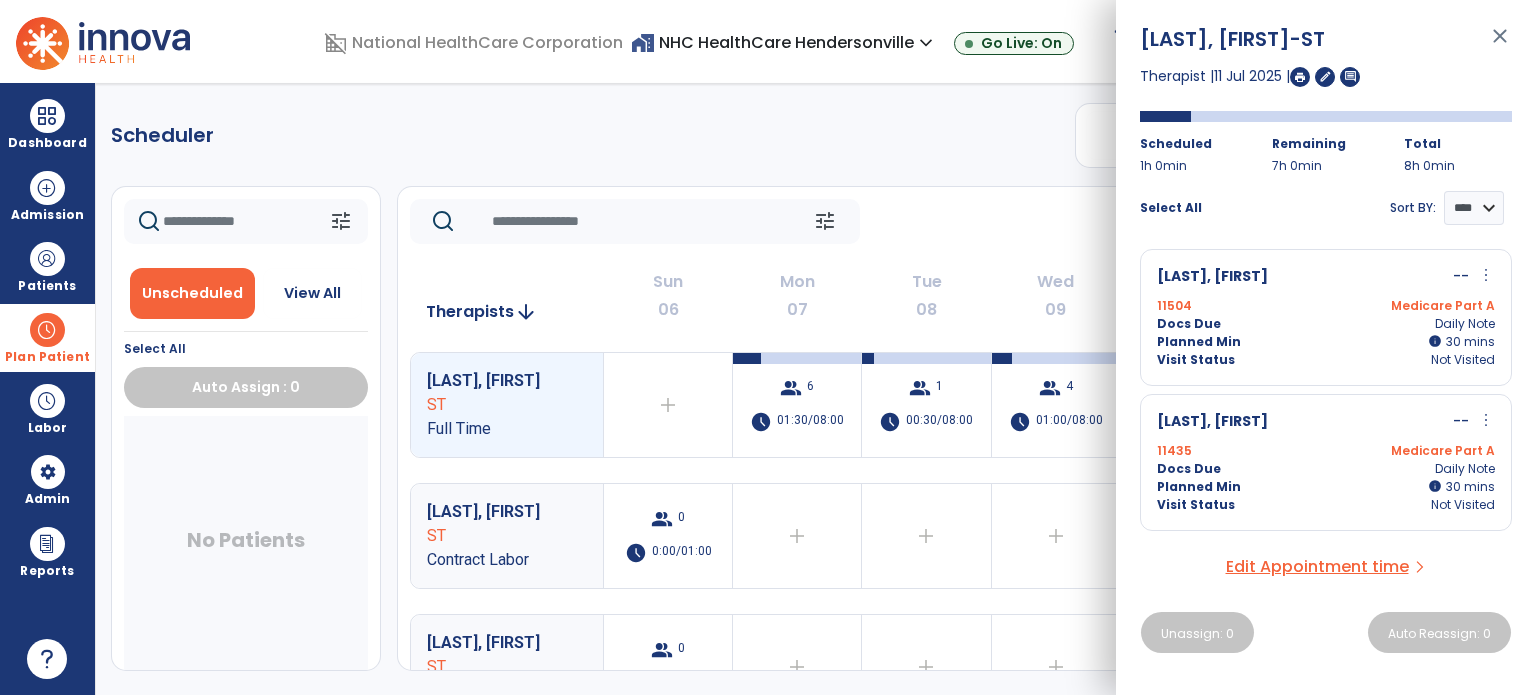 click at bounding box center [1300, 77] 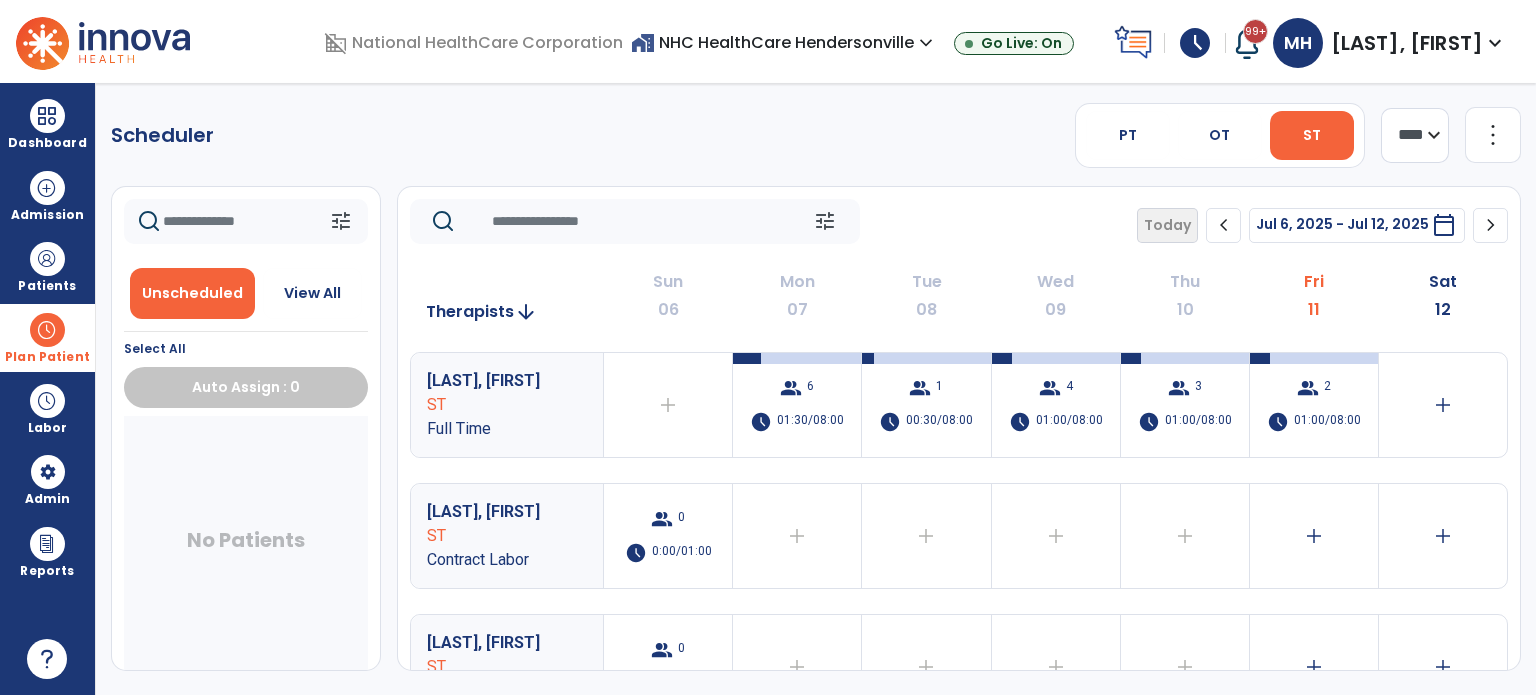 click on "tune   Unscheduled   View All  Select All  Auto Assign : 0  No Patients" 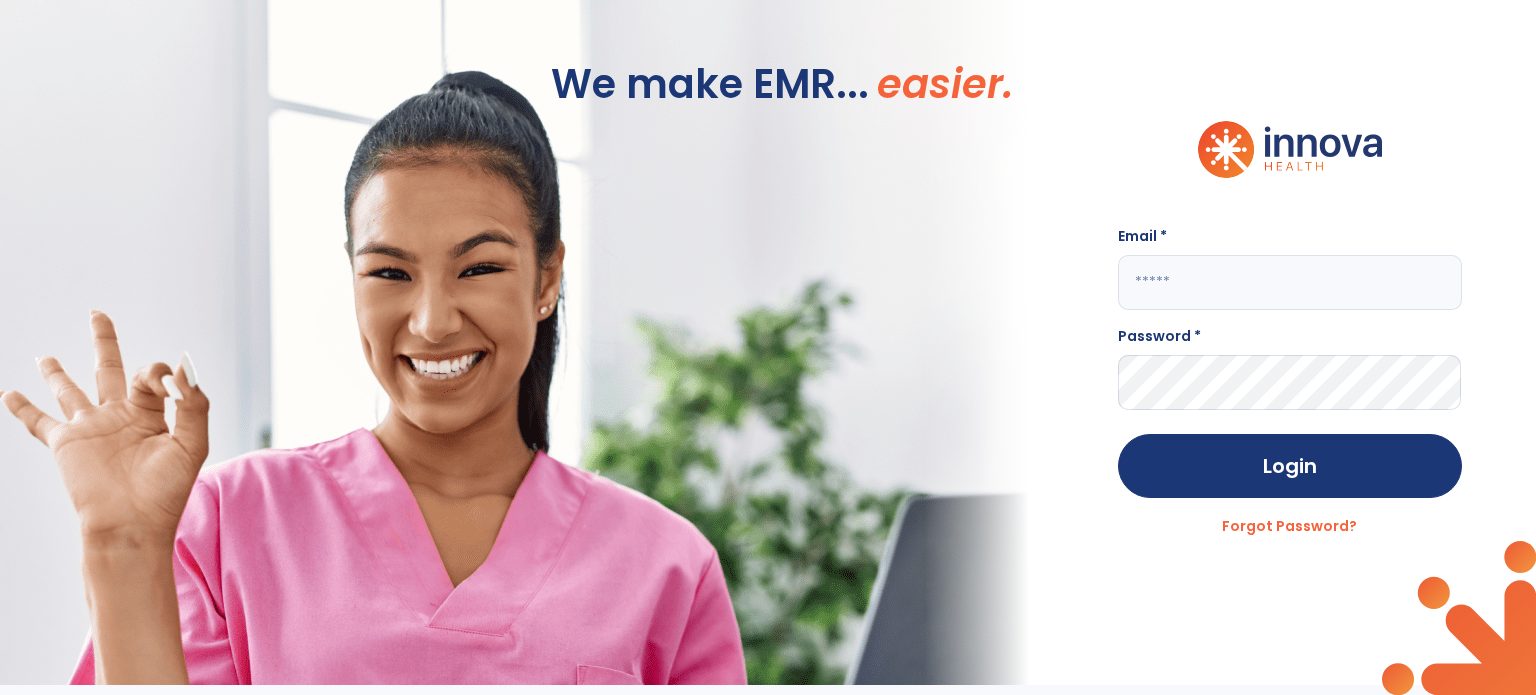 type on "**********" 